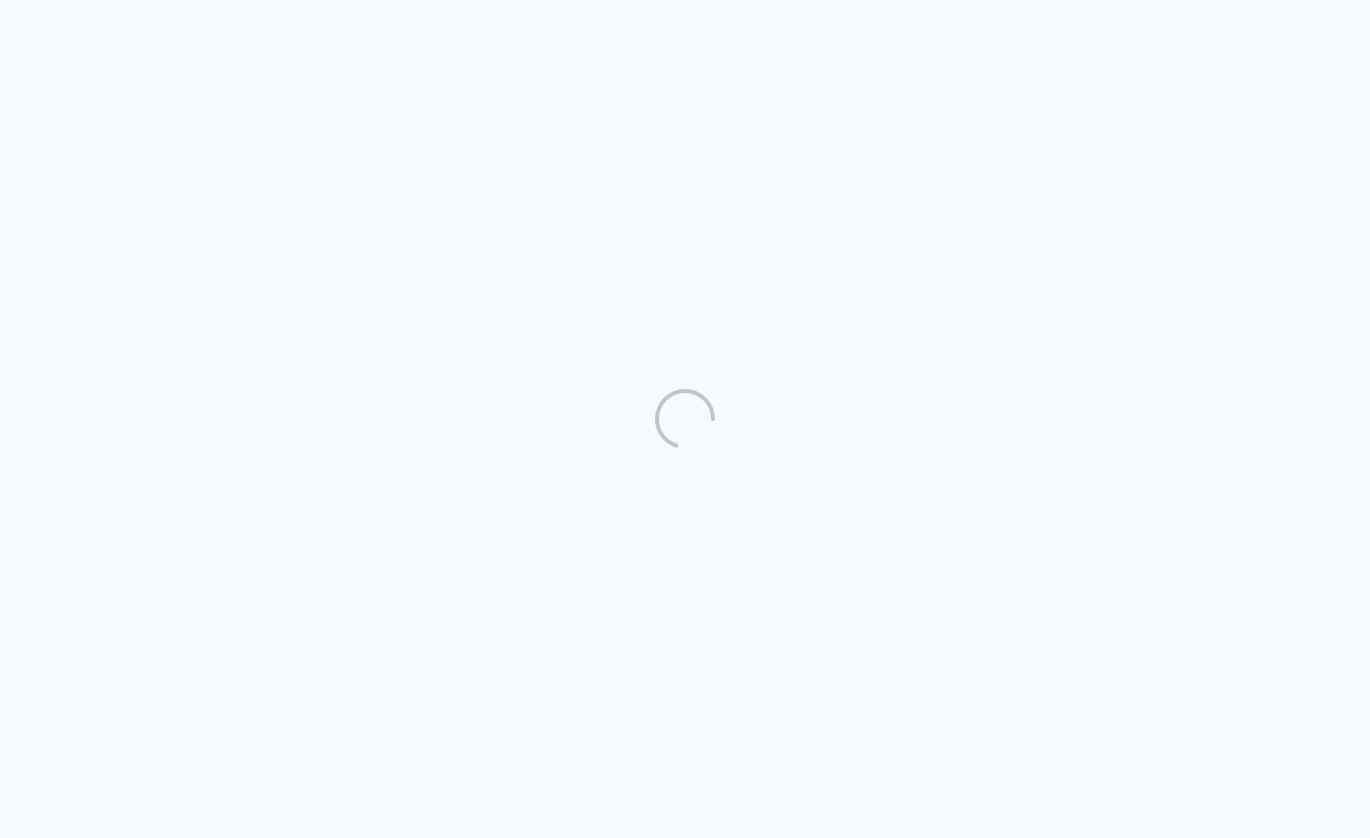 scroll, scrollTop: 0, scrollLeft: 0, axis: both 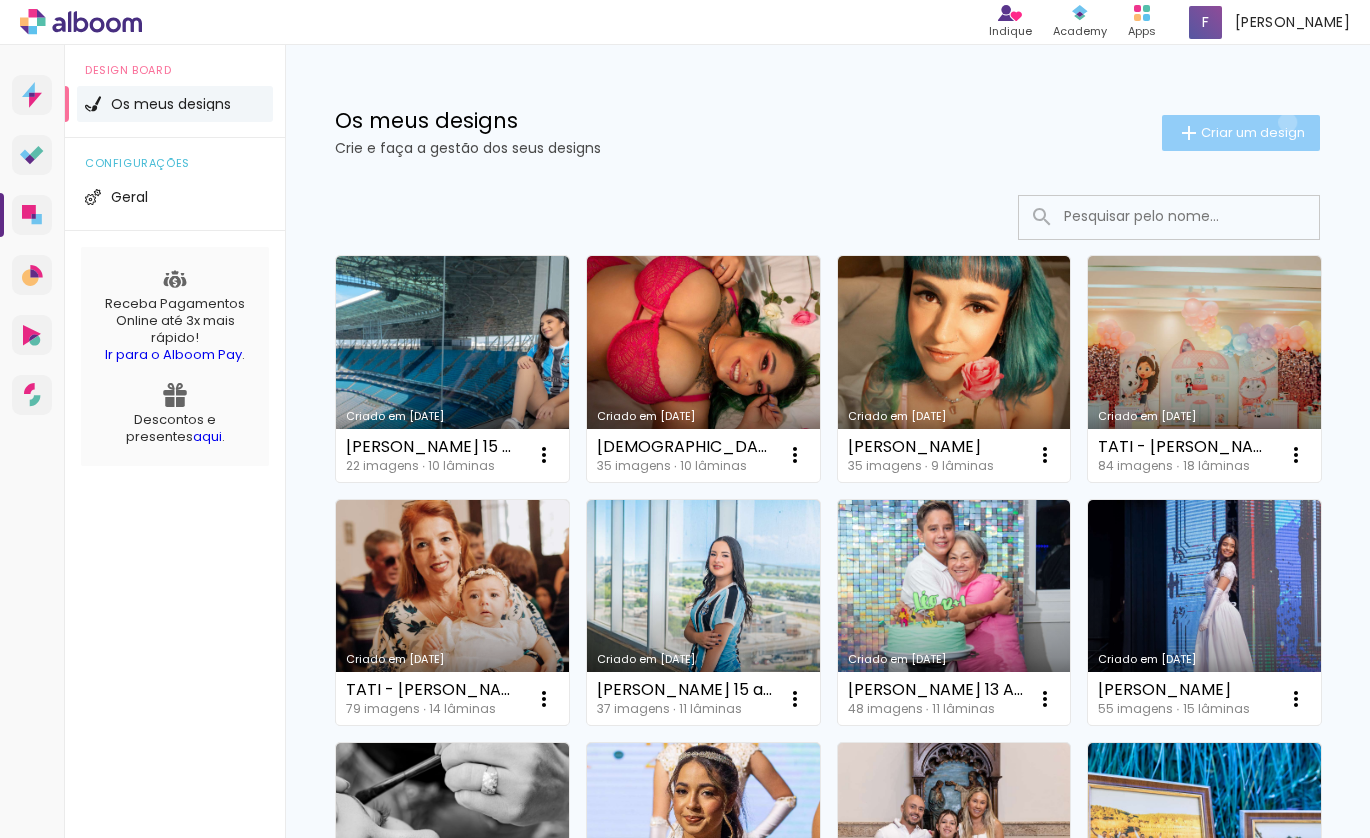 click on "Criar um design" 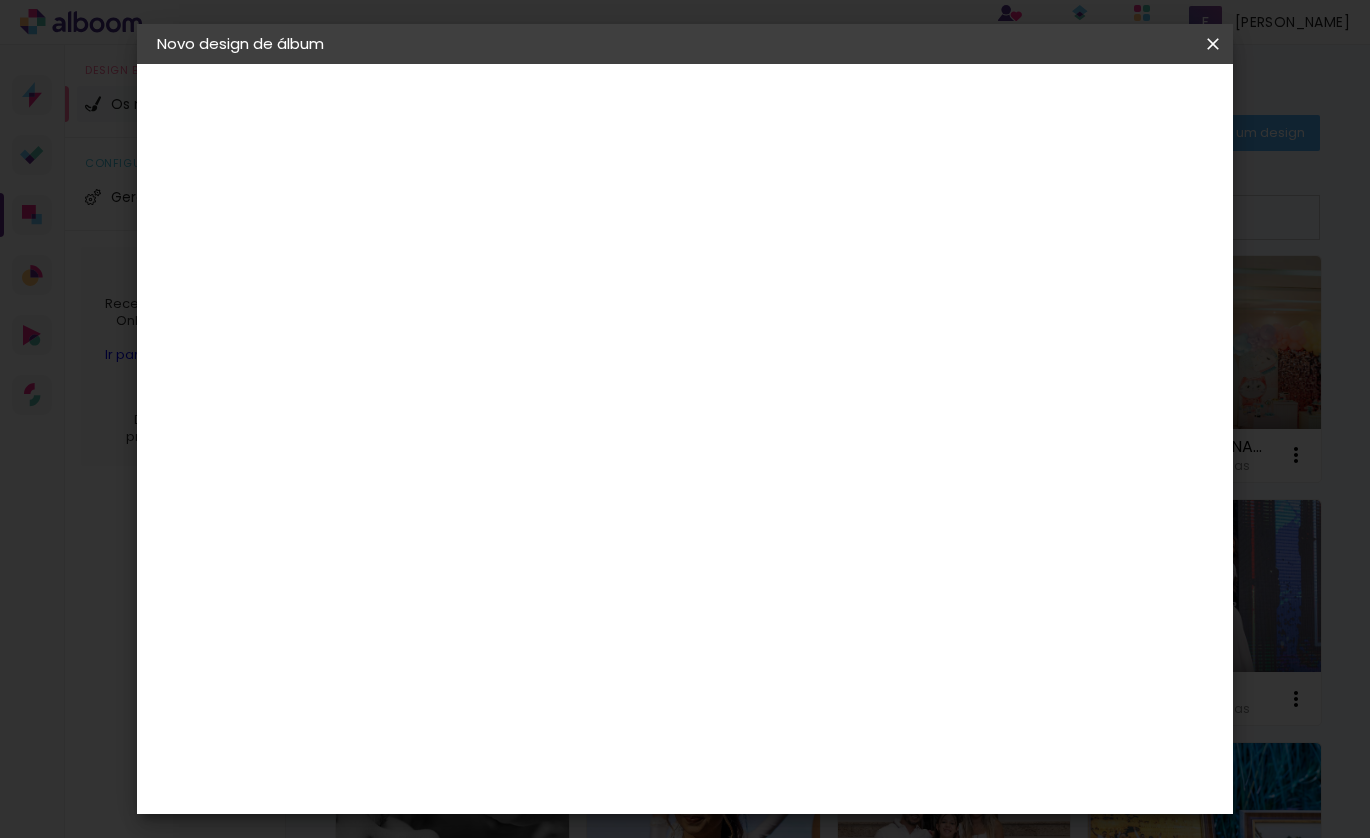 click at bounding box center (484, 268) 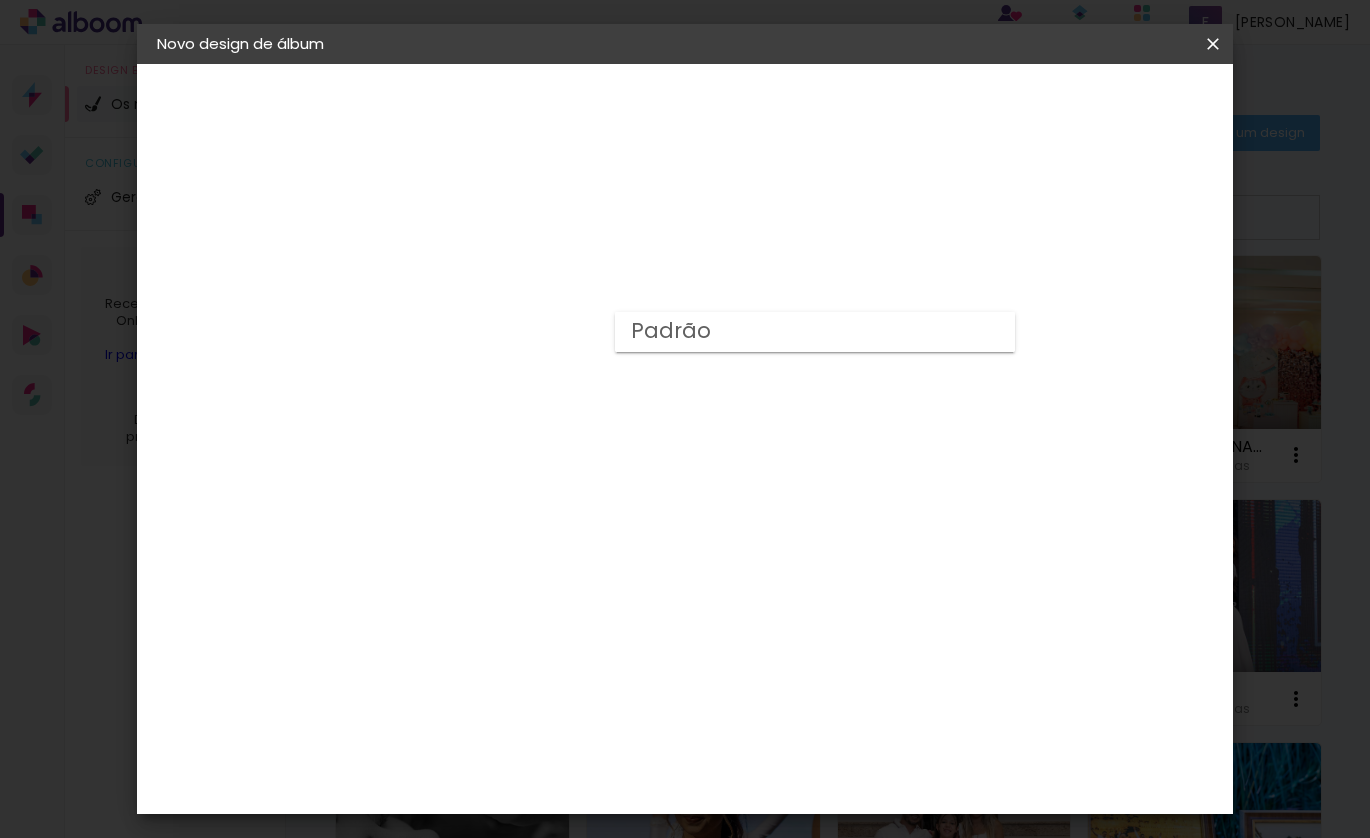 click on "Padrão" at bounding box center (815, 332) 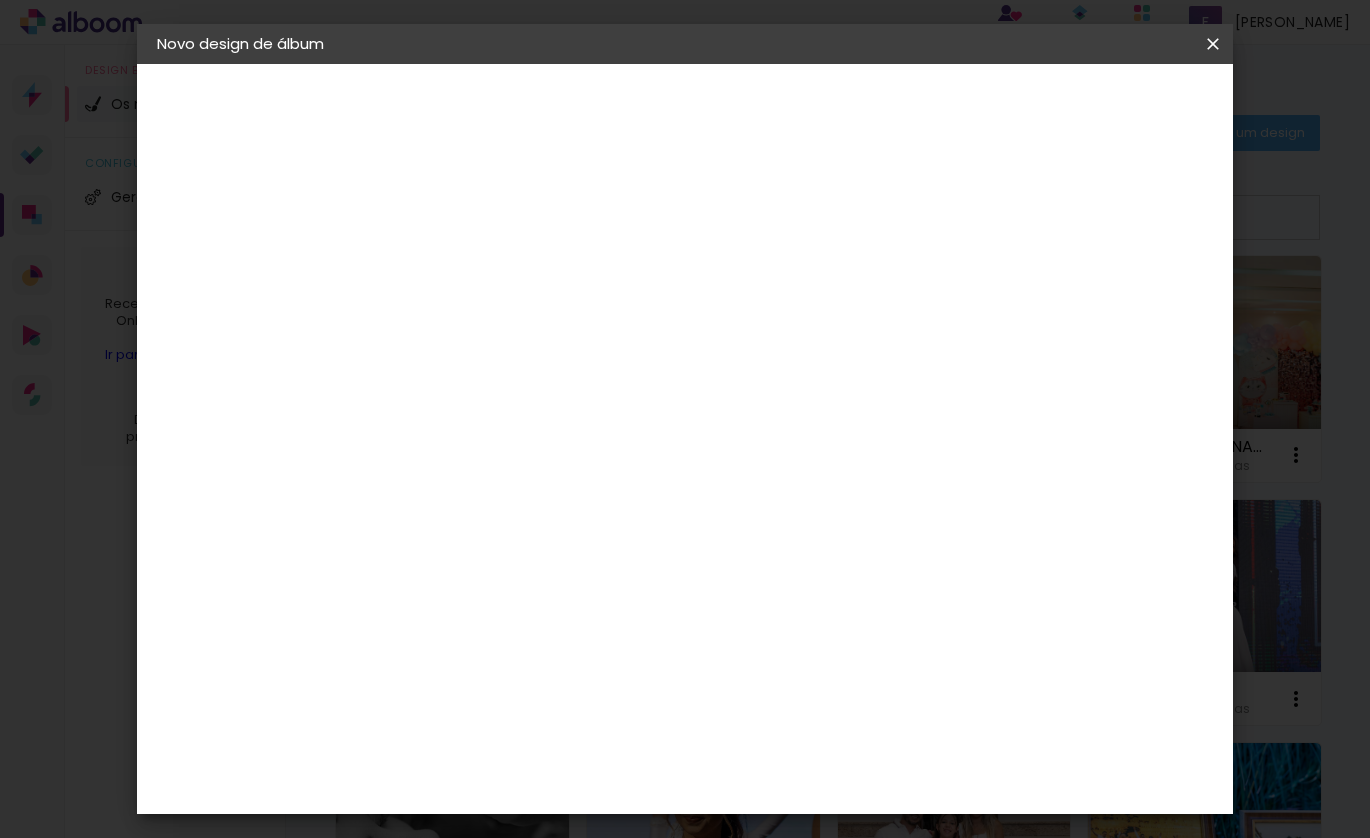 scroll, scrollTop: 524, scrollLeft: 0, axis: vertical 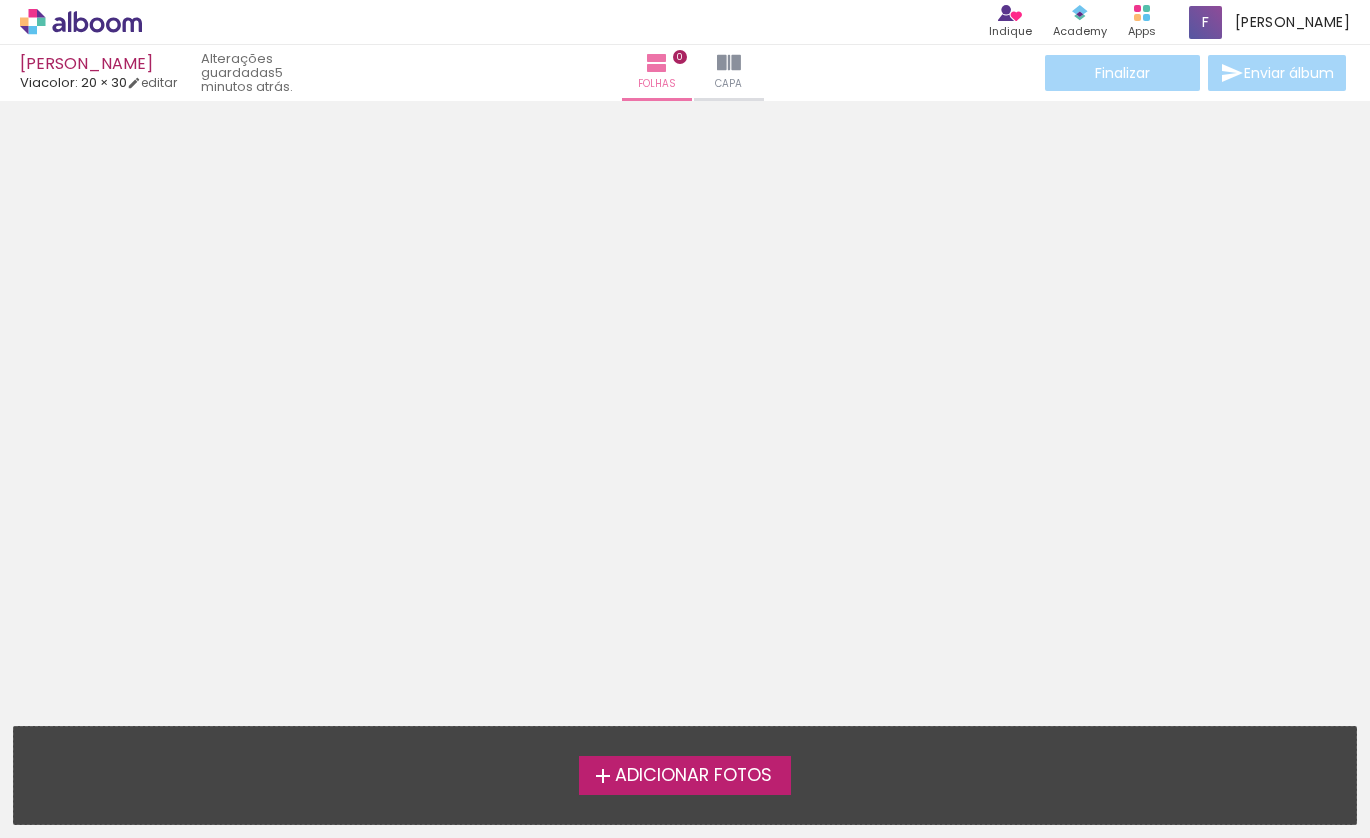 click on "Adicionar Fotos" at bounding box center (693, 776) 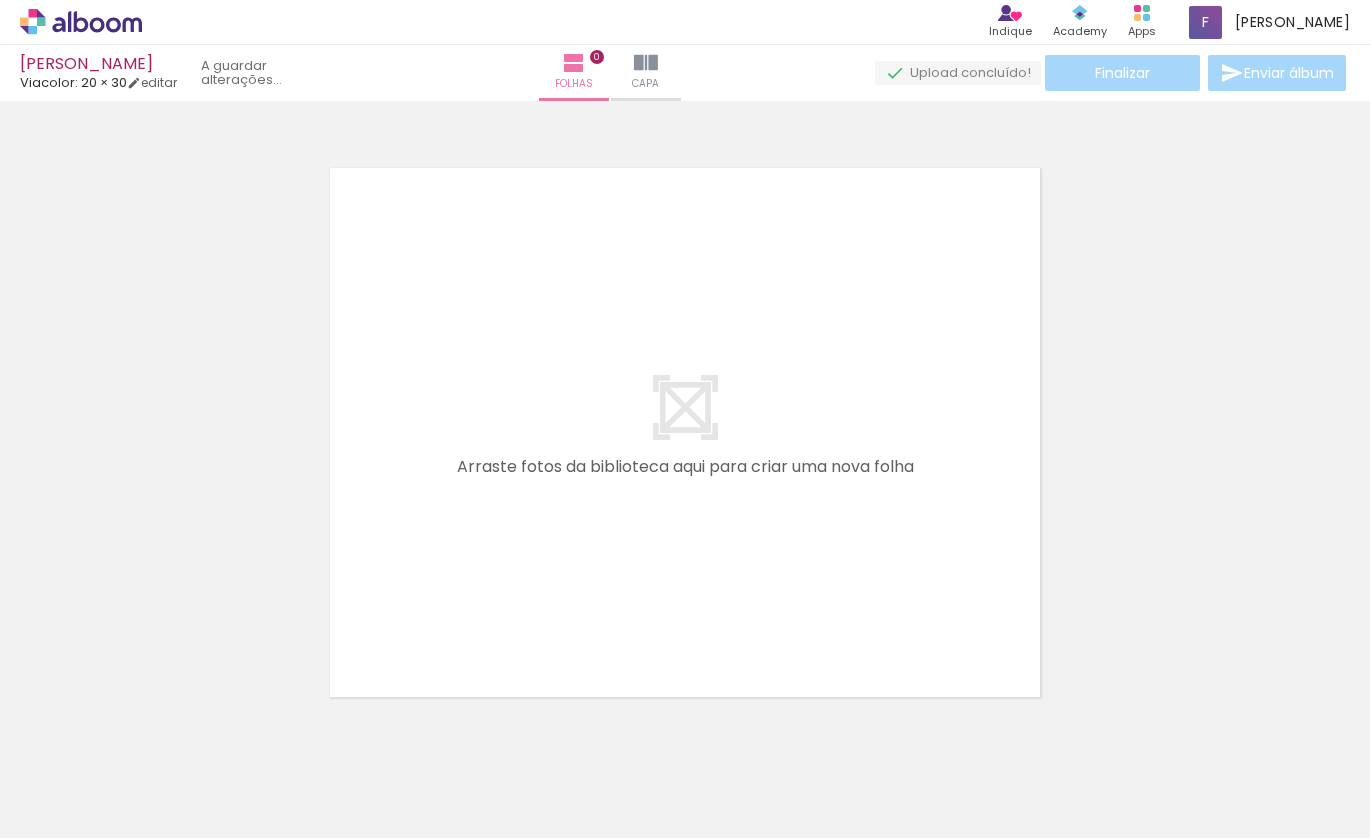 scroll, scrollTop: 22, scrollLeft: 0, axis: vertical 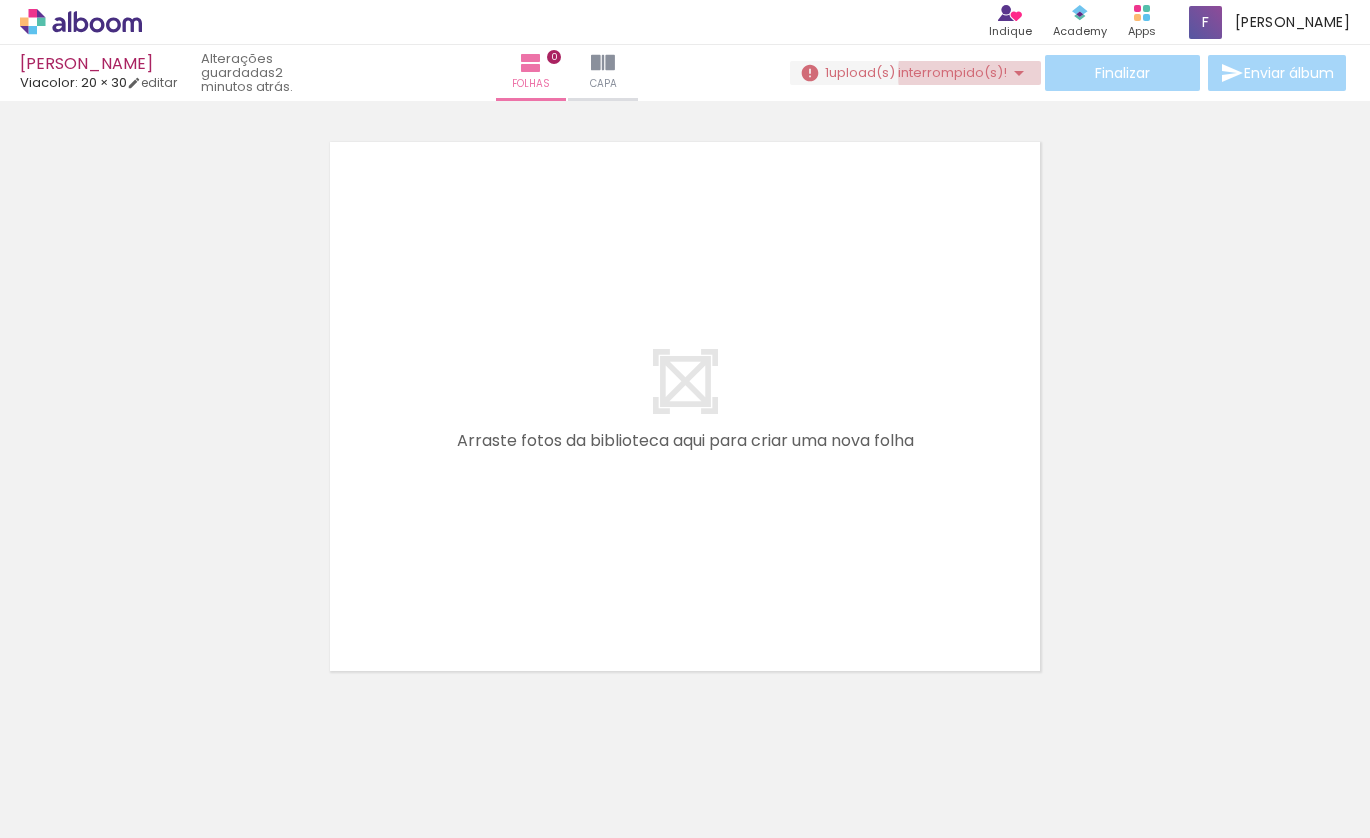 click on "upload(s) interrompido(s)!" at bounding box center (918, 72) 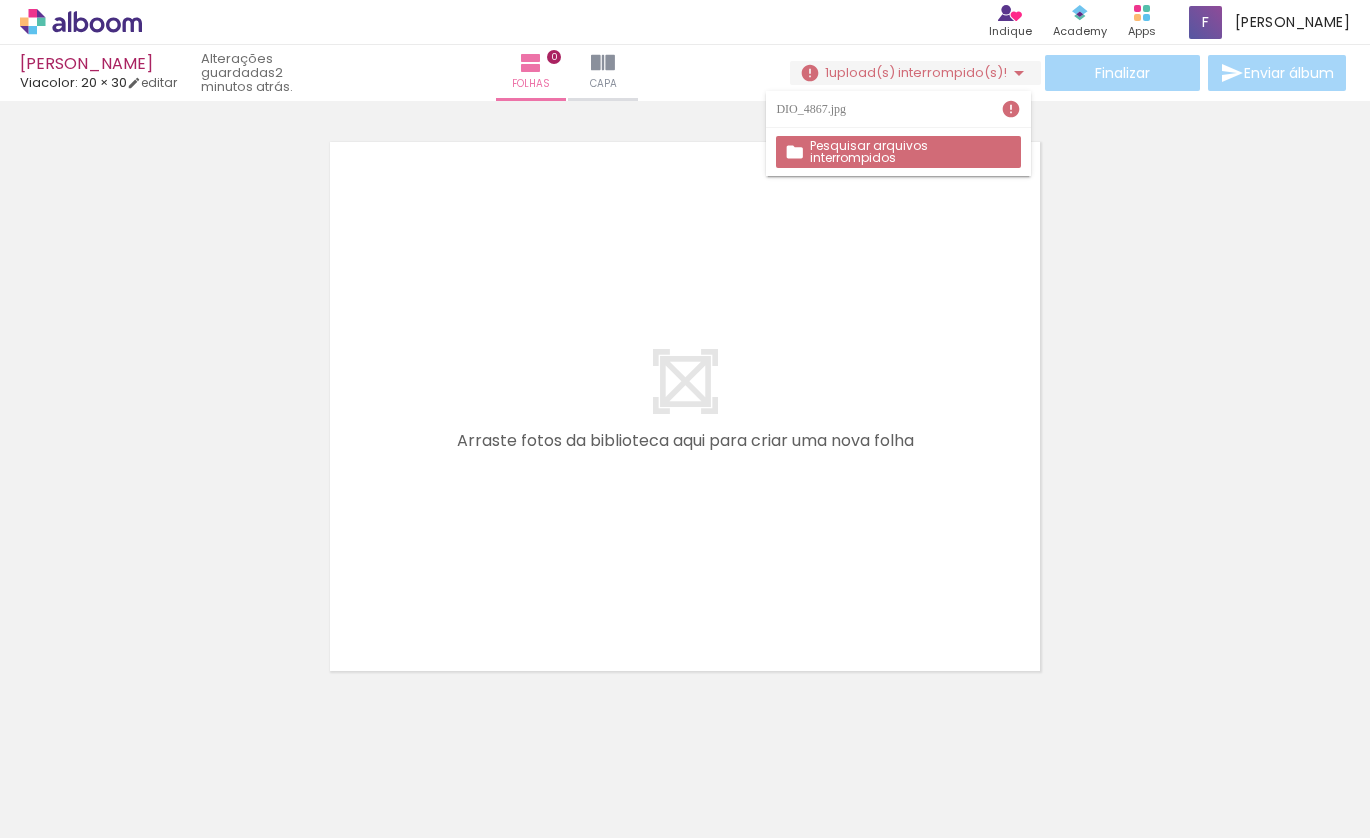 click on "Pesquisar arquivos interrompidos" at bounding box center (0, 0) 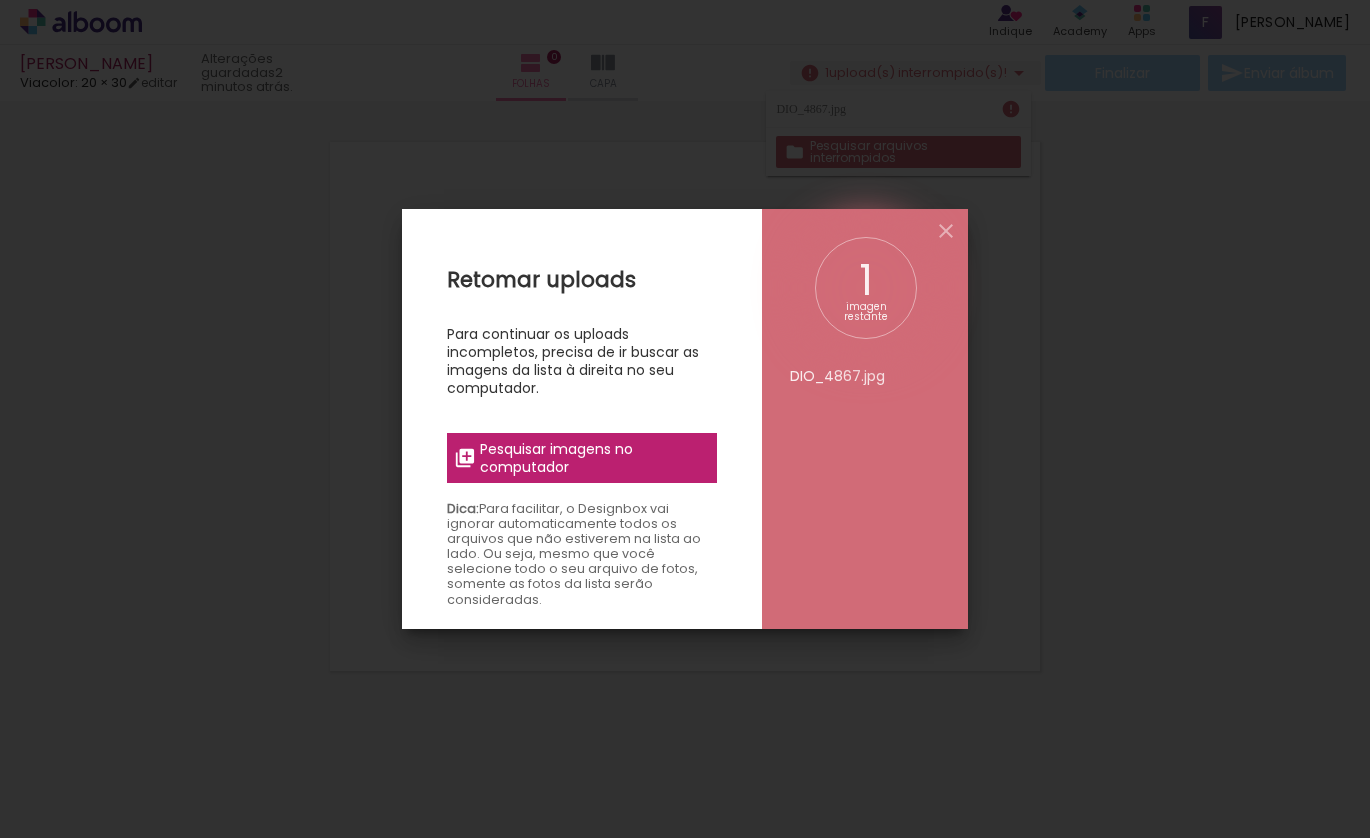 click on "Pesquisar imagens no computador" at bounding box center [582, 458] 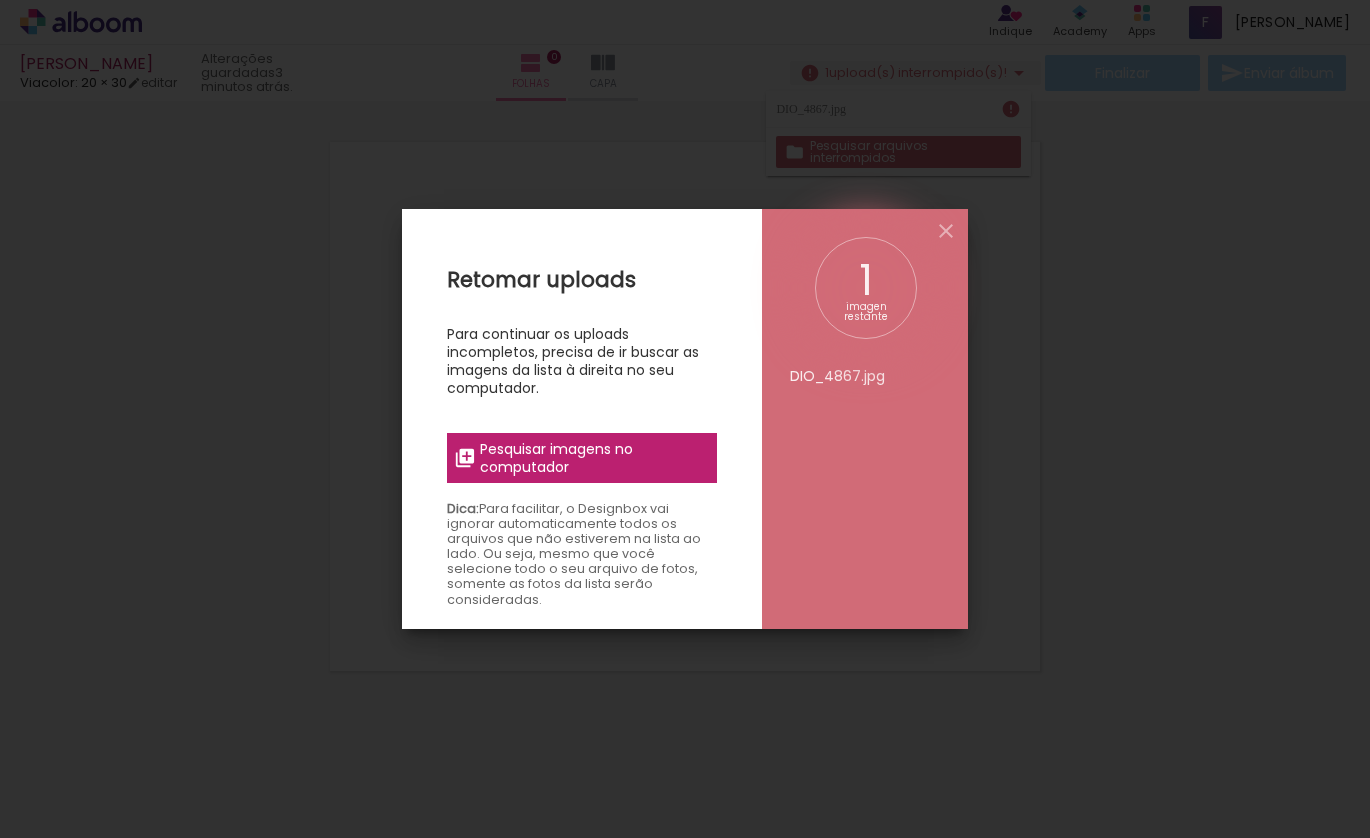 drag, startPoint x: 876, startPoint y: 280, endPoint x: 812, endPoint y: 336, distance: 85.04117 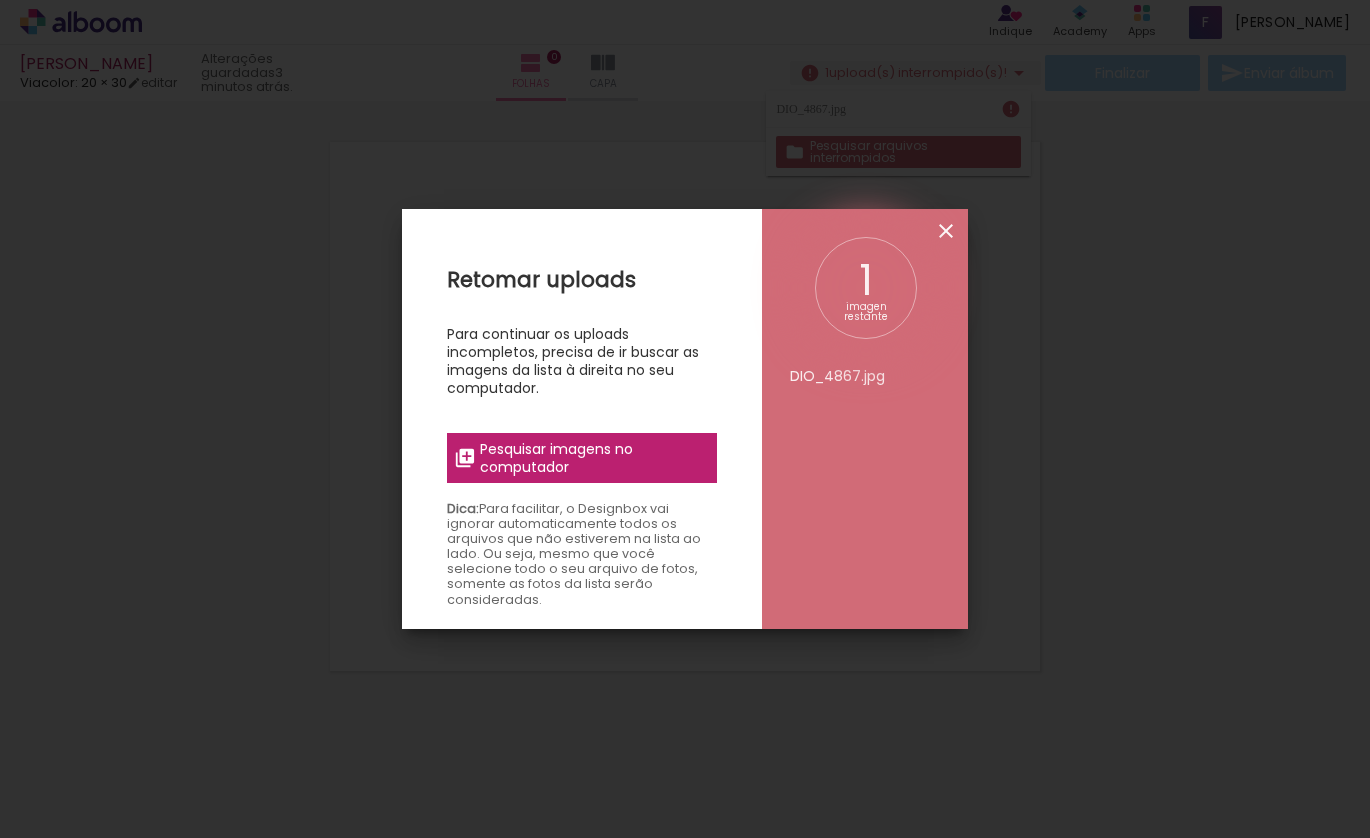 click at bounding box center (946, 231) 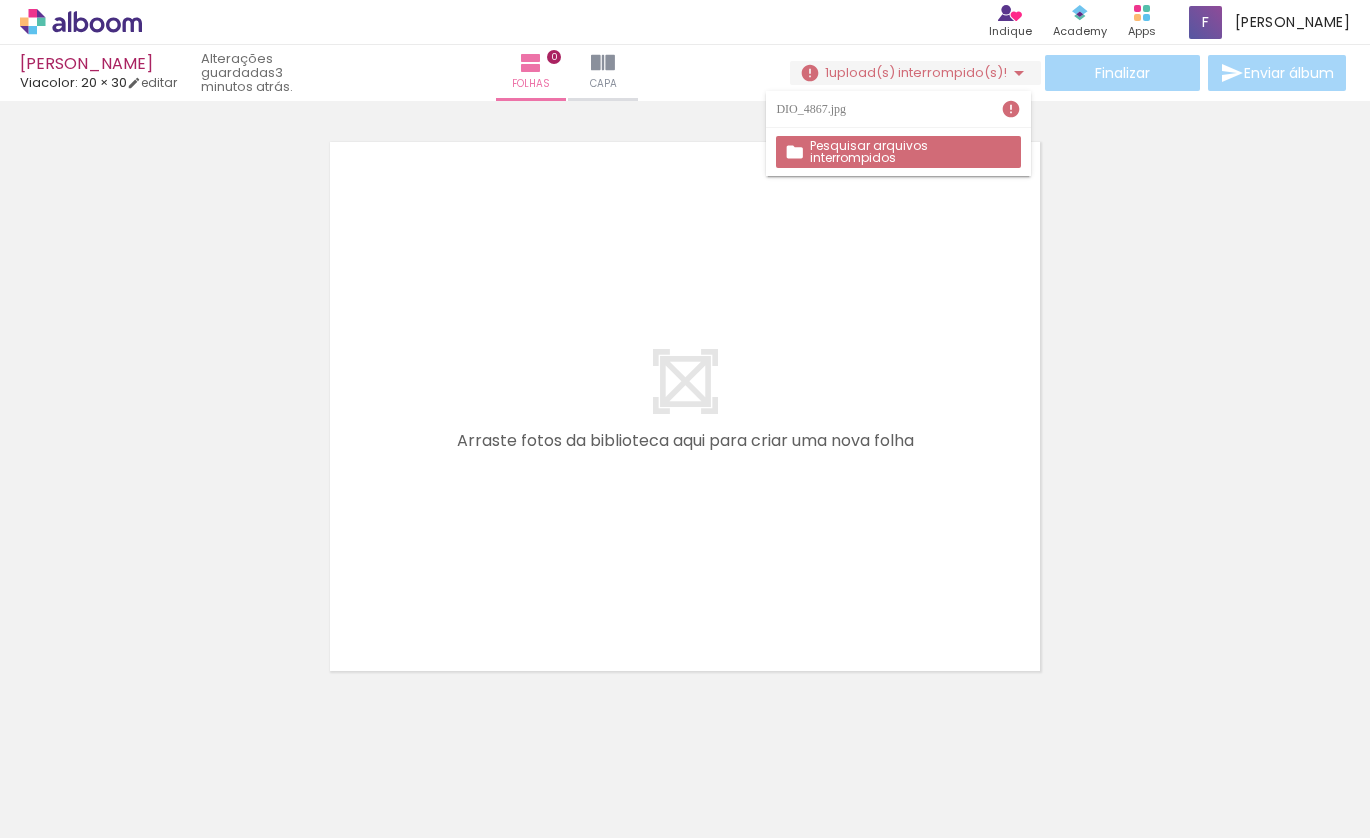 click on "Pesquisar arquivos interrompidos" at bounding box center (898, 152) 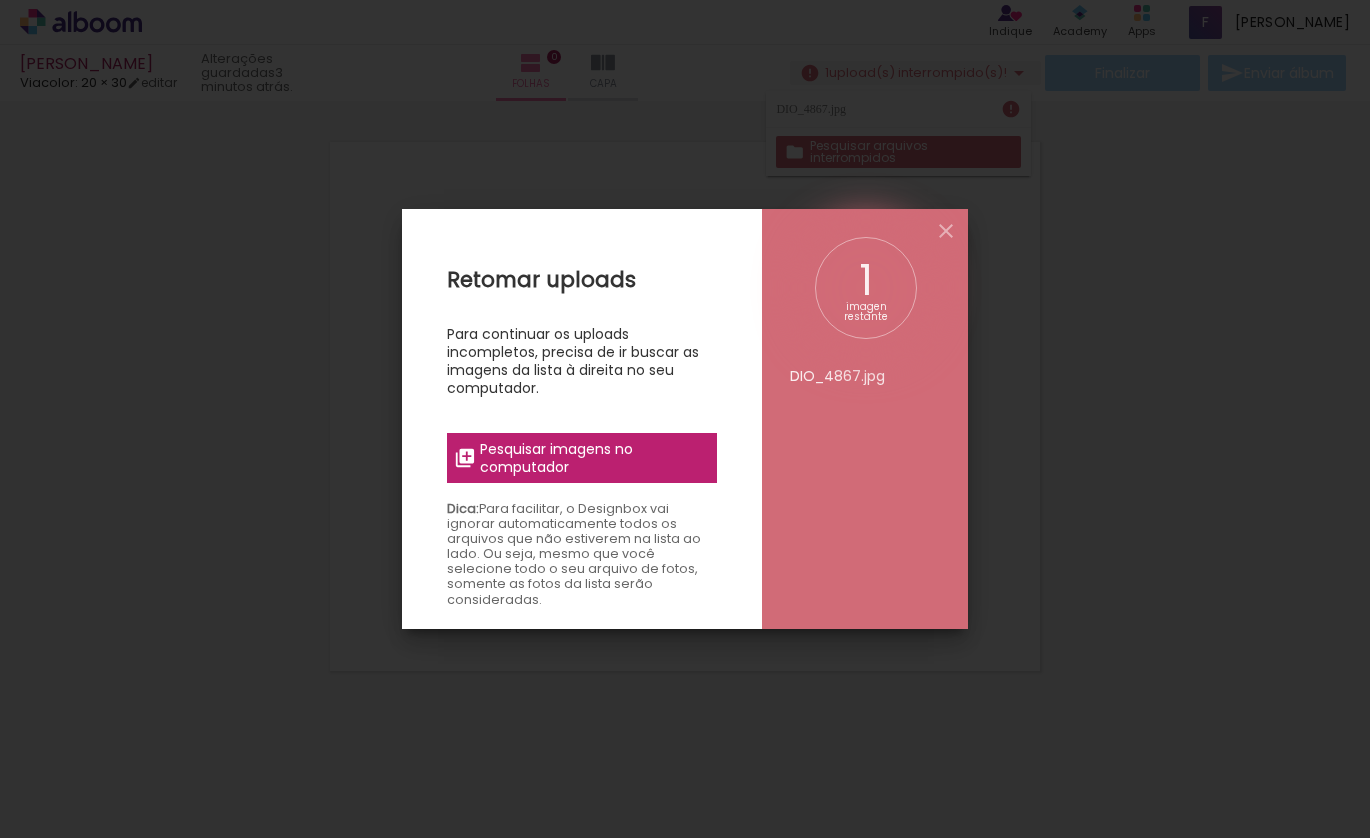 click on "Pesquisar imagens no computador" at bounding box center [592, 458] 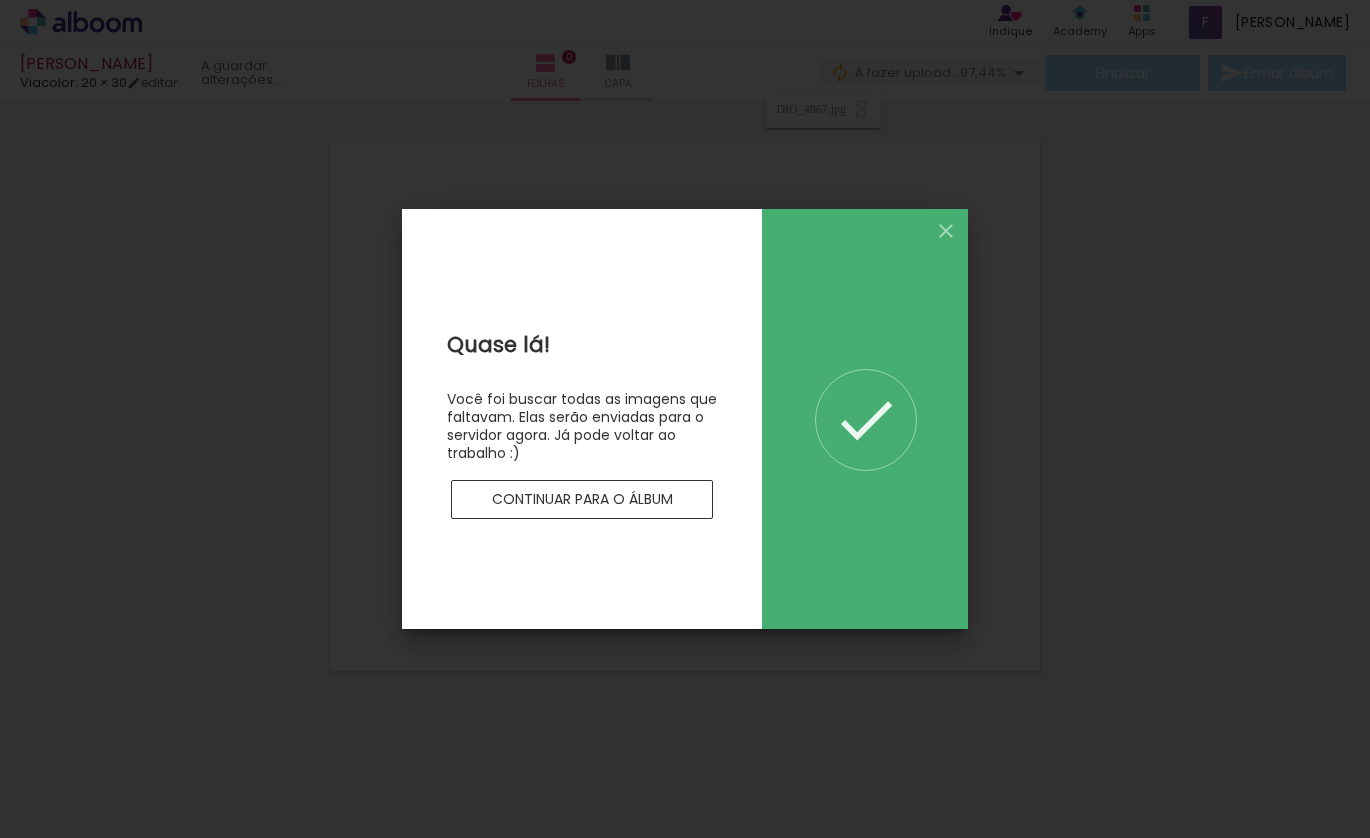 click on "Continuar para o álbum" at bounding box center [0, 0] 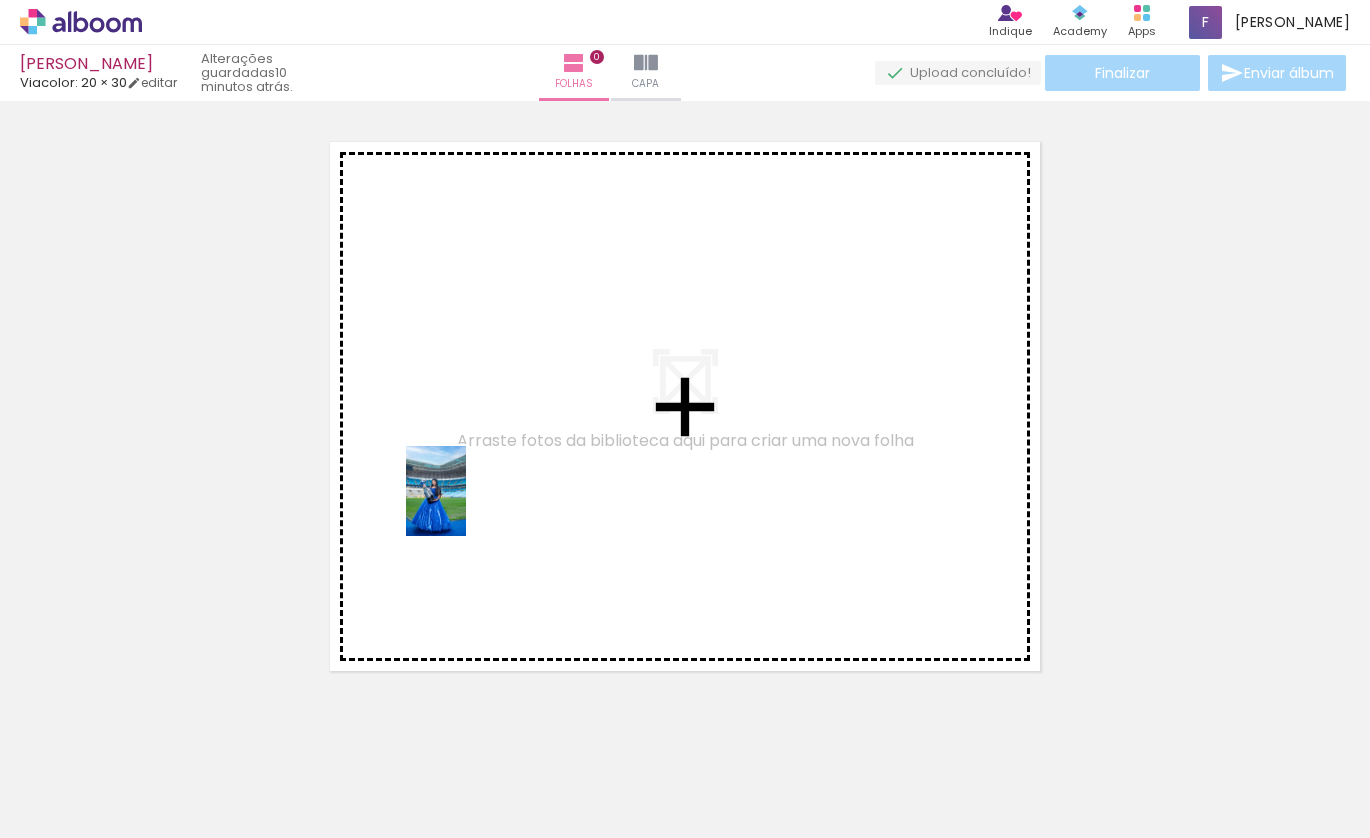drag, startPoint x: 185, startPoint y: 790, endPoint x: 466, endPoint y: 506, distance: 399.52097 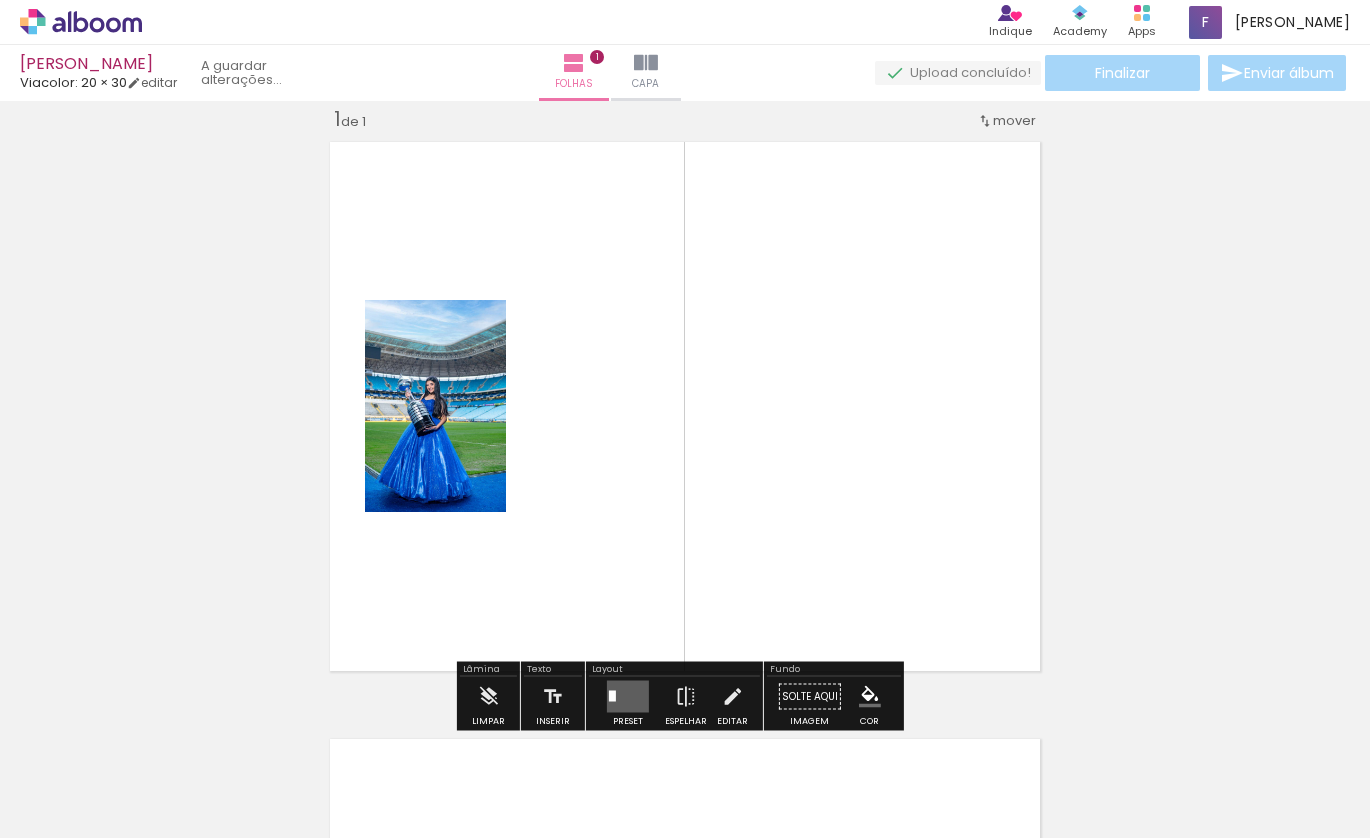 scroll, scrollTop: 26, scrollLeft: 0, axis: vertical 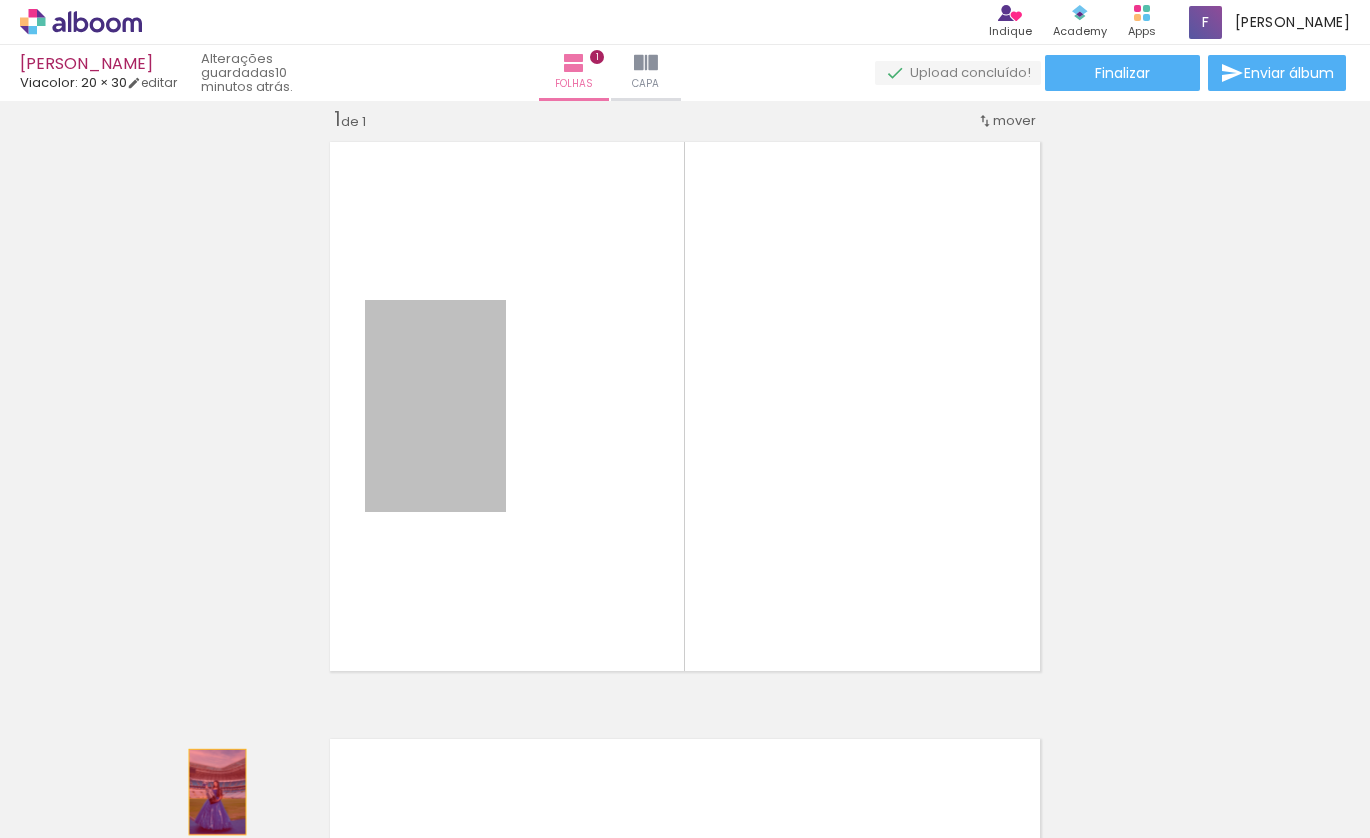 drag, startPoint x: 422, startPoint y: 416, endPoint x: 210, endPoint y: 792, distance: 431.648 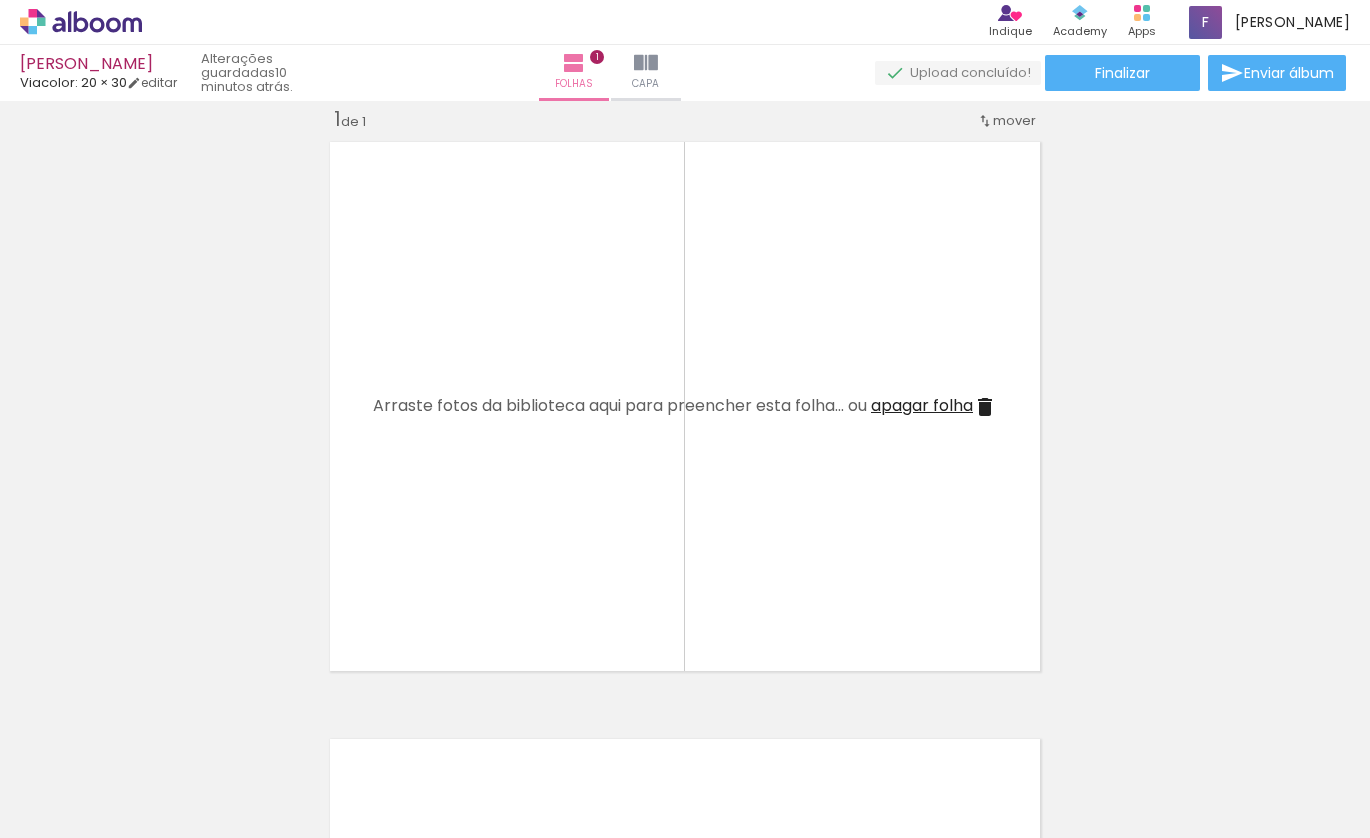 scroll, scrollTop: 0, scrollLeft: 0, axis: both 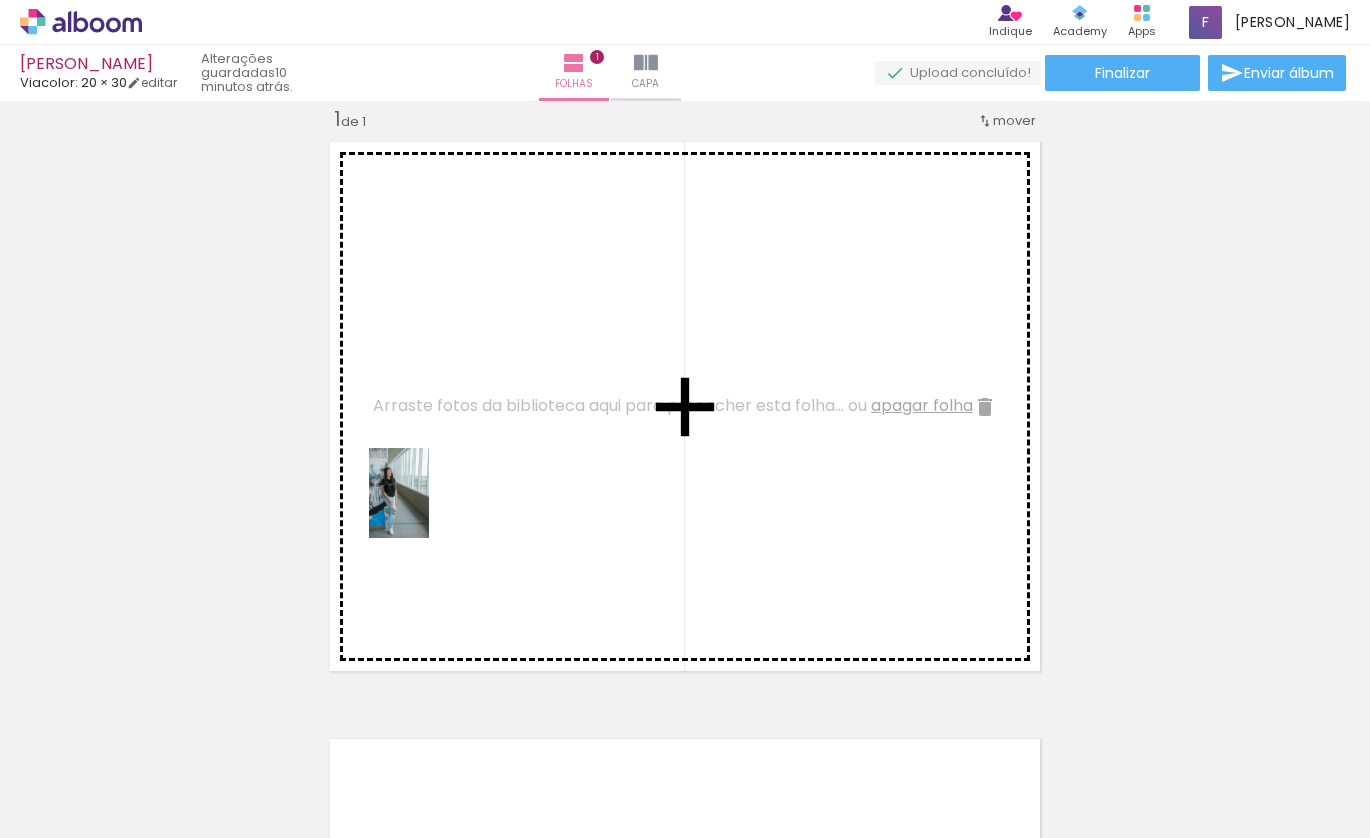 drag, startPoint x: 197, startPoint y: 772, endPoint x: 430, endPoint y: 507, distance: 352.86542 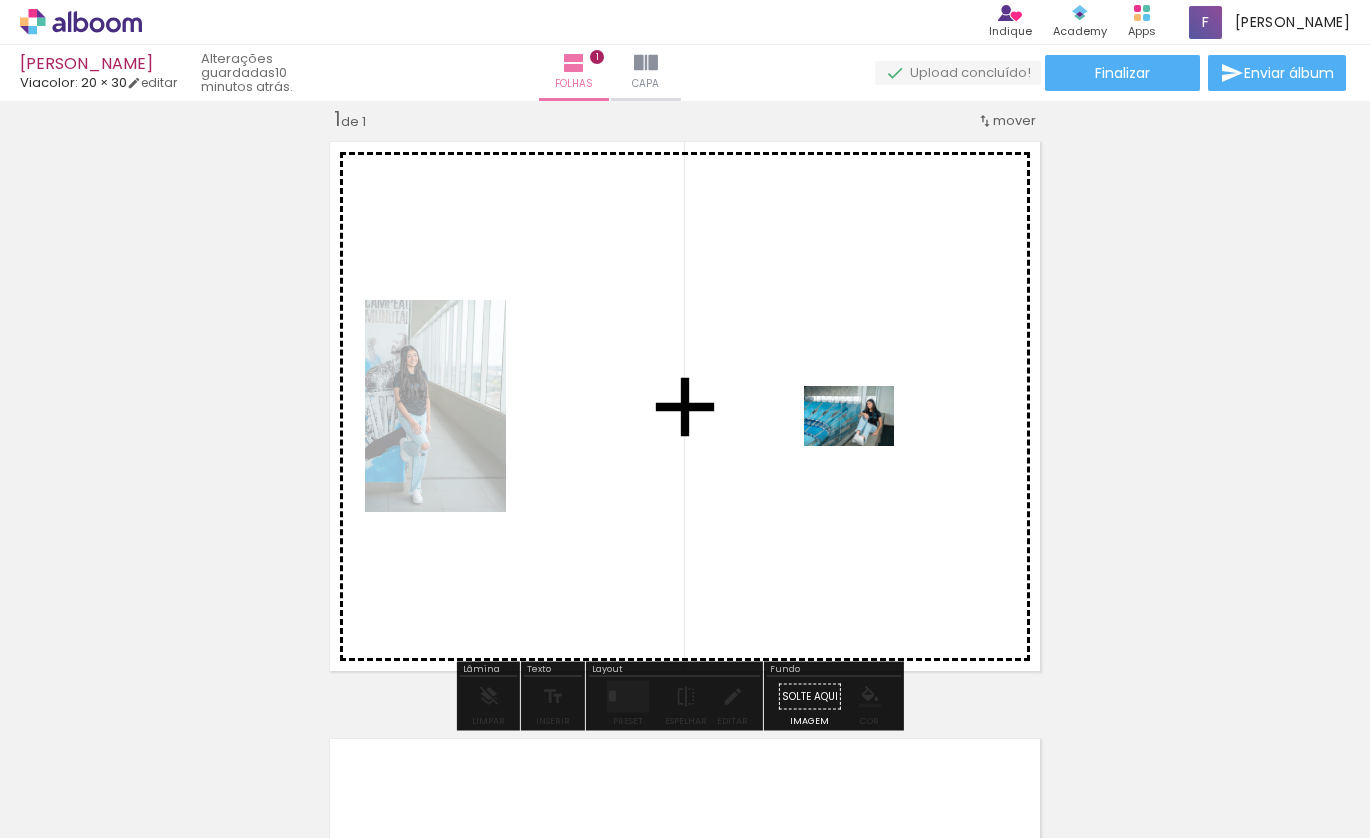 drag, startPoint x: 318, startPoint y: 759, endPoint x: 865, endPoint y: 446, distance: 630.2206 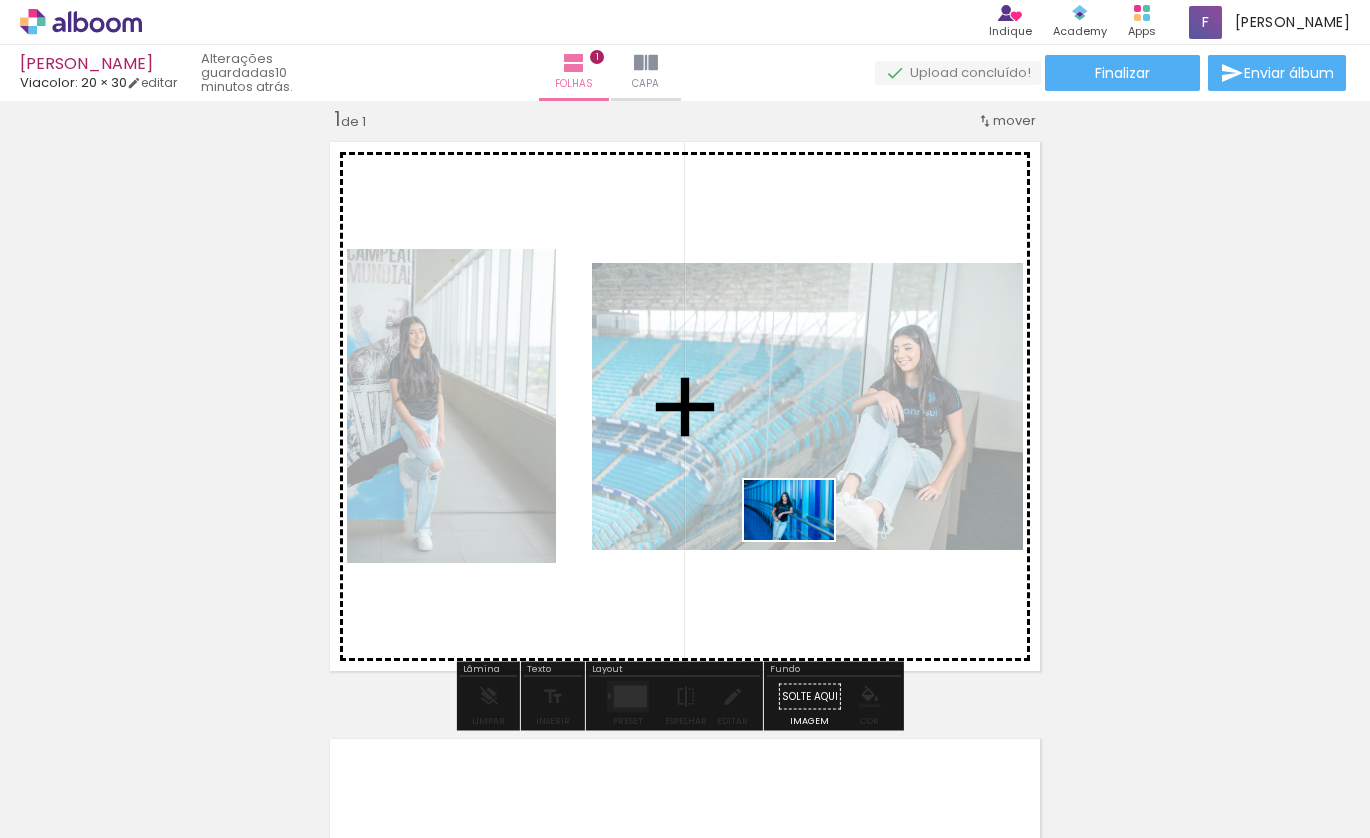 drag, startPoint x: 446, startPoint y: 740, endPoint x: 804, endPoint y: 540, distance: 410.07803 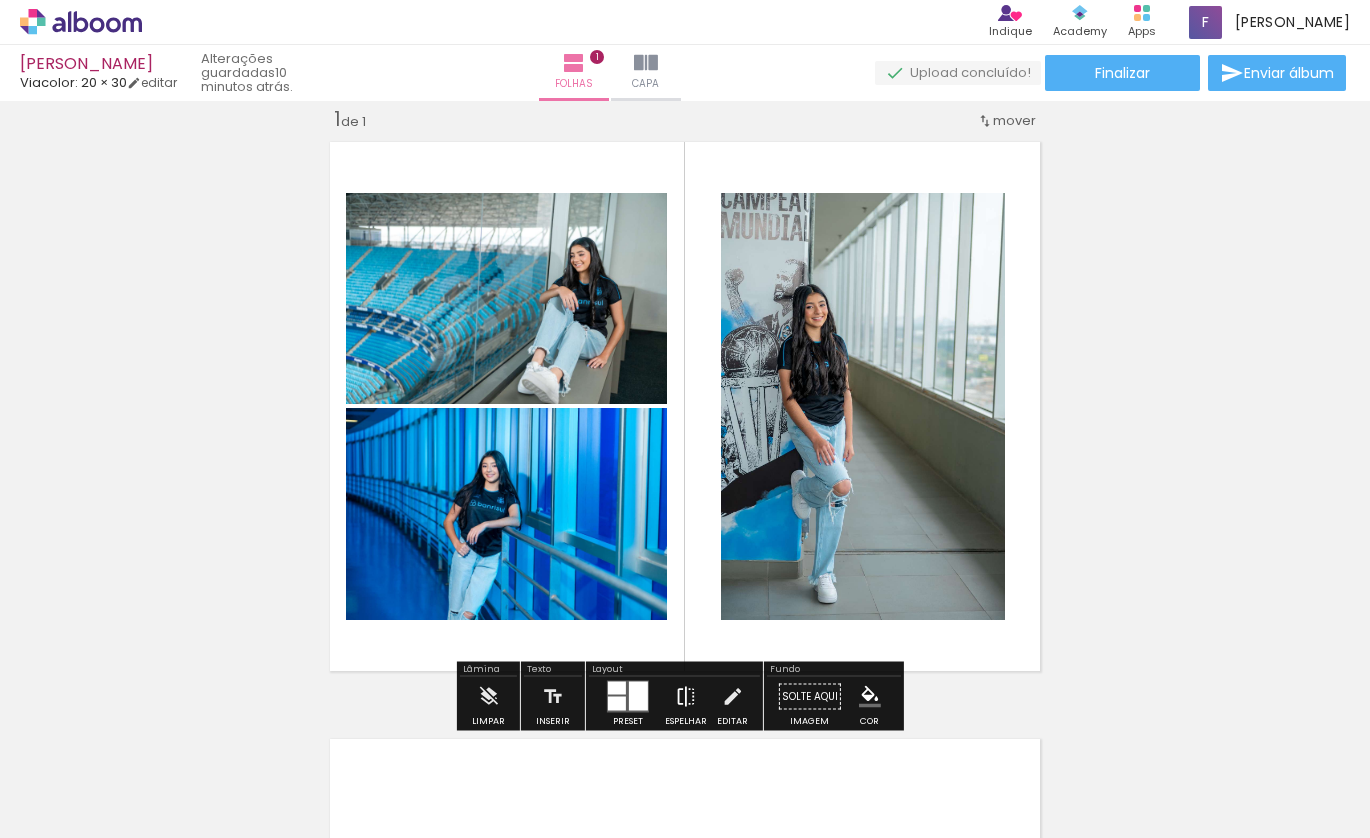 click at bounding box center (686, 697) 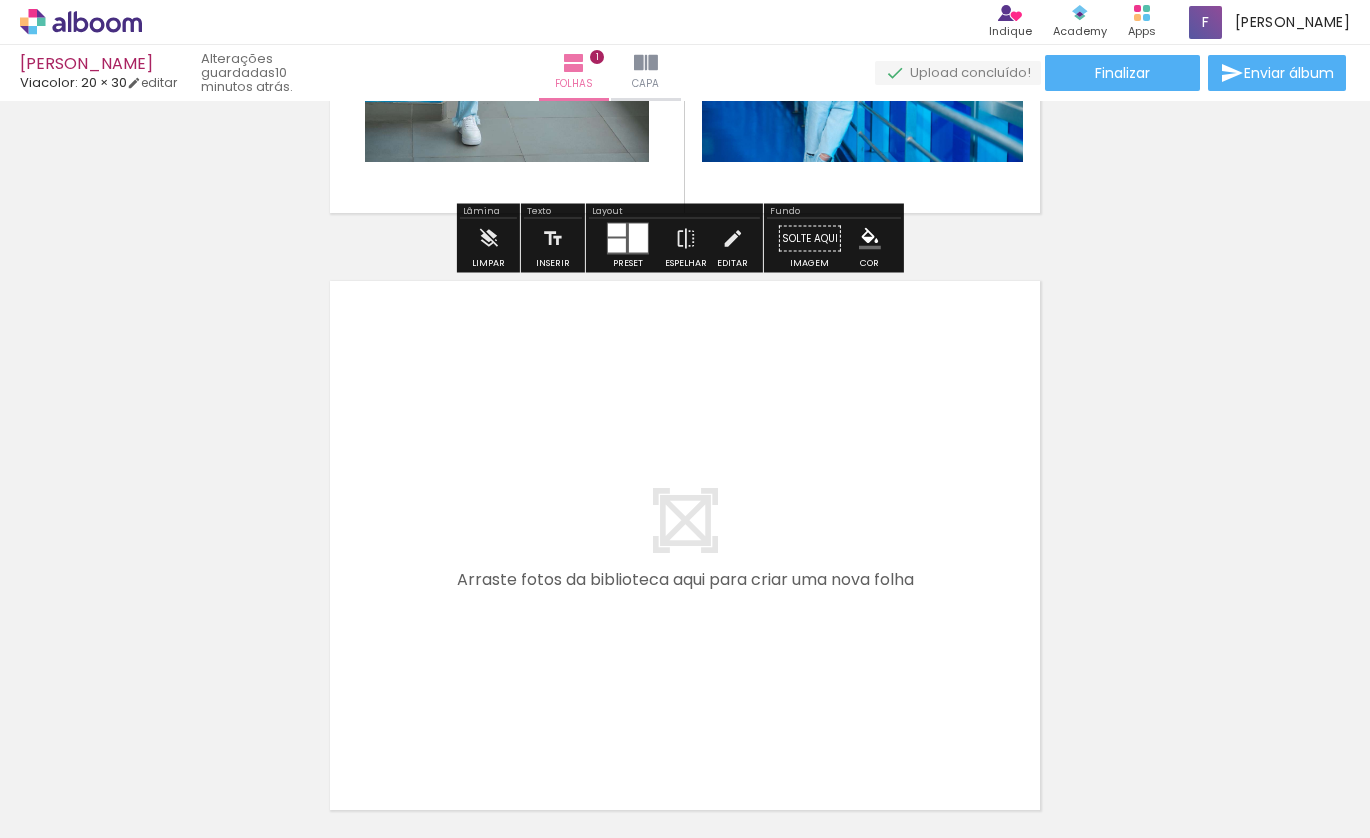 scroll, scrollTop: 521, scrollLeft: 0, axis: vertical 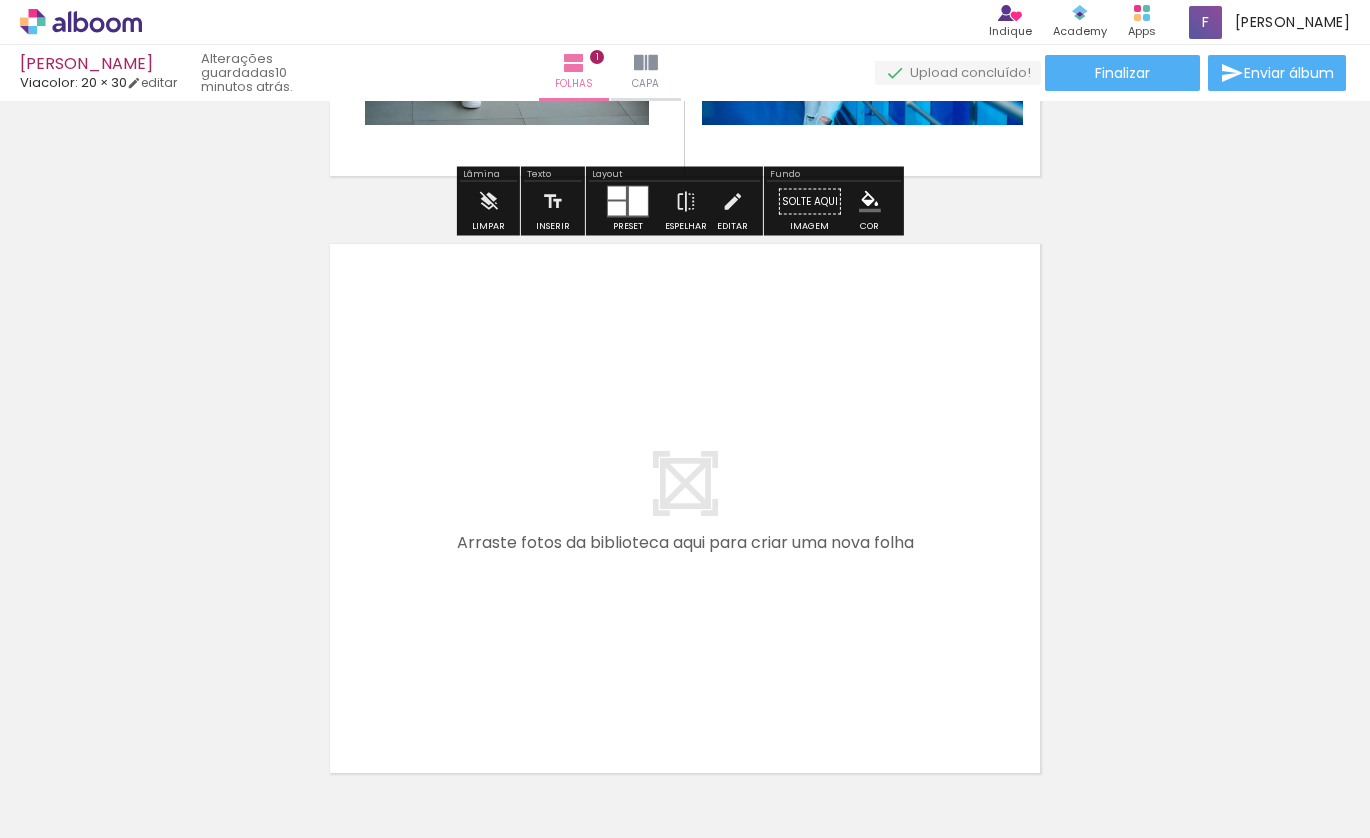 drag, startPoint x: 542, startPoint y: 771, endPoint x: 548, endPoint y: 542, distance: 229.07858 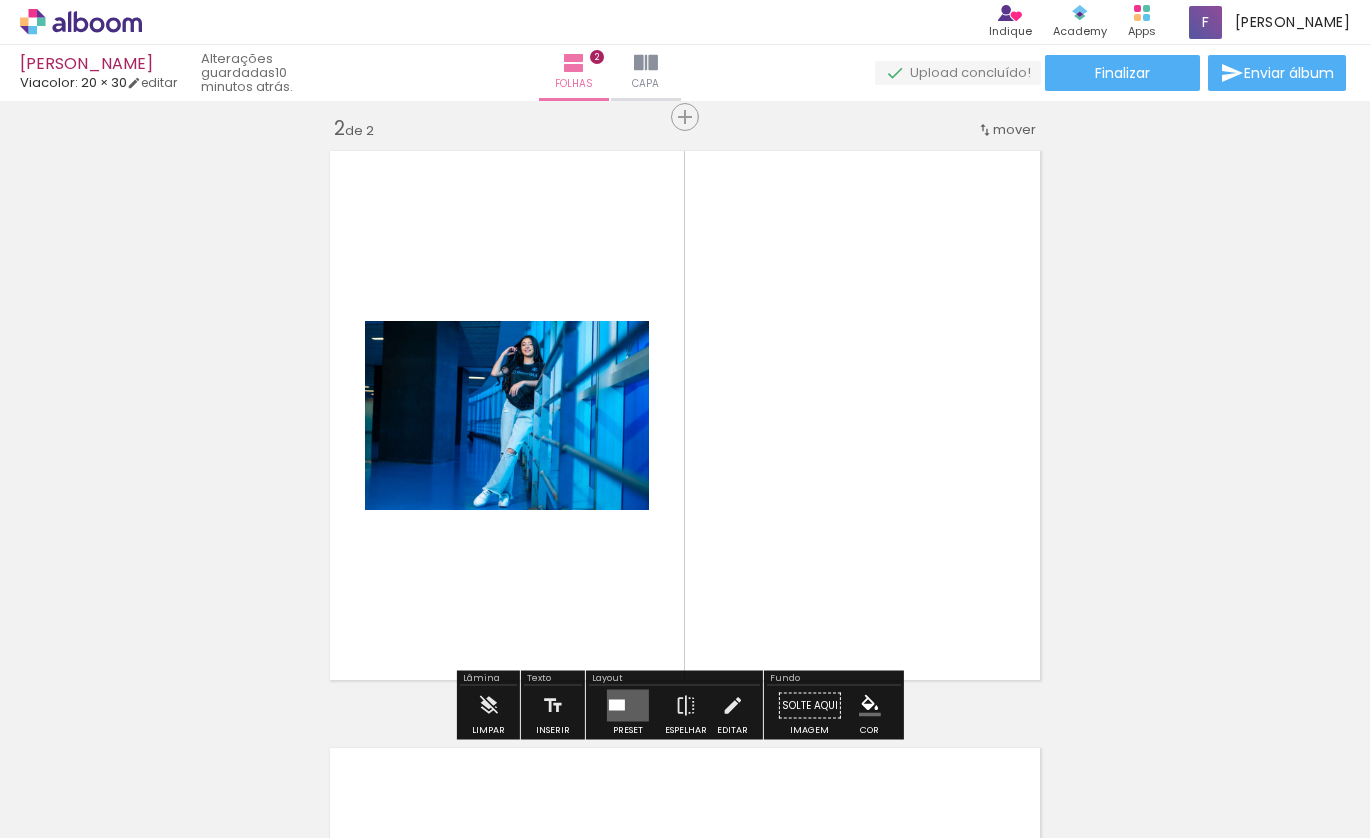 scroll, scrollTop: 623, scrollLeft: 0, axis: vertical 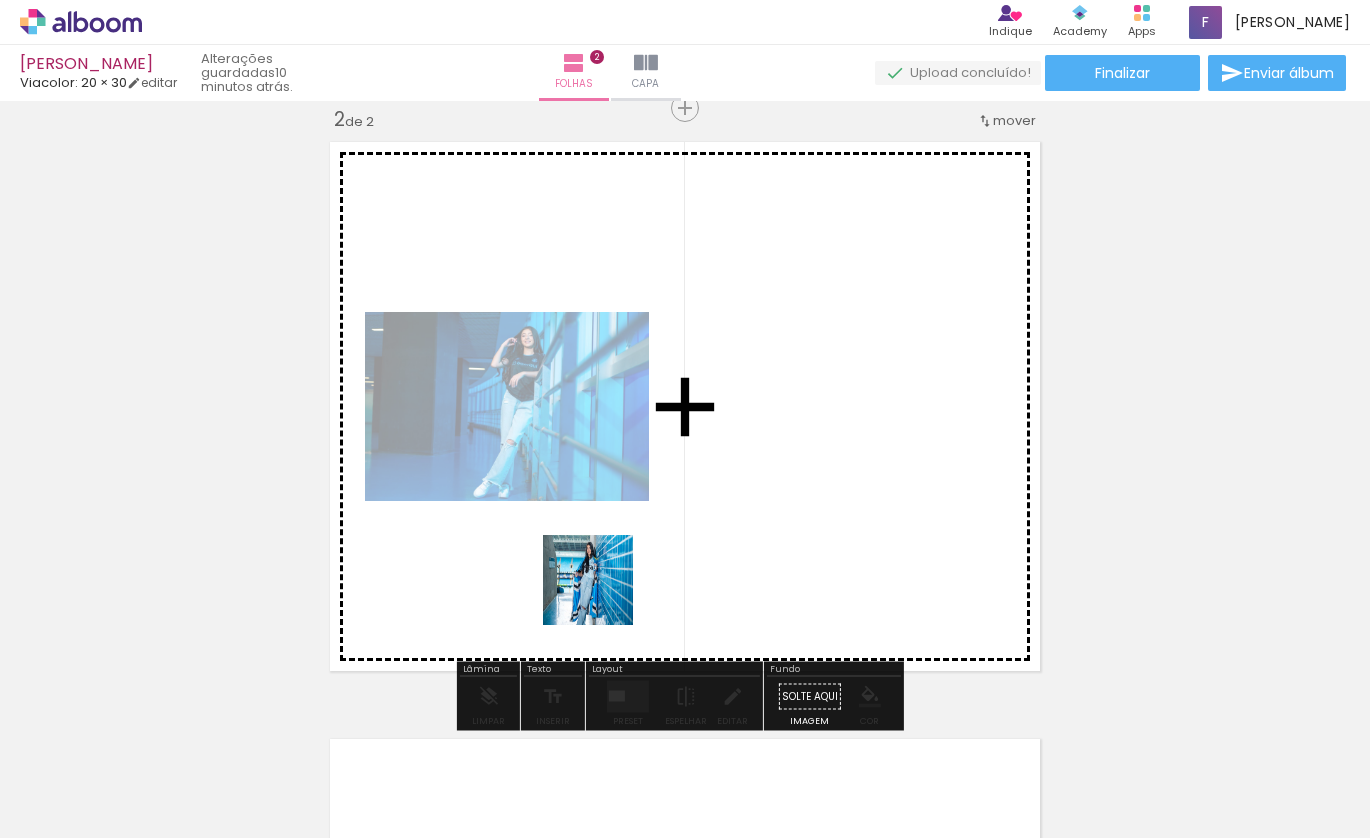 drag, startPoint x: 654, startPoint y: 759, endPoint x: 656, endPoint y: 664, distance: 95.02105 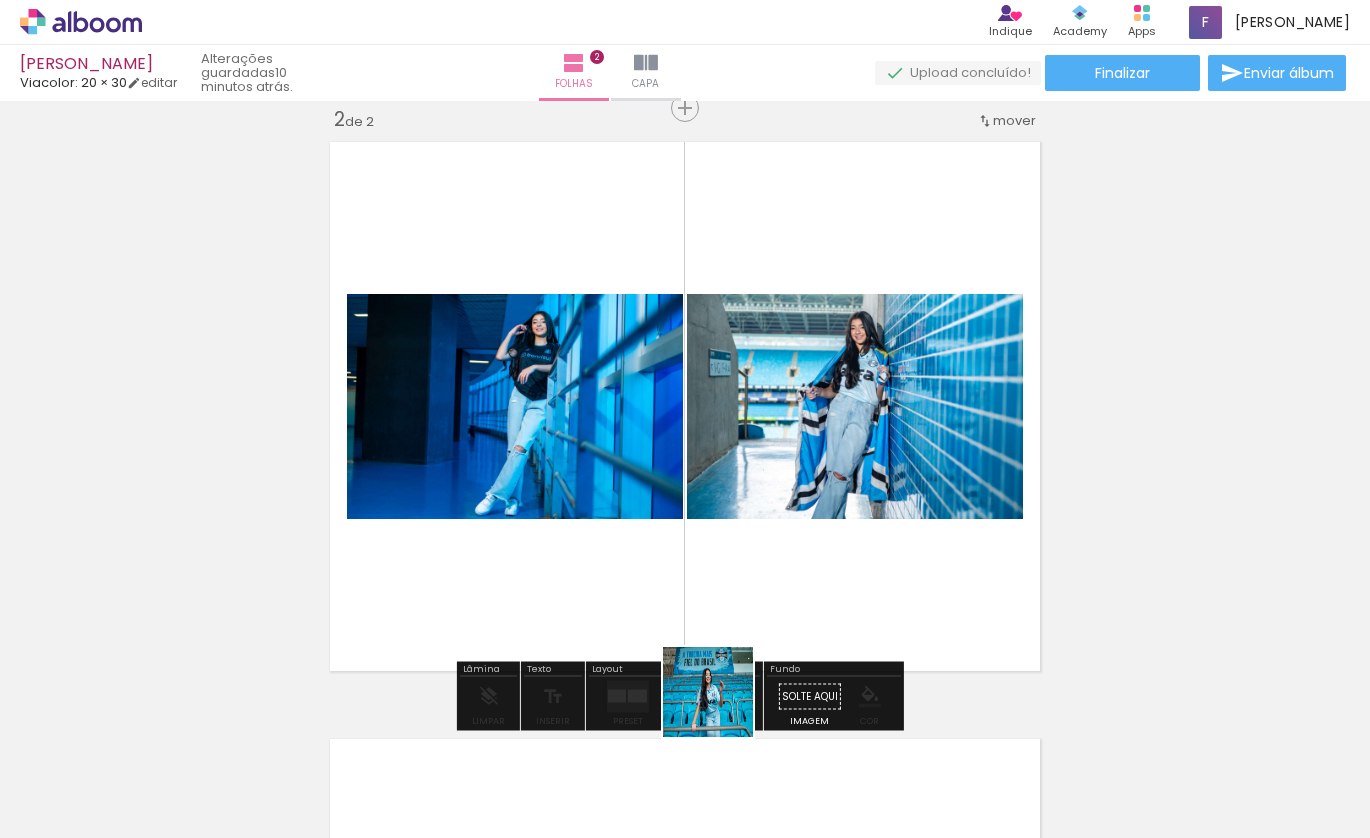 drag, startPoint x: 746, startPoint y: 746, endPoint x: 619, endPoint y: 571, distance: 216.22673 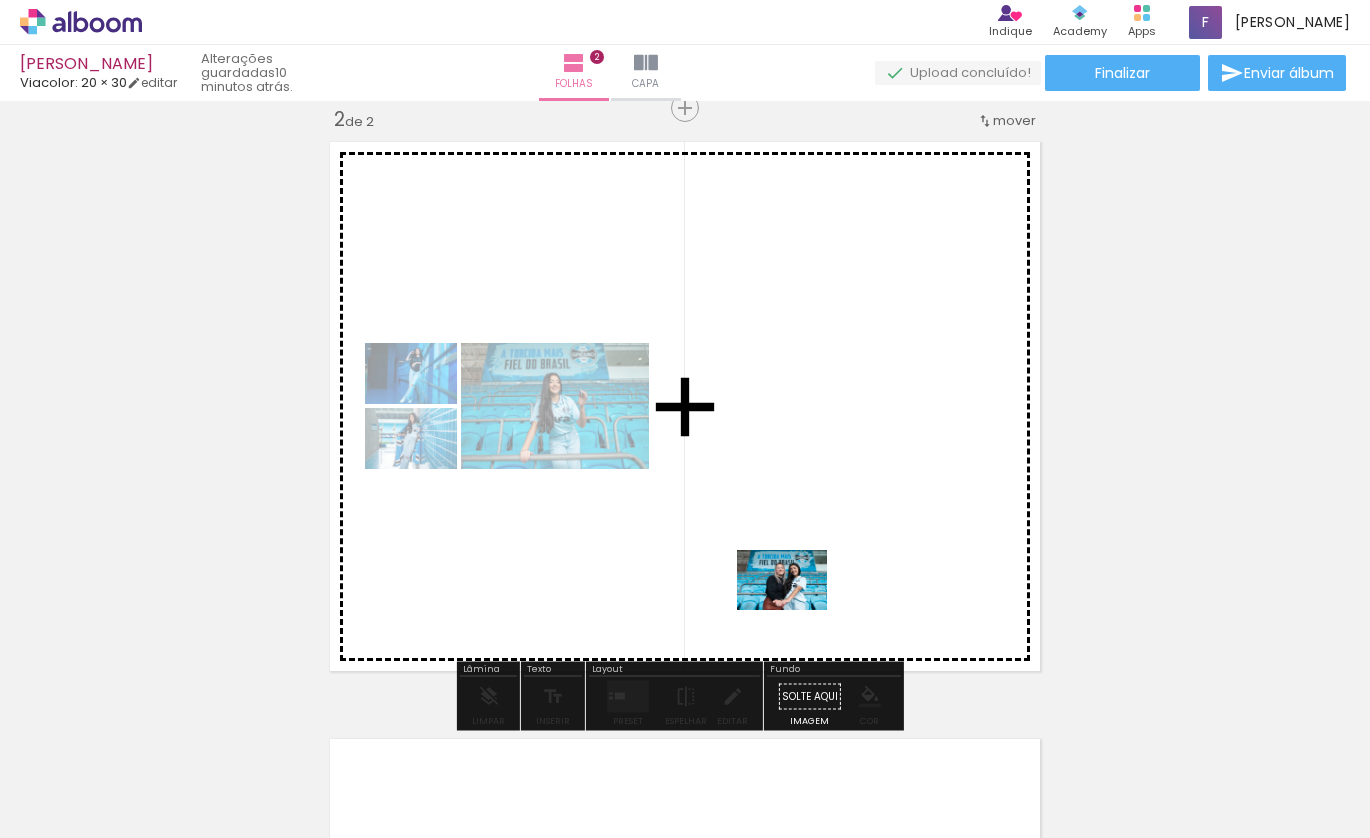 drag, startPoint x: 1233, startPoint y: 789, endPoint x: 797, endPoint y: 610, distance: 471.31412 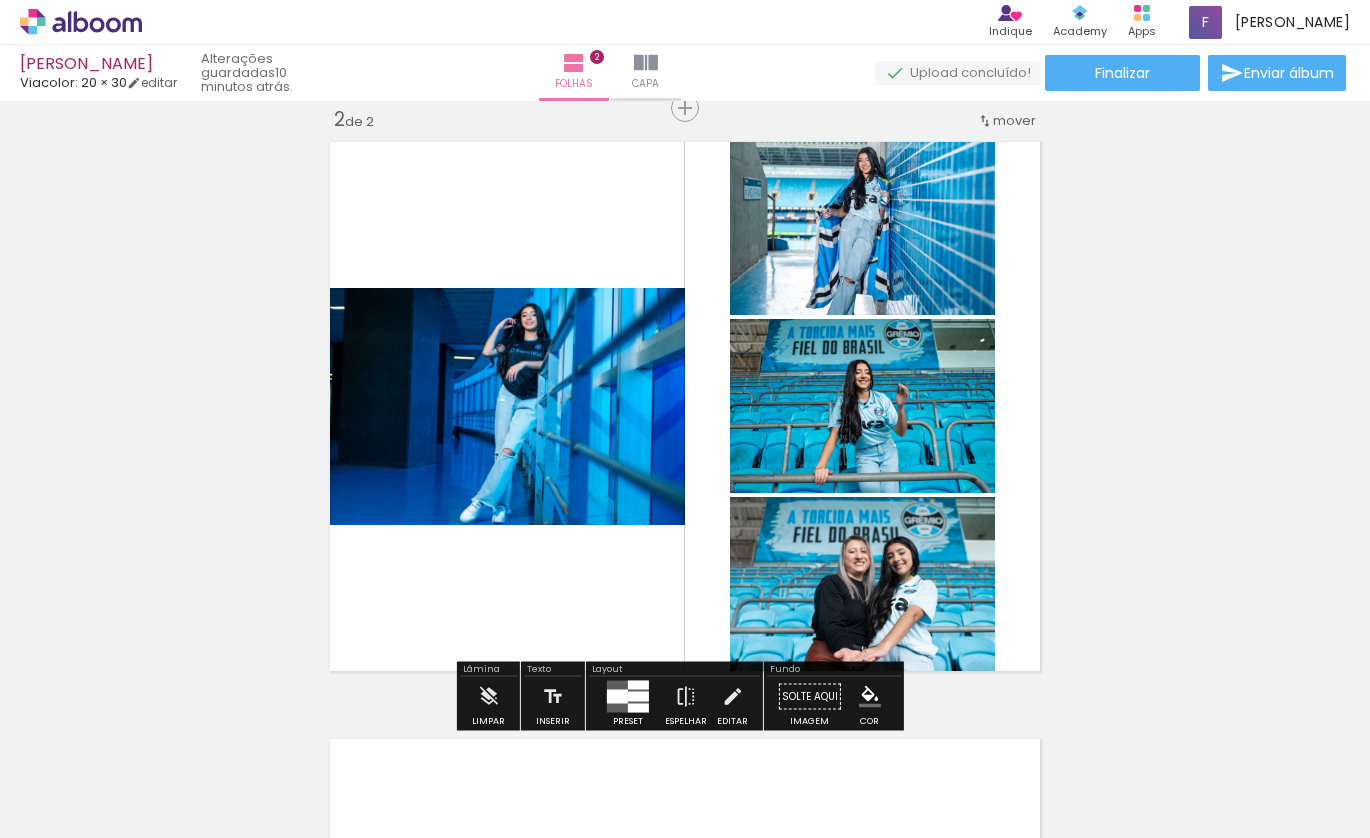 click at bounding box center (638, 708) 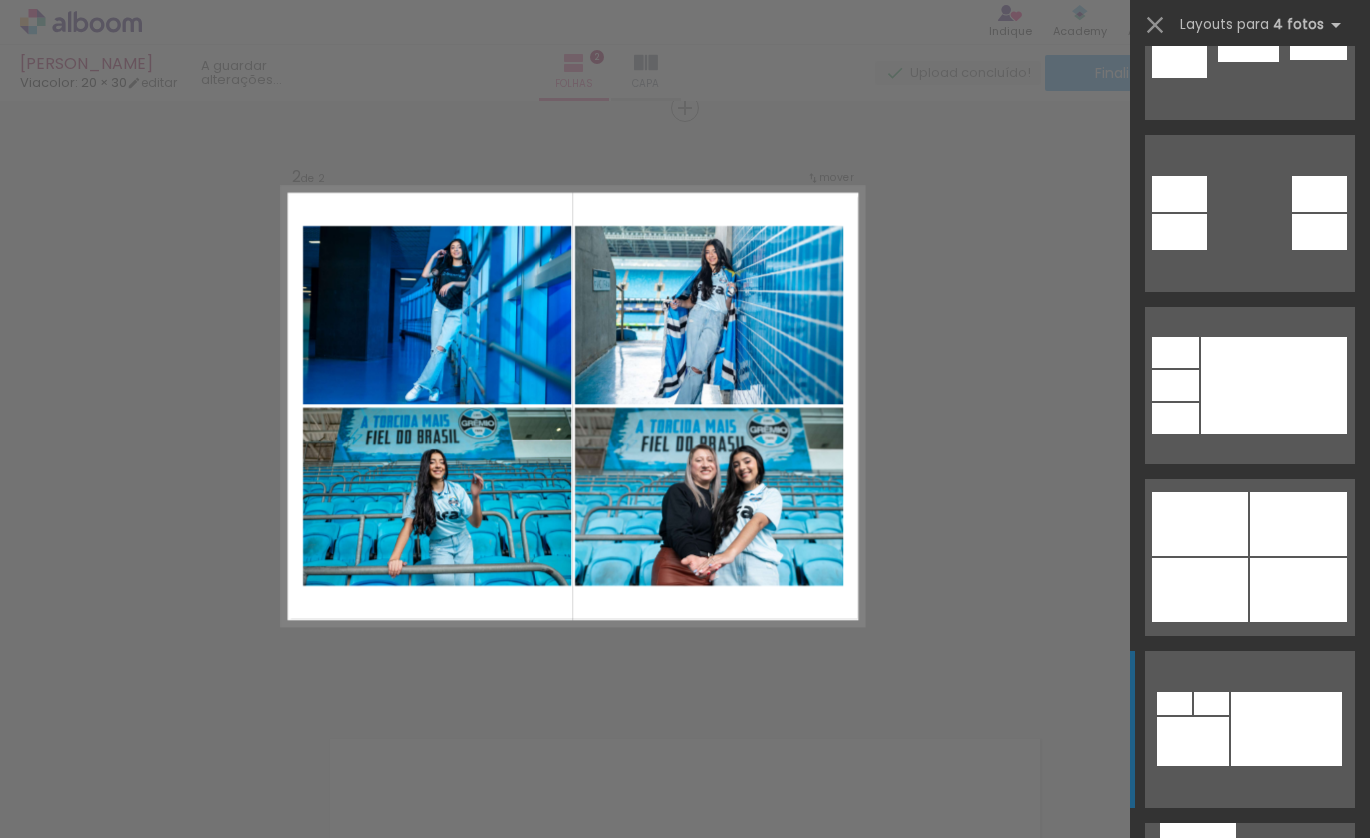 scroll, scrollTop: 1339, scrollLeft: 0, axis: vertical 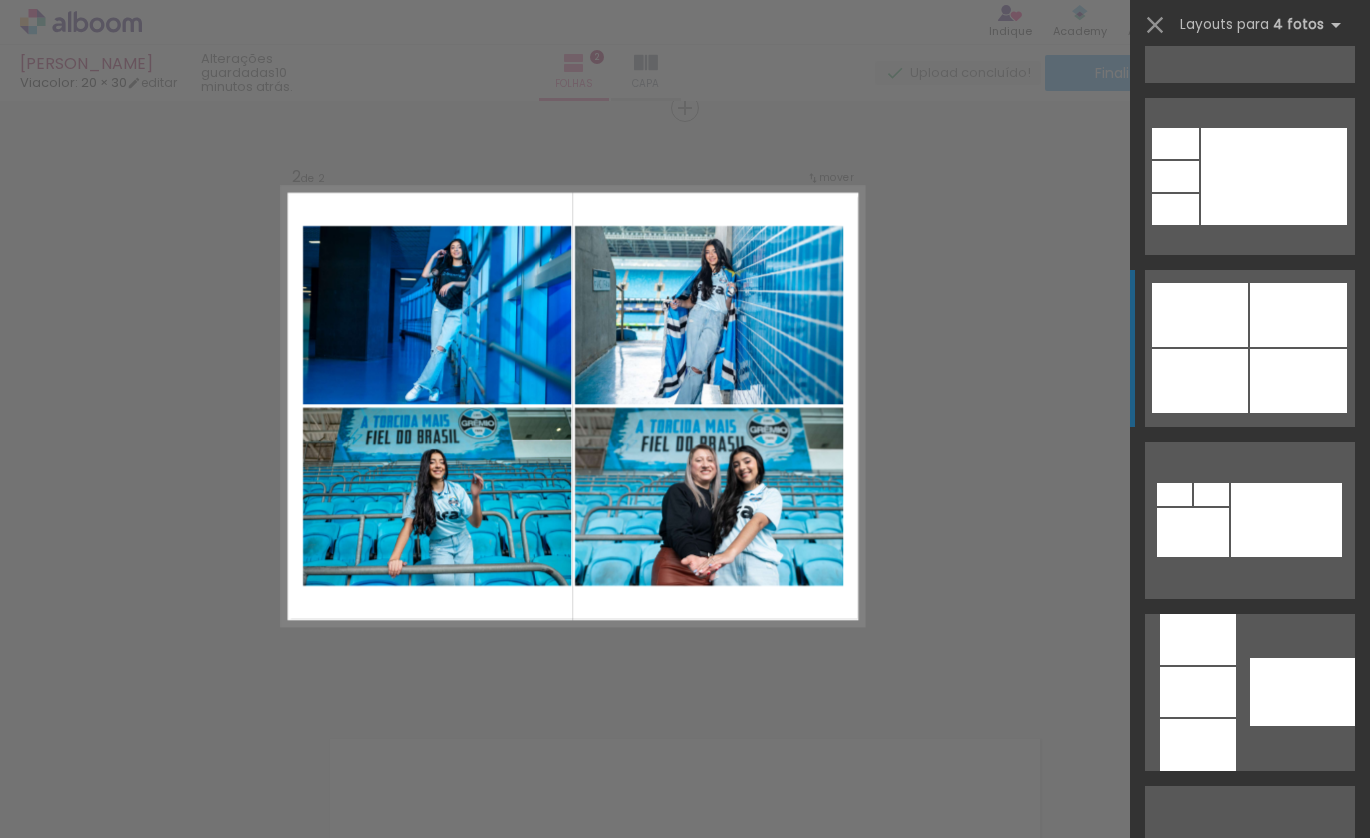 click at bounding box center (1197, -11200) 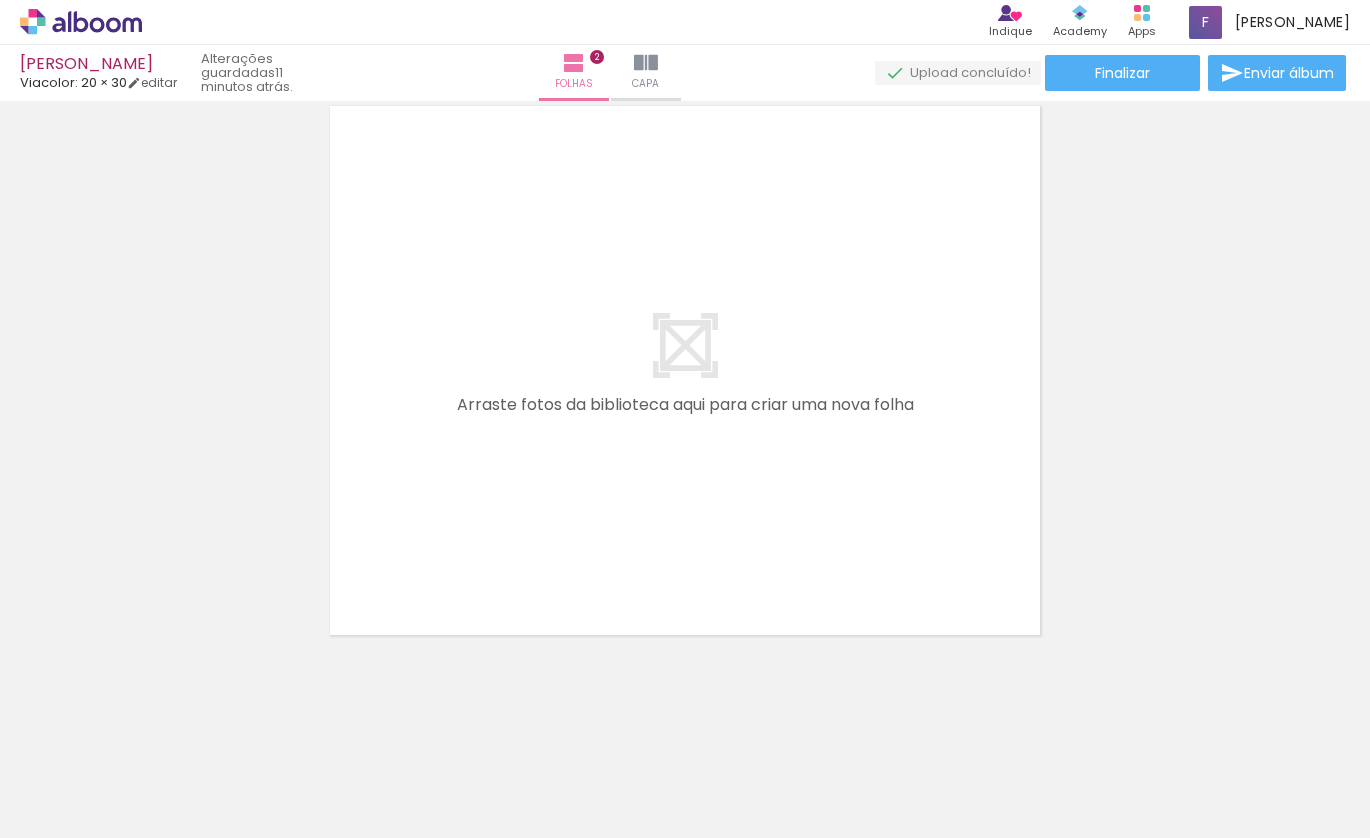 scroll, scrollTop: 1257, scrollLeft: 0, axis: vertical 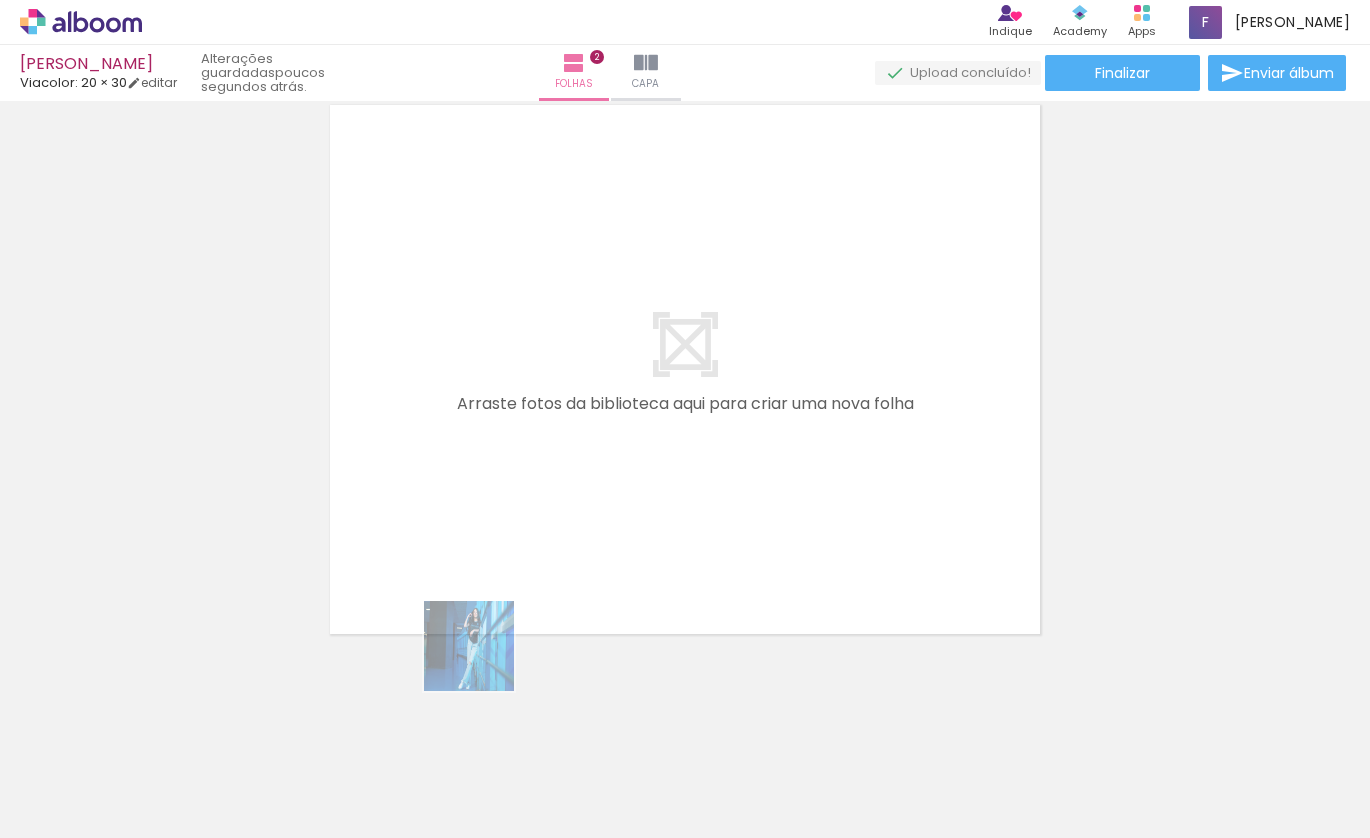 drag, startPoint x: 484, startPoint y: 661, endPoint x: 362, endPoint y: 41, distance: 631.8892 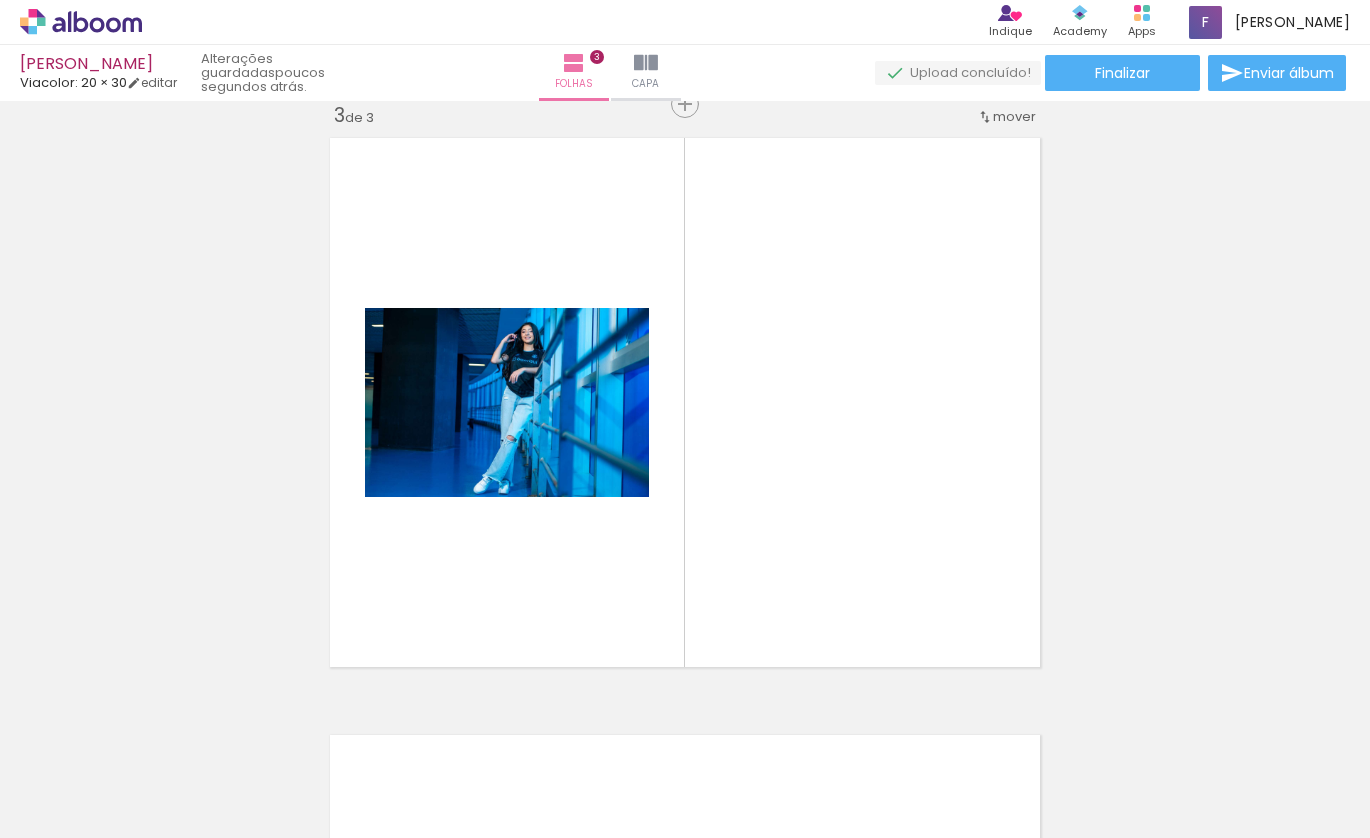 scroll, scrollTop: 1220, scrollLeft: 0, axis: vertical 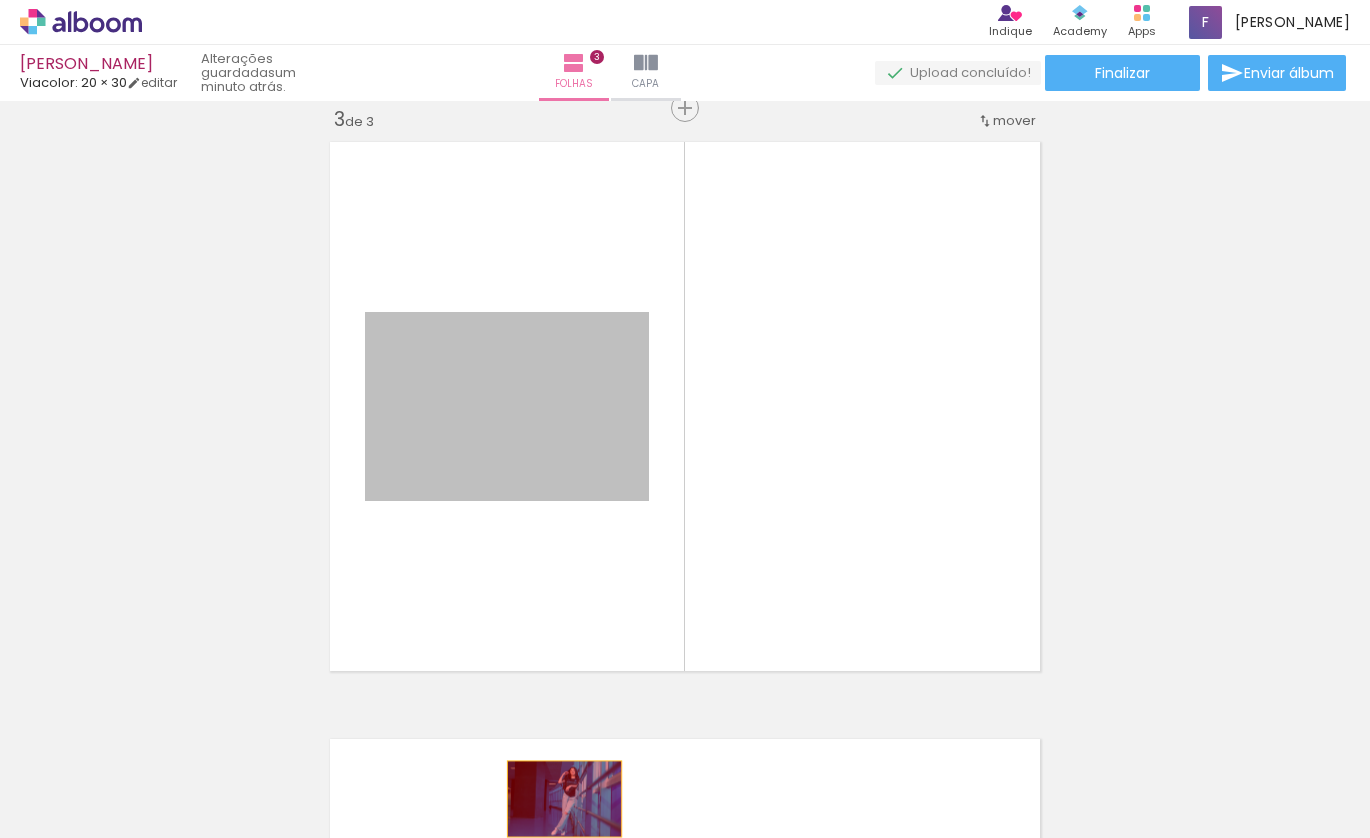 drag, startPoint x: 488, startPoint y: 372, endPoint x: 550, endPoint y: 780, distance: 412.6839 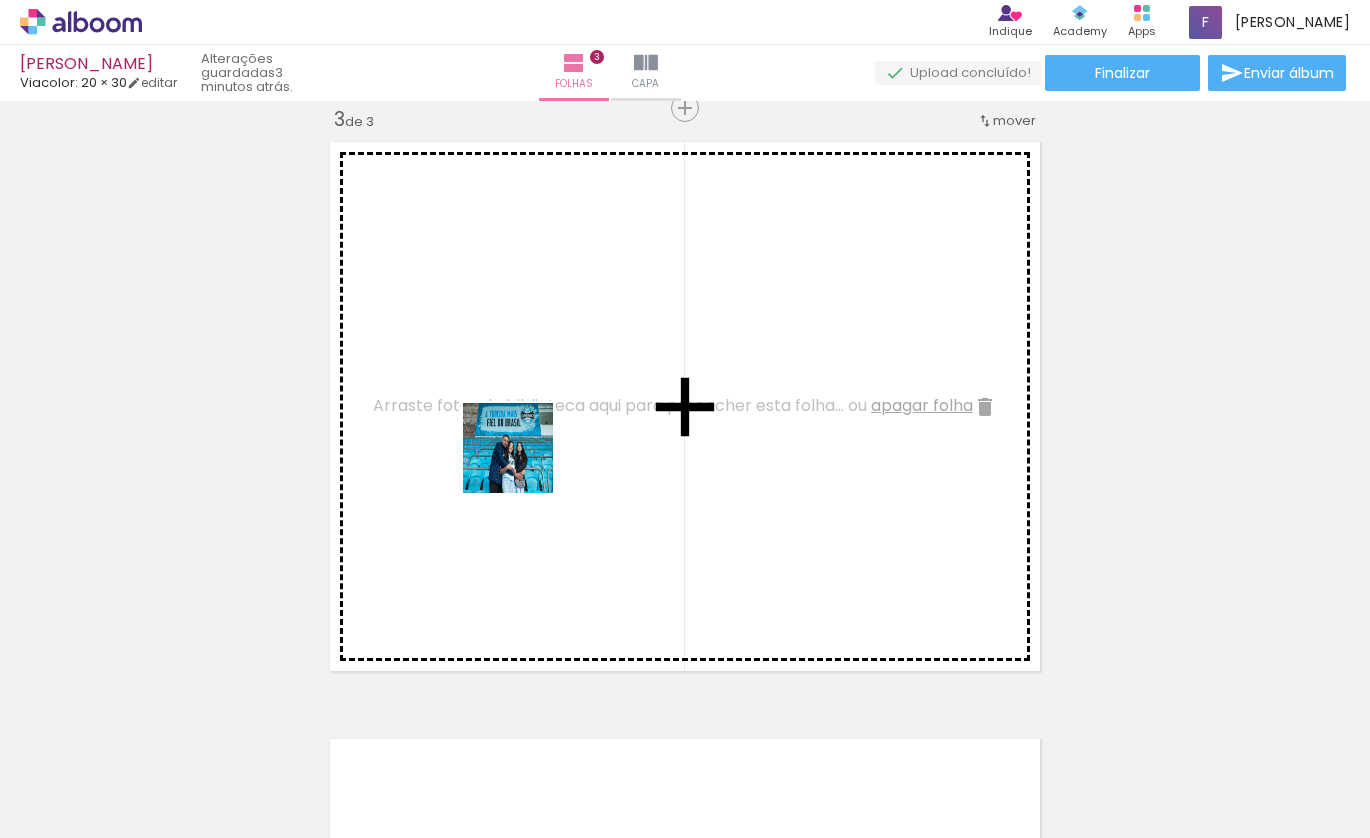 drag, startPoint x: 887, startPoint y: 766, endPoint x: 687, endPoint y: 552, distance: 292.90955 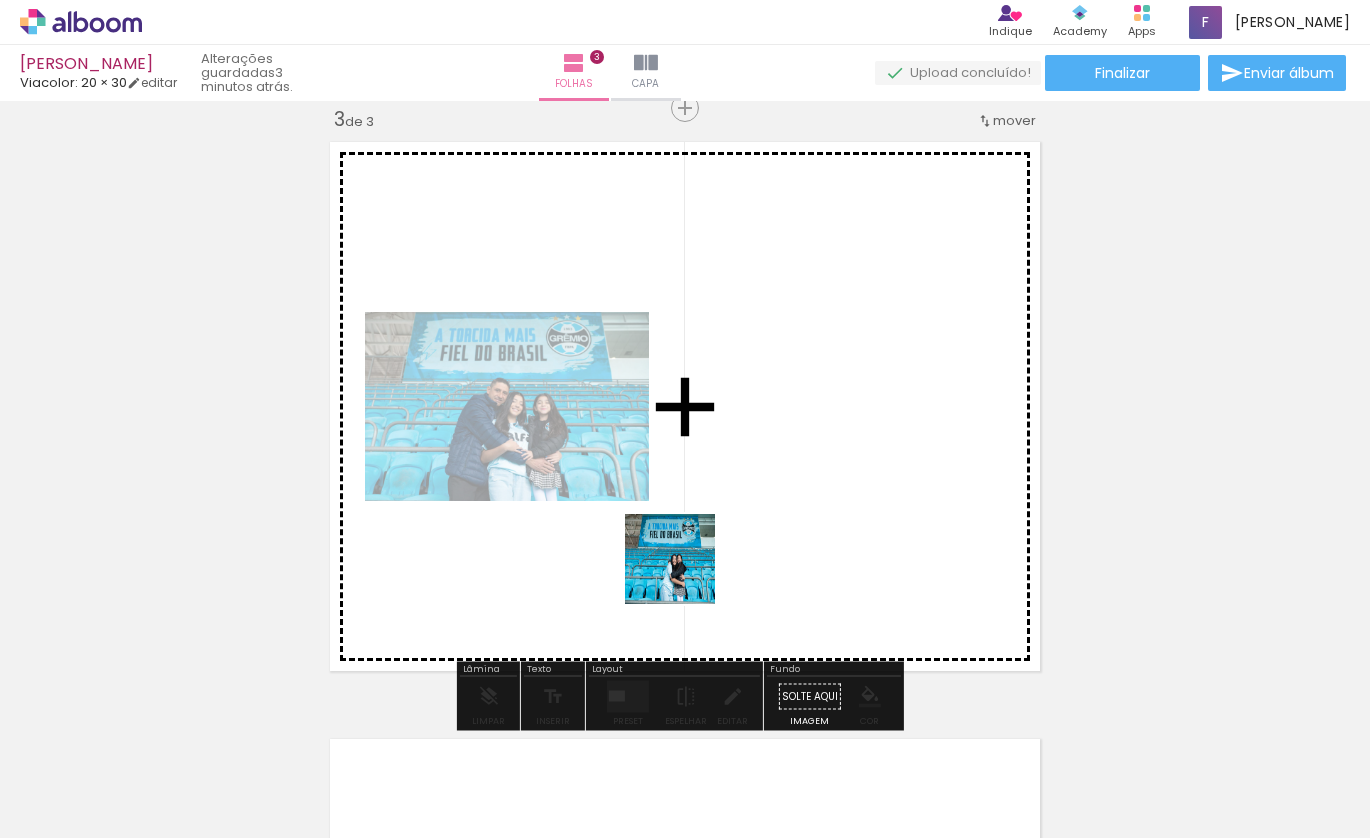 drag, startPoint x: 1008, startPoint y: 759, endPoint x: 617, endPoint y: 545, distance: 445.732 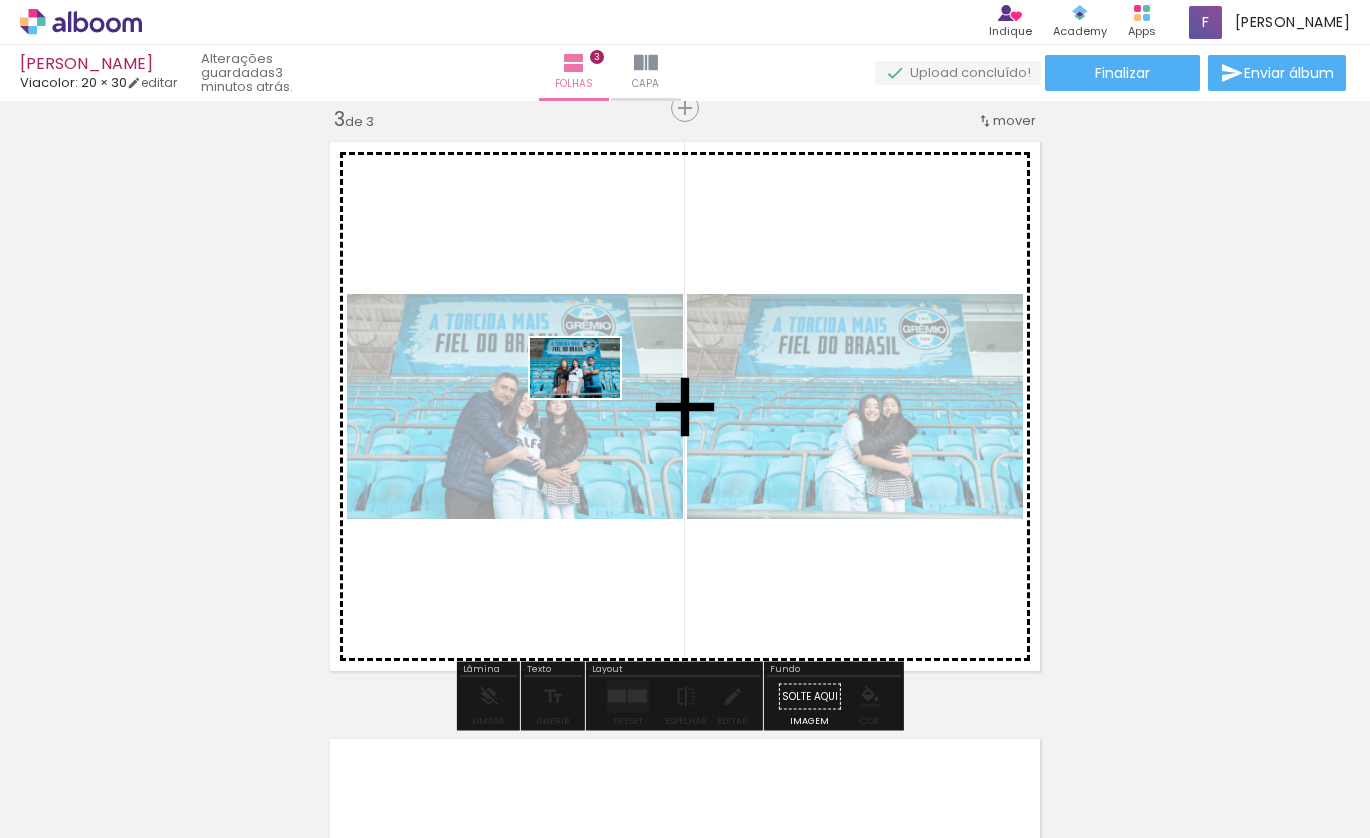 drag, startPoint x: 1112, startPoint y: 792, endPoint x: 590, endPoint y: 398, distance: 654.00305 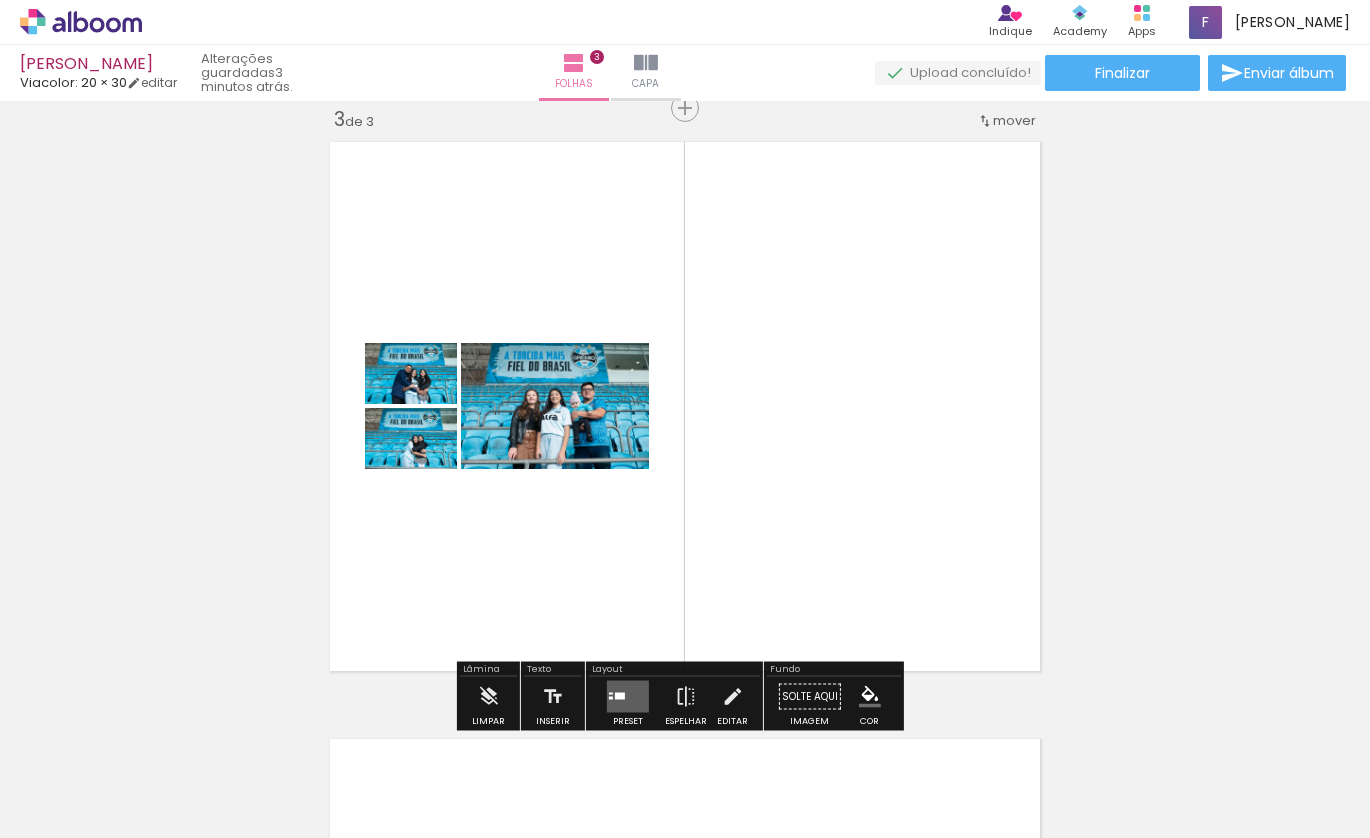 scroll, scrollTop: 0, scrollLeft: 386, axis: horizontal 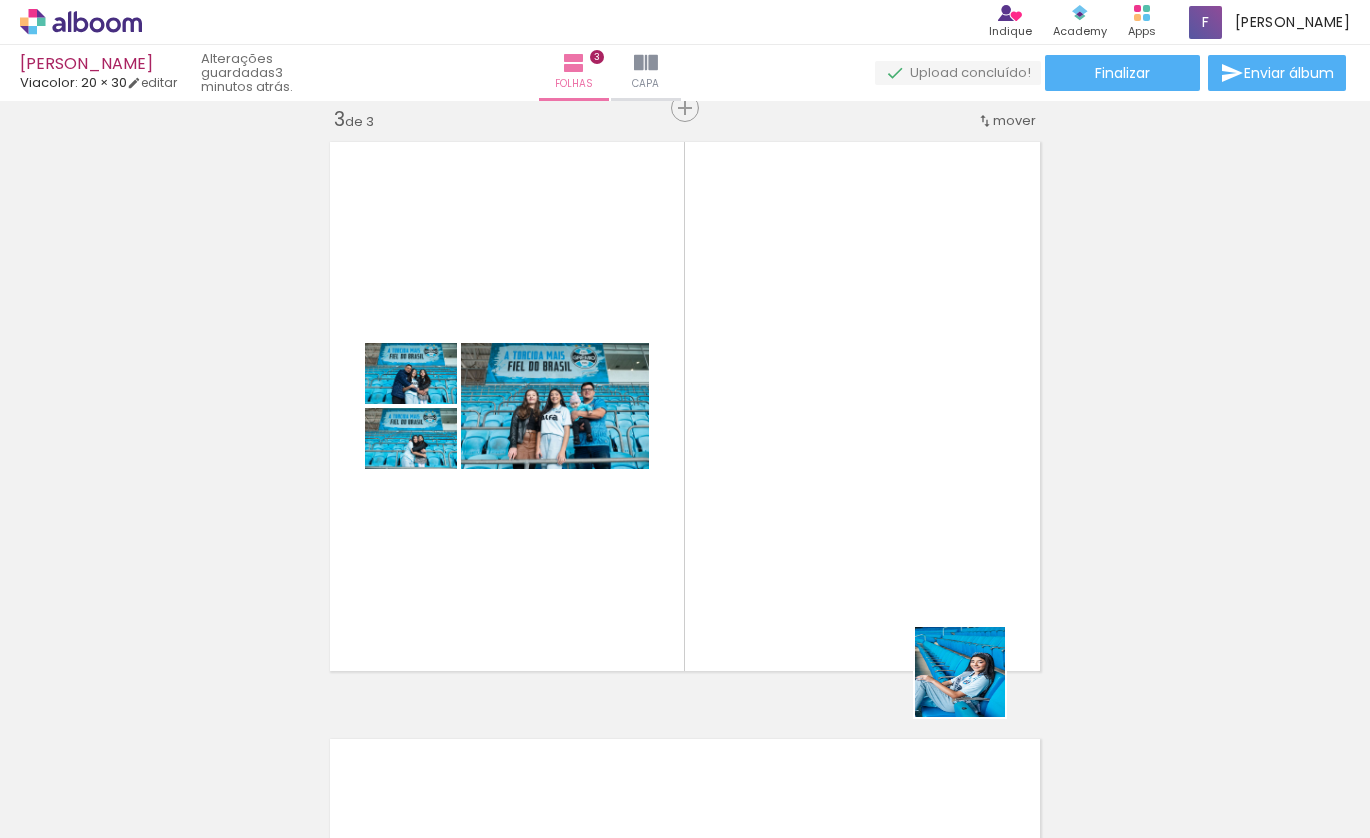 drag, startPoint x: 1058, startPoint y: 774, endPoint x: 886, endPoint y: 551, distance: 281.62564 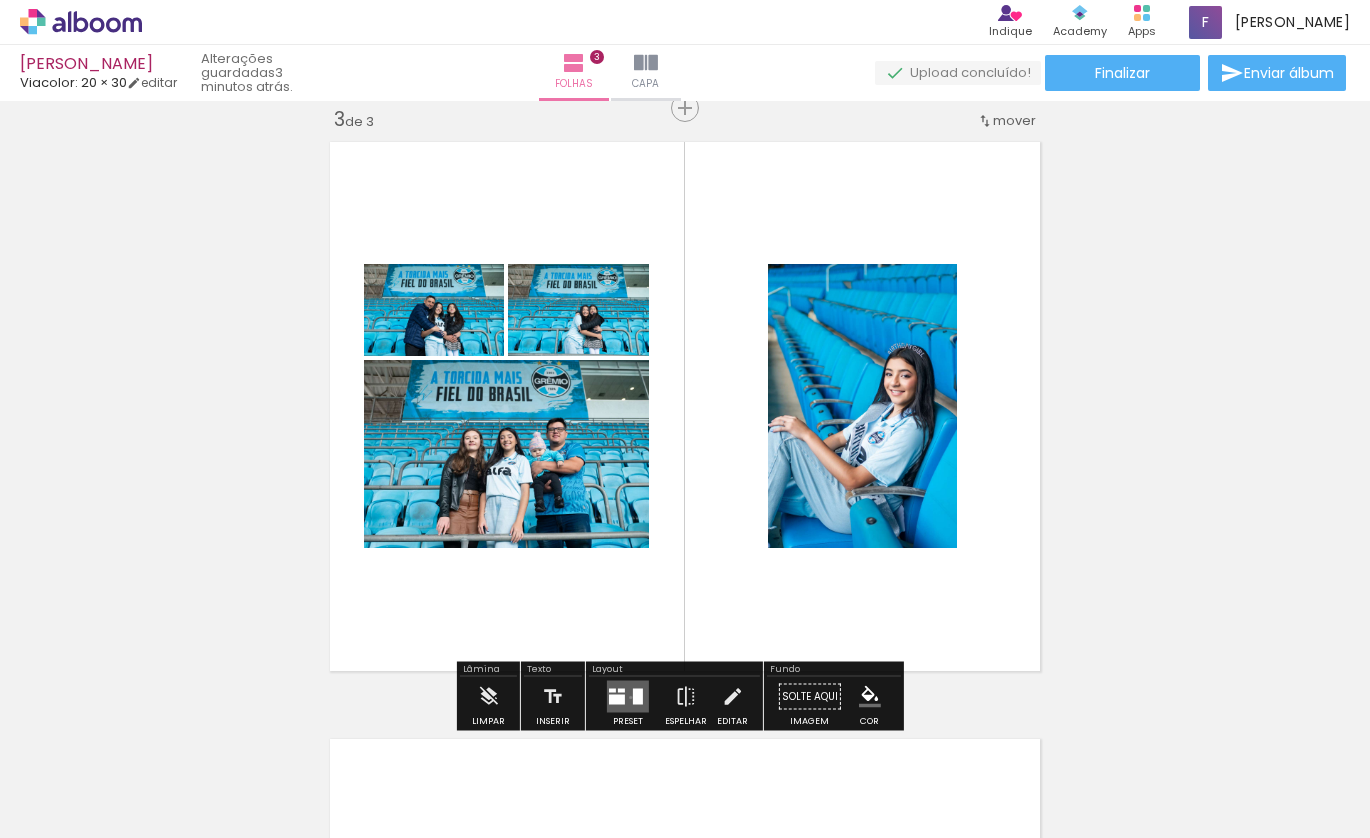 click at bounding box center [628, 697] 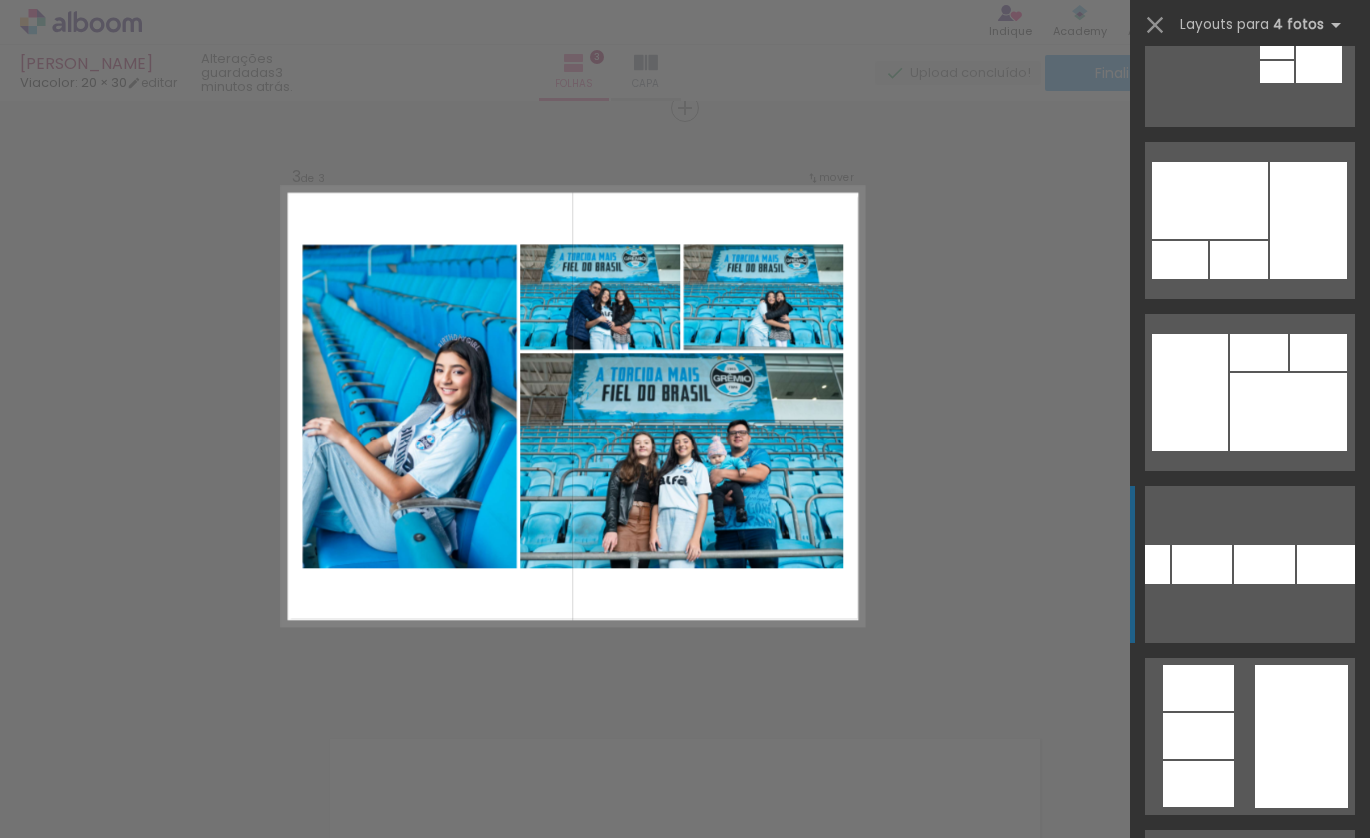 scroll, scrollTop: 795, scrollLeft: 0, axis: vertical 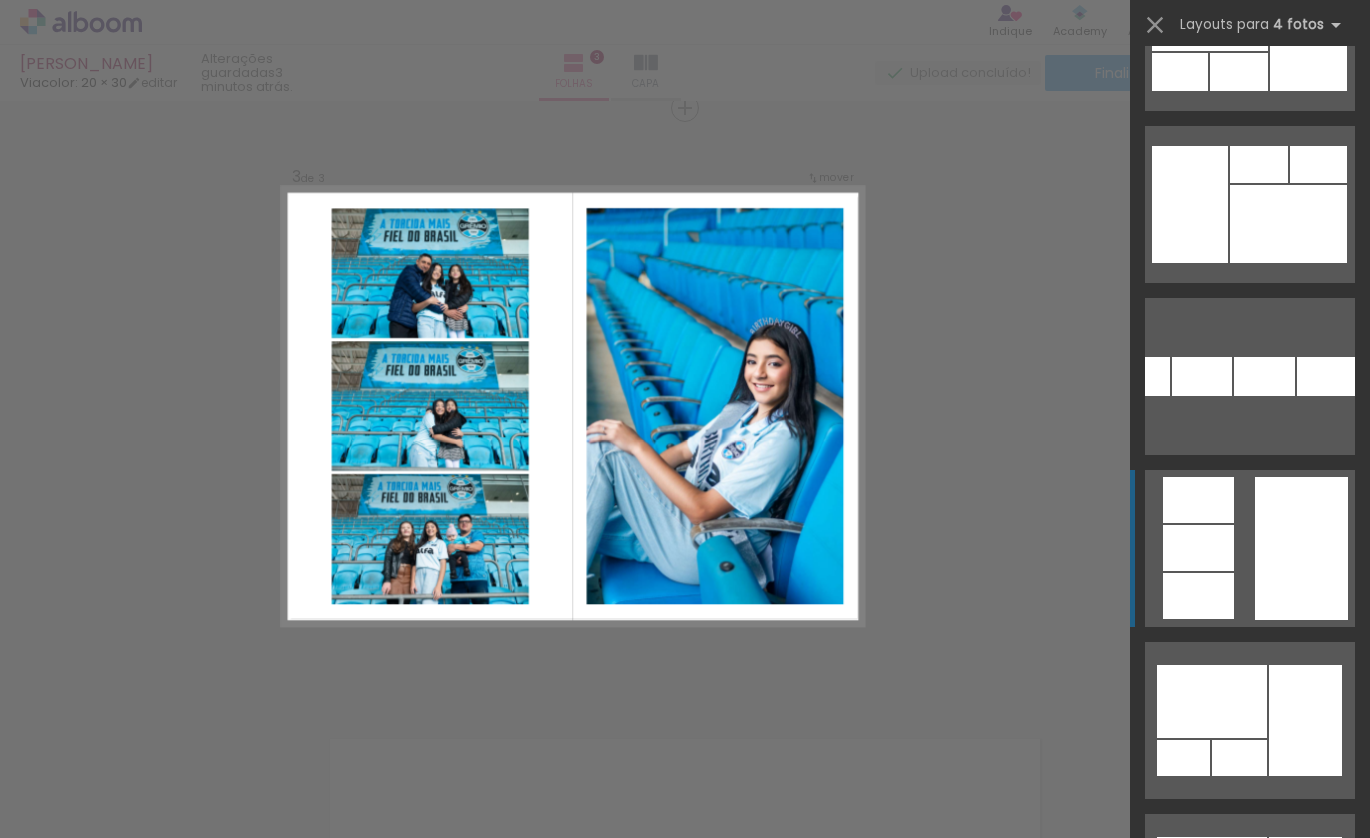 click at bounding box center [1335, -484] 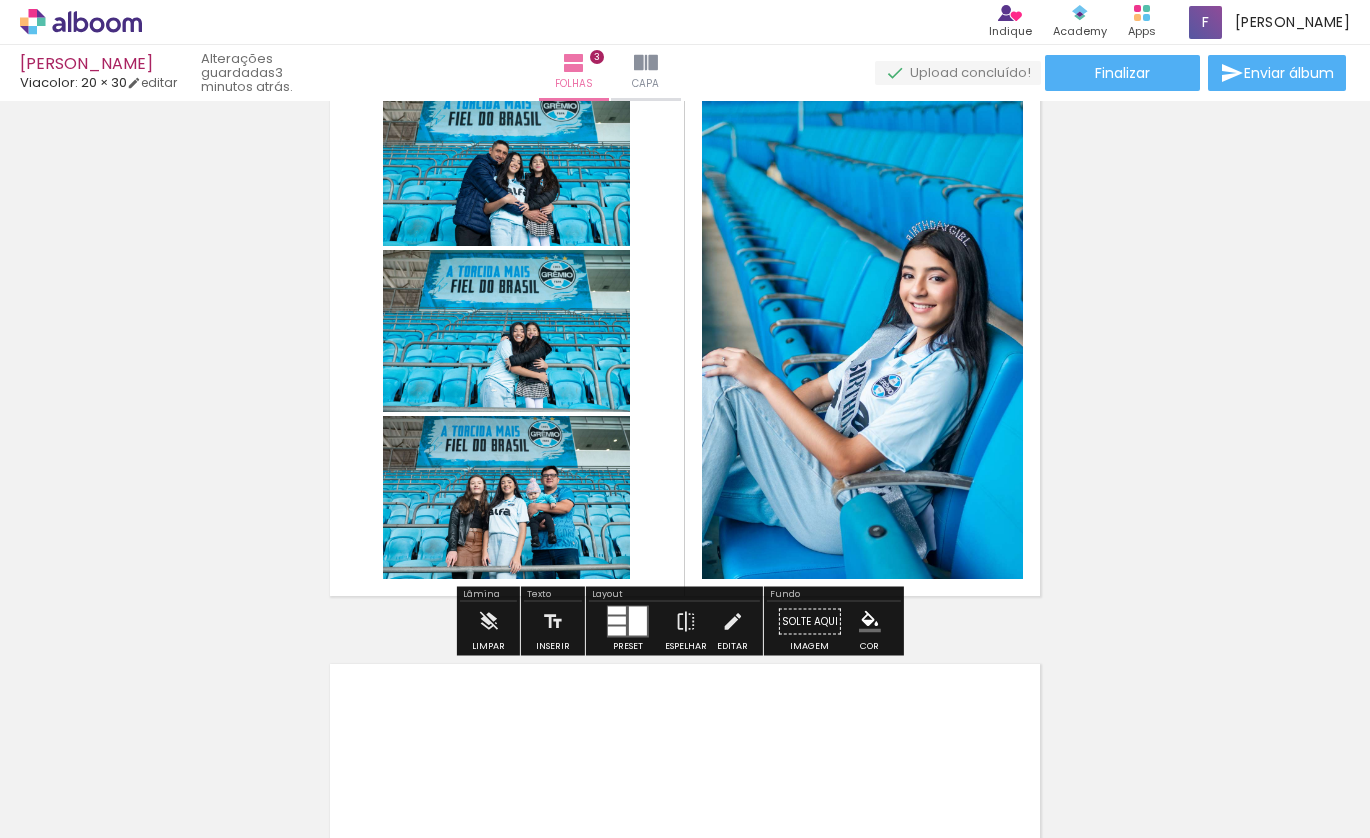 scroll, scrollTop: 1299, scrollLeft: 0, axis: vertical 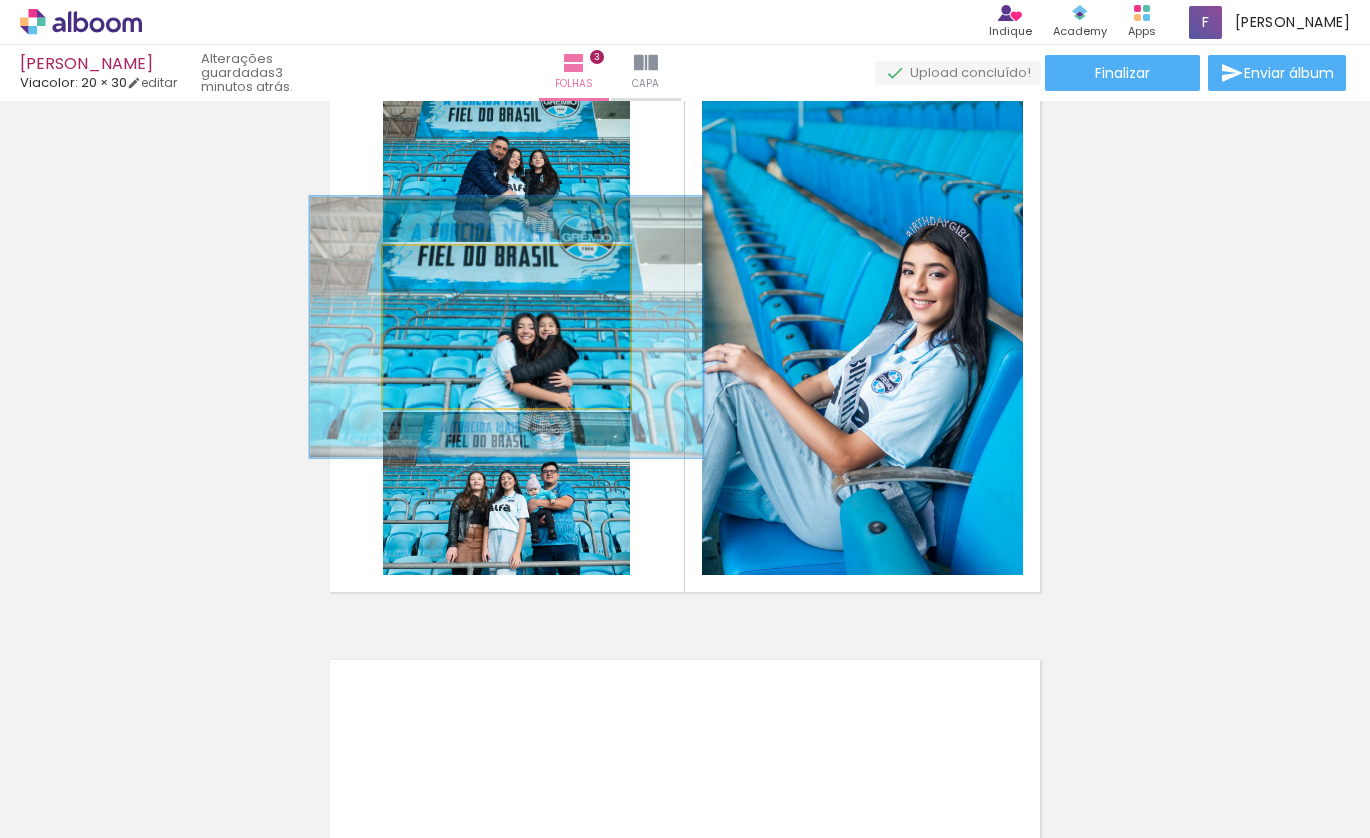drag, startPoint x: 425, startPoint y: 266, endPoint x: 480, endPoint y: 293, distance: 61.269894 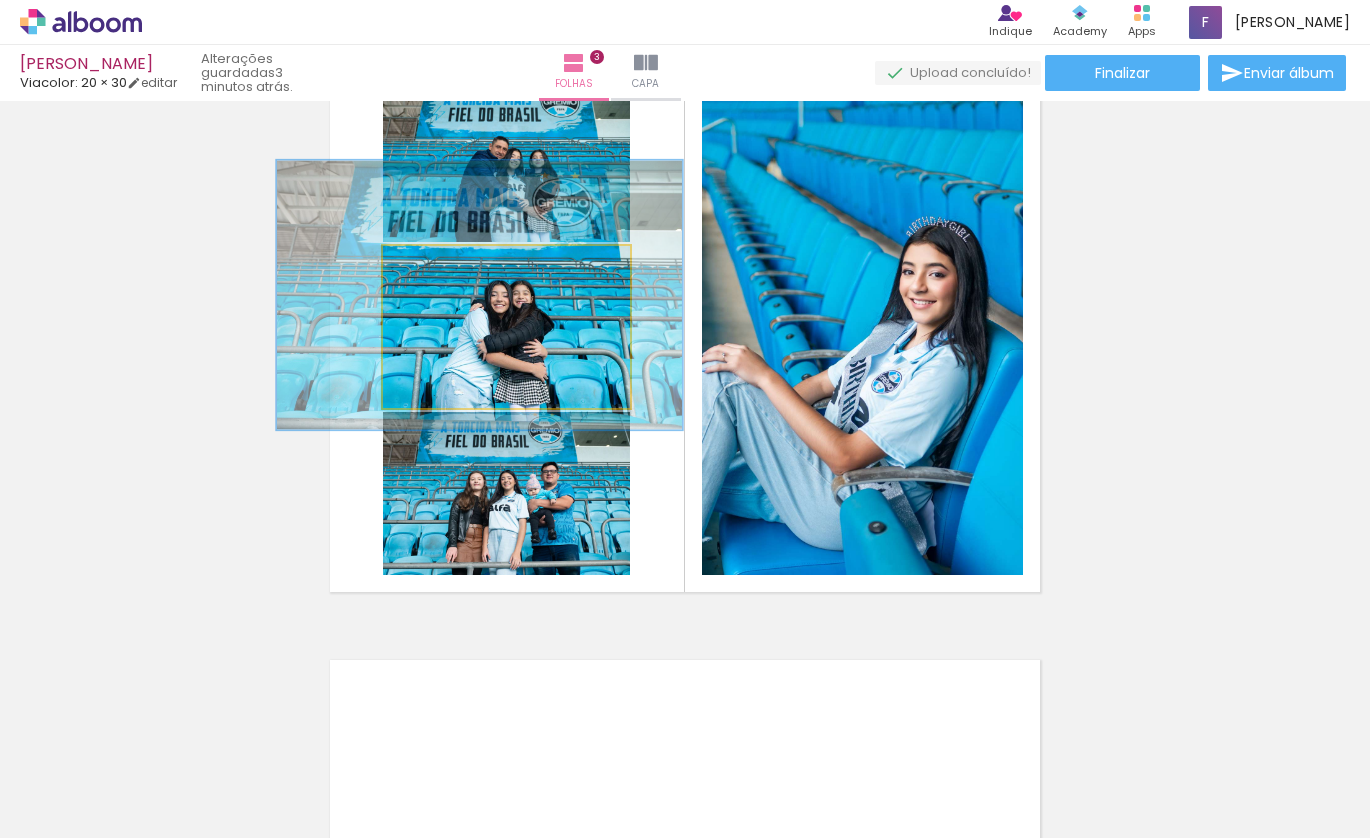 drag, startPoint x: 533, startPoint y: 338, endPoint x: 506, endPoint y: 306, distance: 41.868843 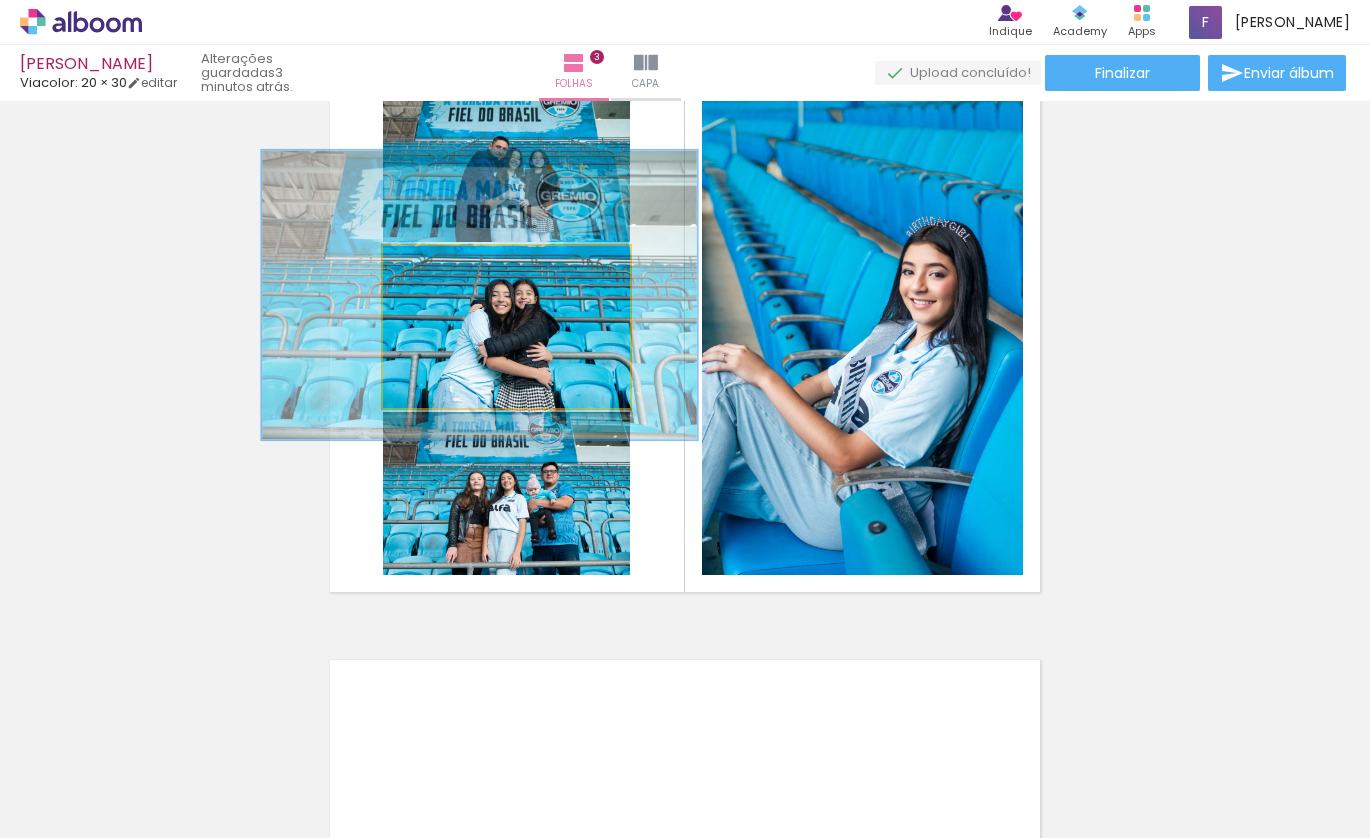 type on "176" 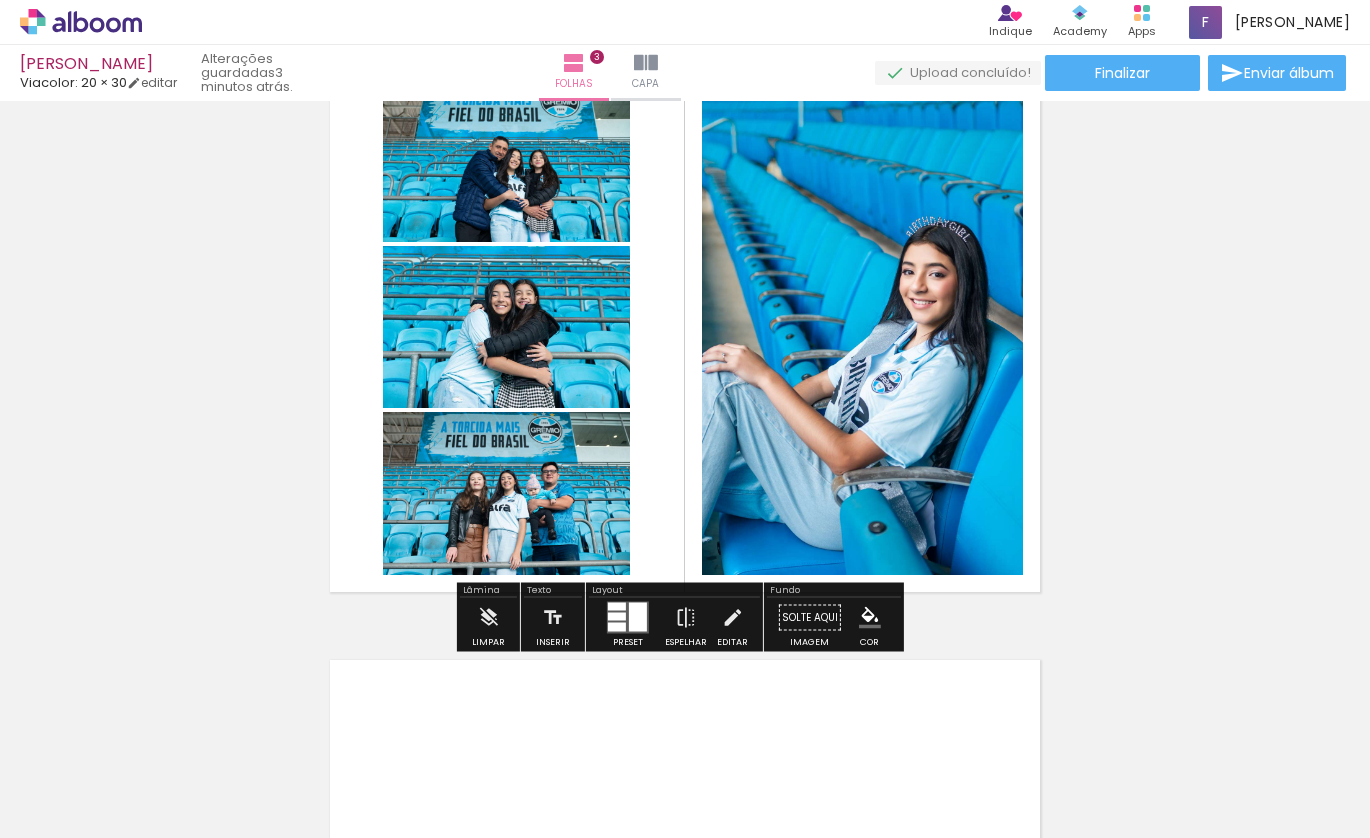 click 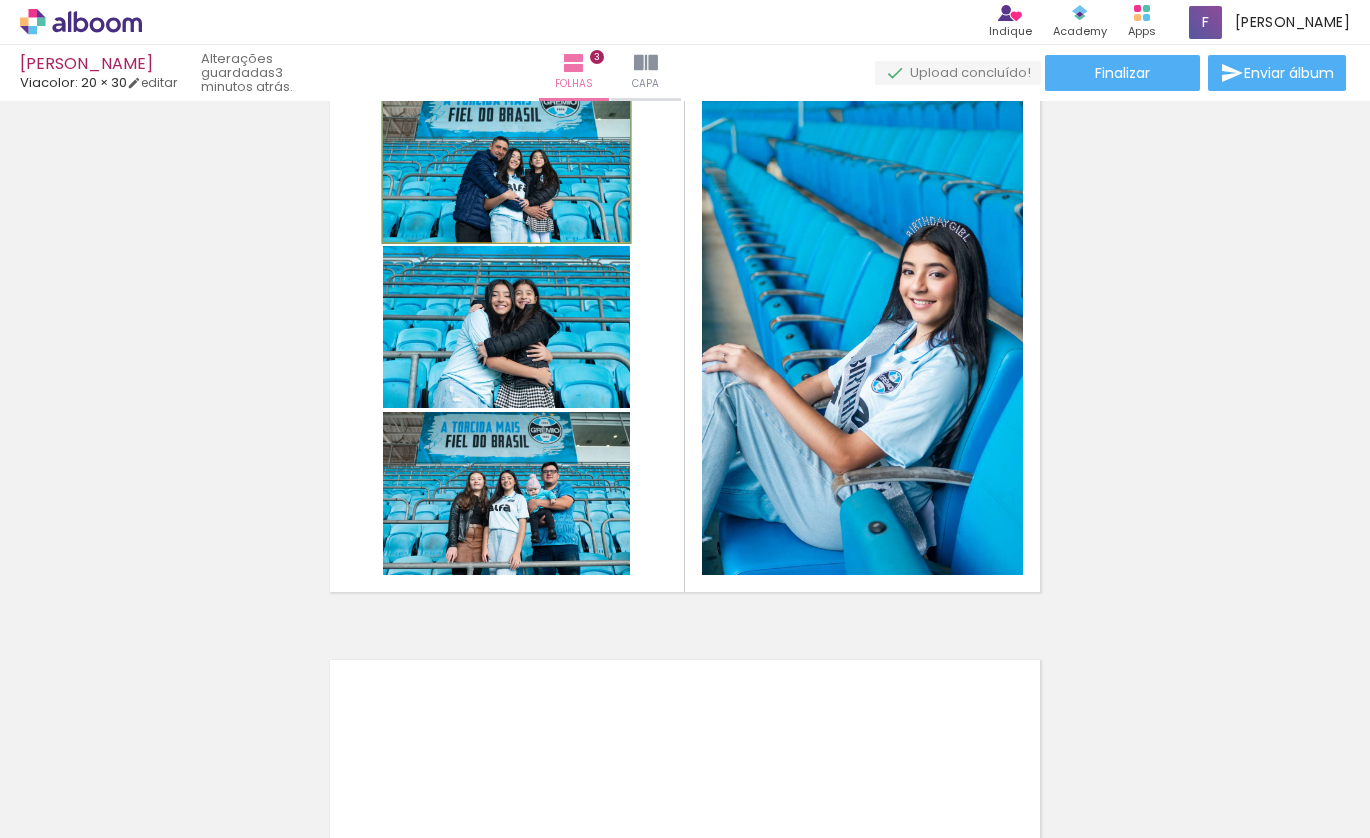 scroll, scrollTop: 1284, scrollLeft: 0, axis: vertical 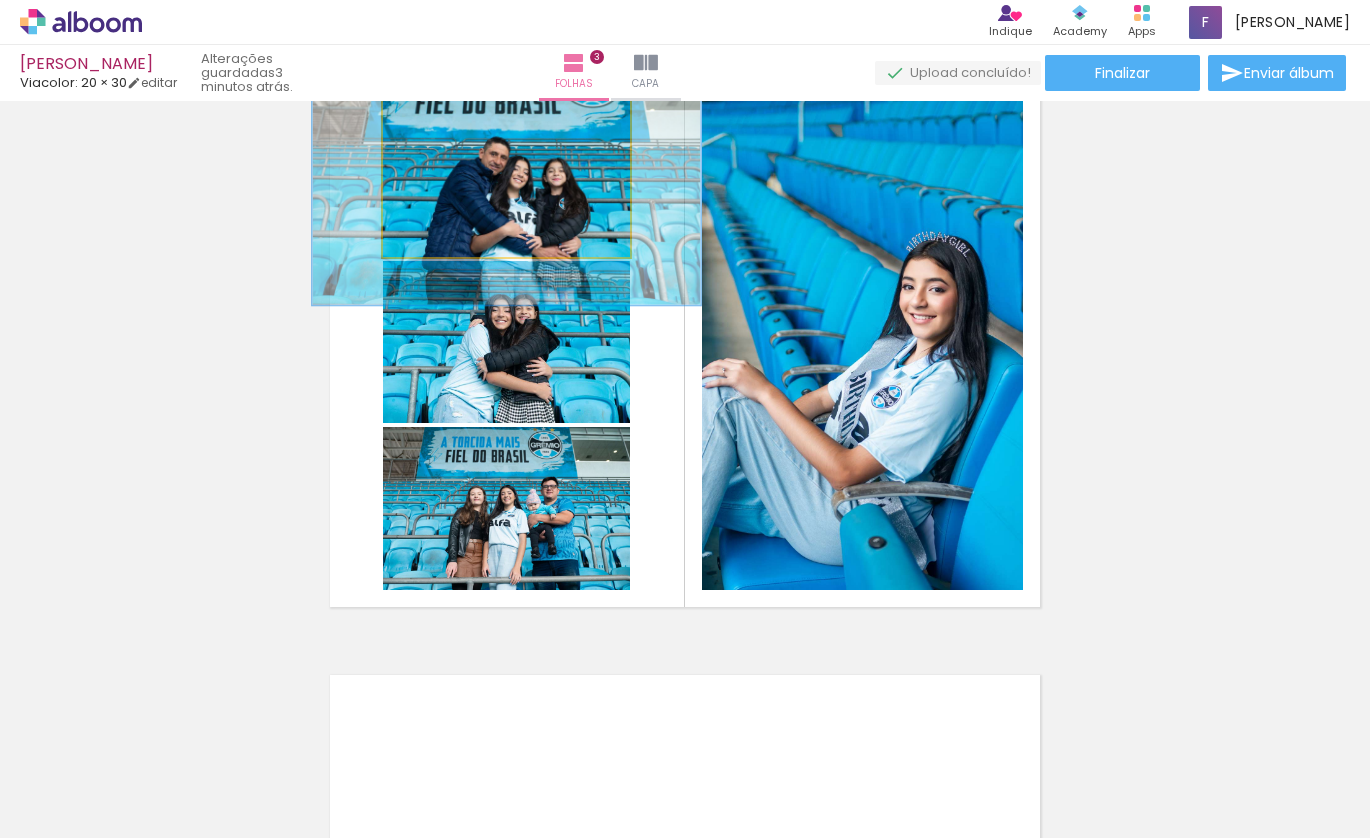 drag, startPoint x: 425, startPoint y: 105, endPoint x: 471, endPoint y: 115, distance: 47.07441 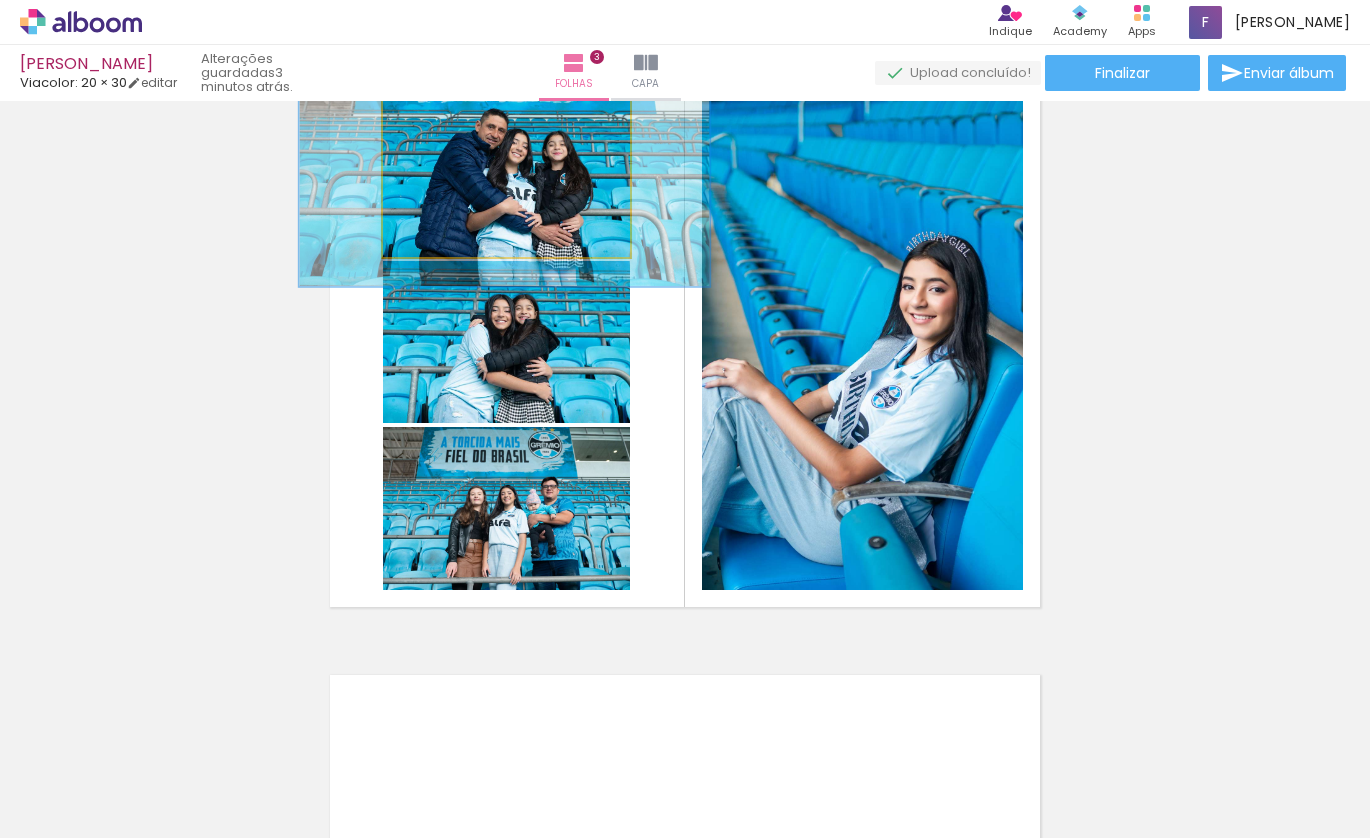 drag, startPoint x: 498, startPoint y: 213, endPoint x: 496, endPoint y: 187, distance: 26.076809 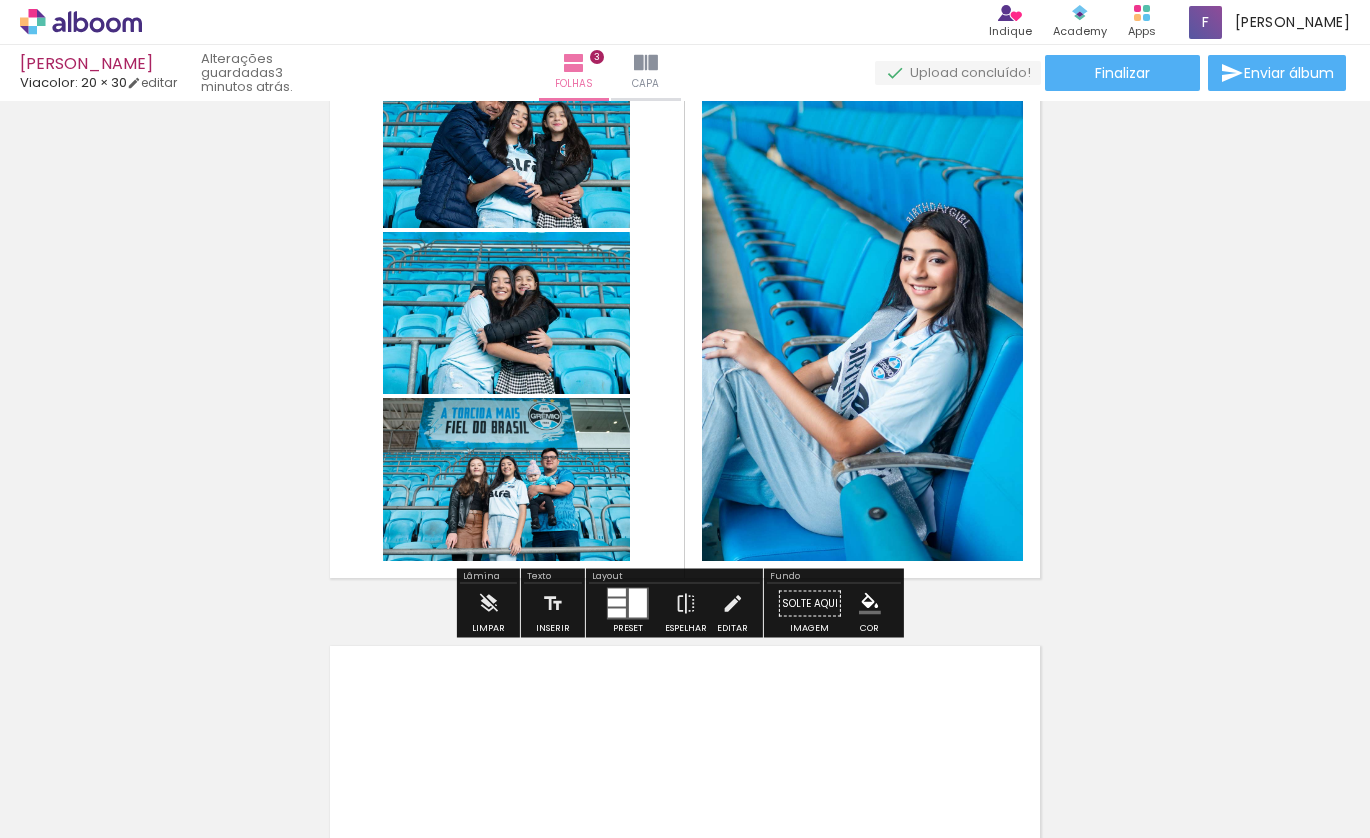 scroll, scrollTop: 1317, scrollLeft: 0, axis: vertical 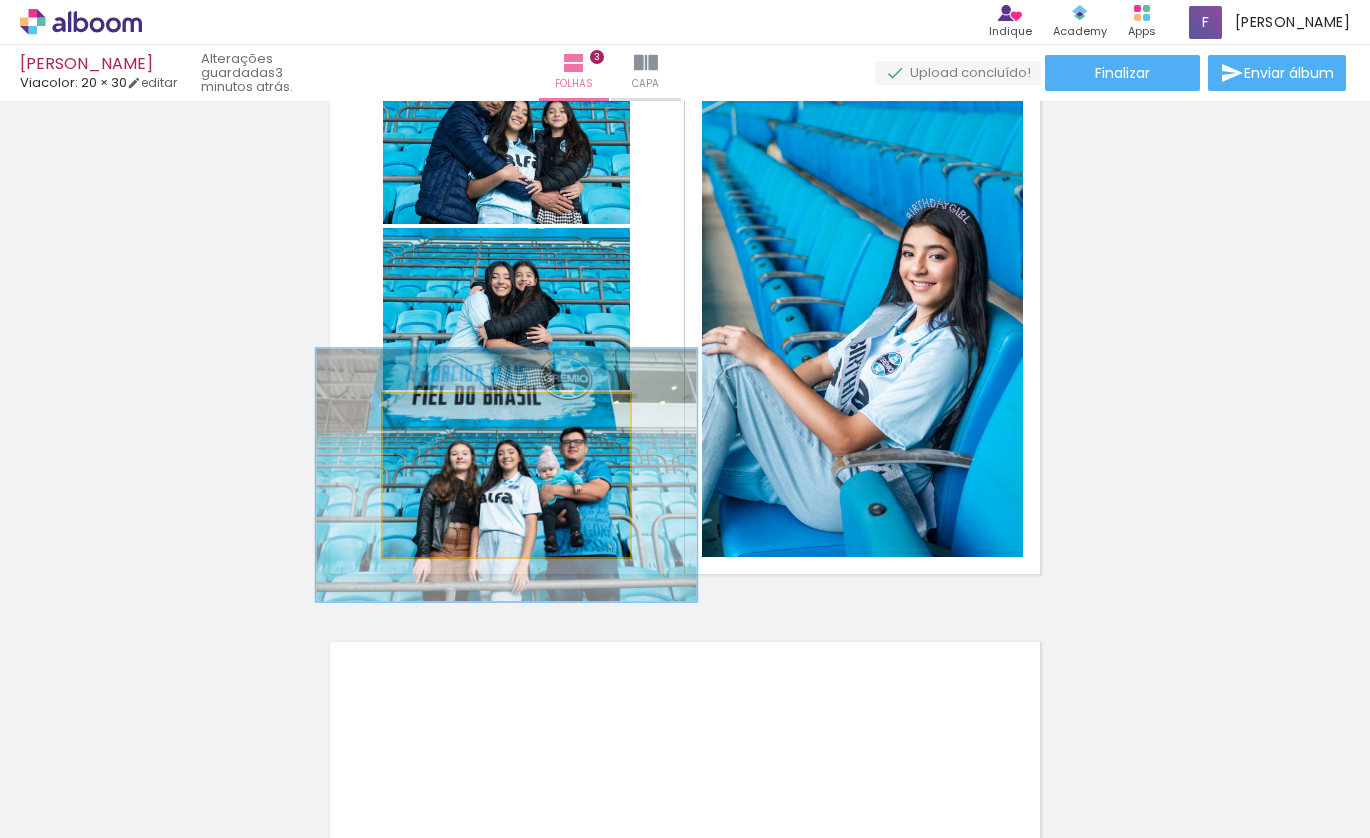 drag, startPoint x: 426, startPoint y: 419, endPoint x: 463, endPoint y: 422, distance: 37.12142 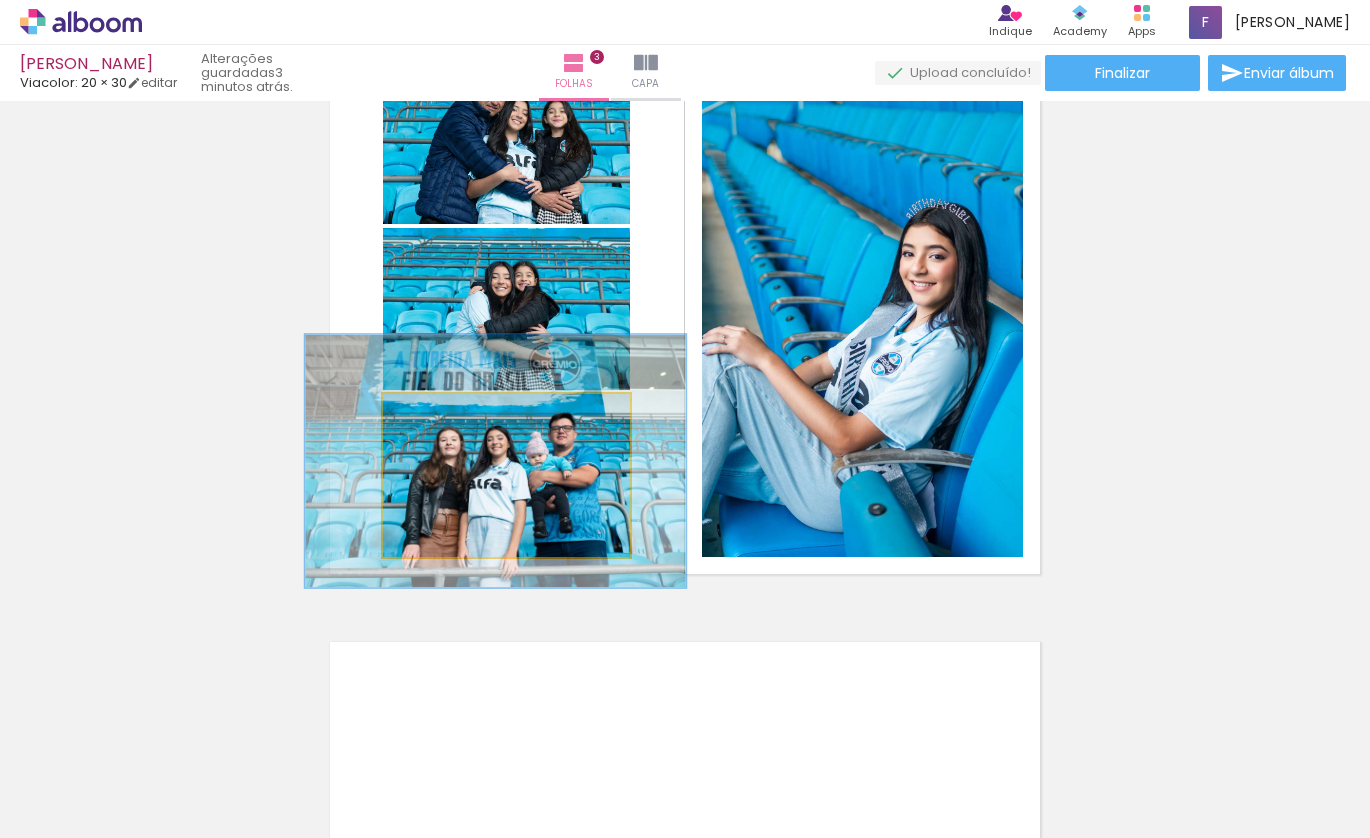 drag, startPoint x: 556, startPoint y: 505, endPoint x: 545, endPoint y: 491, distance: 17.804493 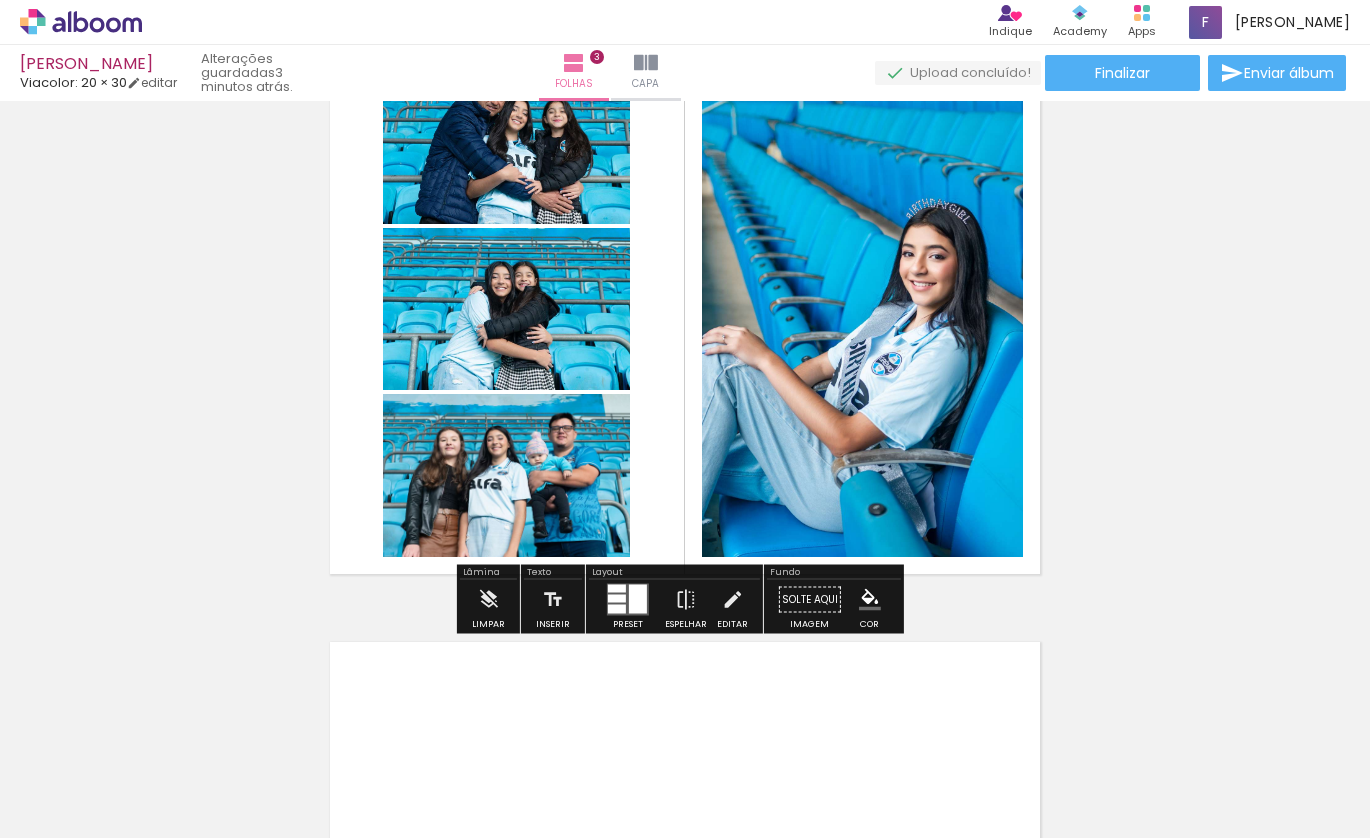 click on "Inserir folha 1  de 3  Inserir folha 2  de 3  Inserir folha 3  de 3" at bounding box center (685, -15) 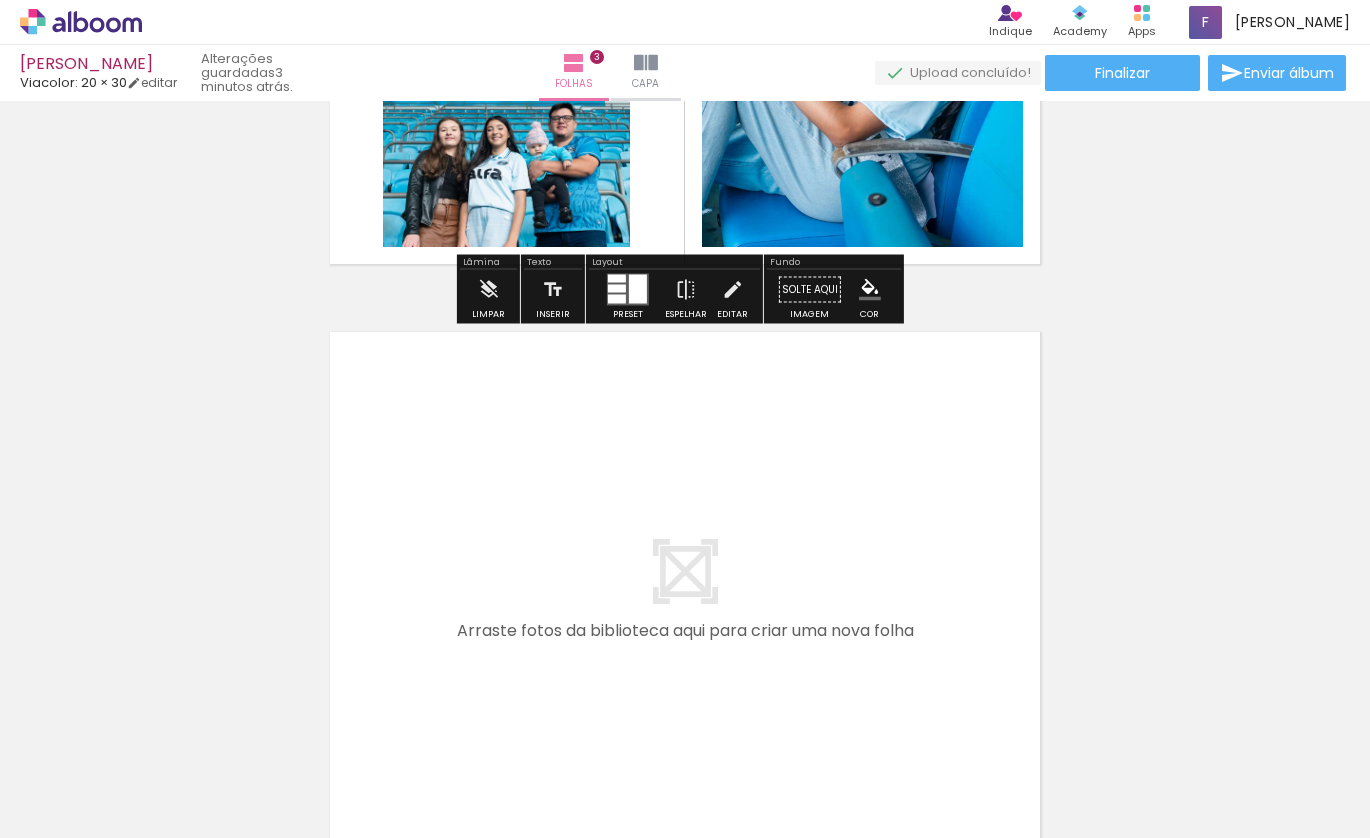 scroll, scrollTop: 1760, scrollLeft: 0, axis: vertical 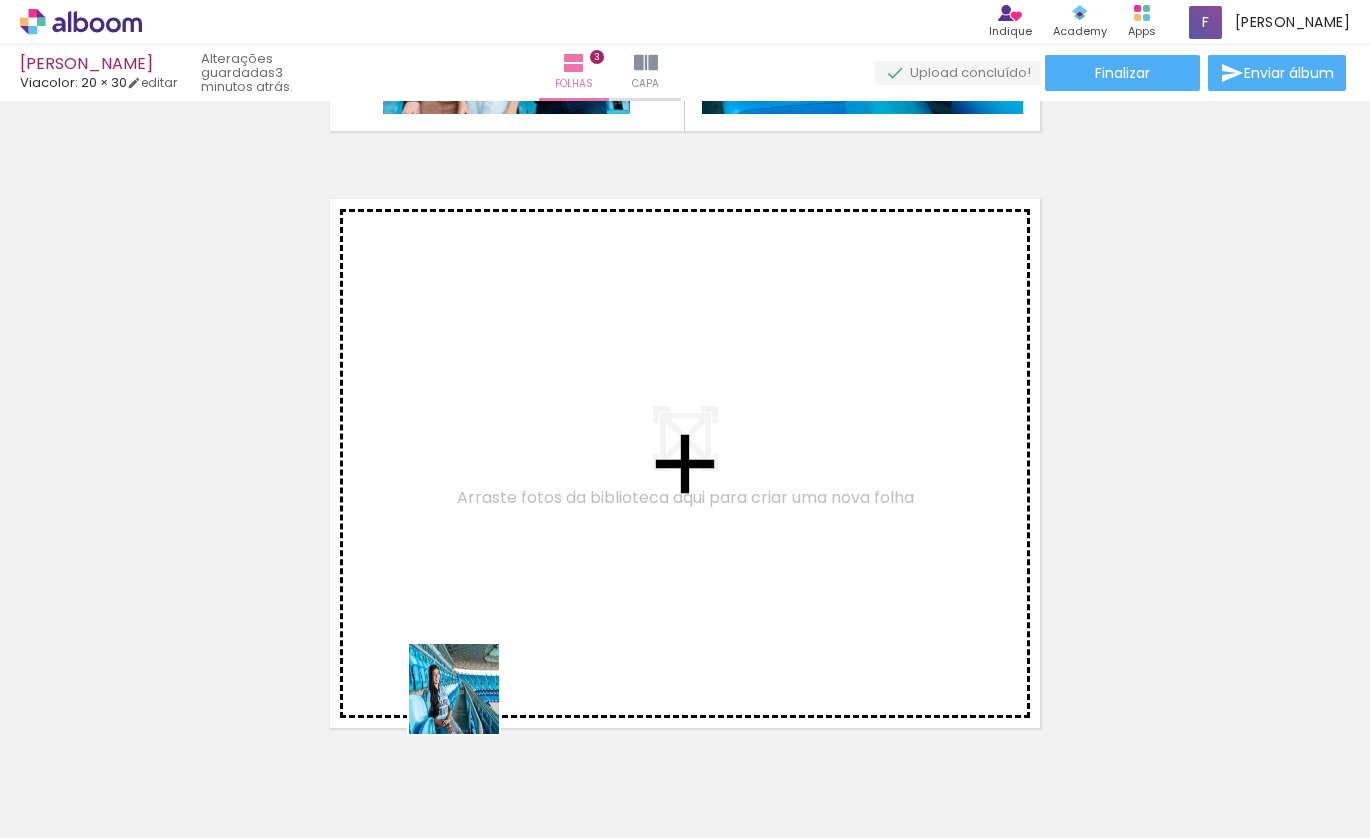 drag, startPoint x: 470, startPoint y: 772, endPoint x: 461, endPoint y: 514, distance: 258.15692 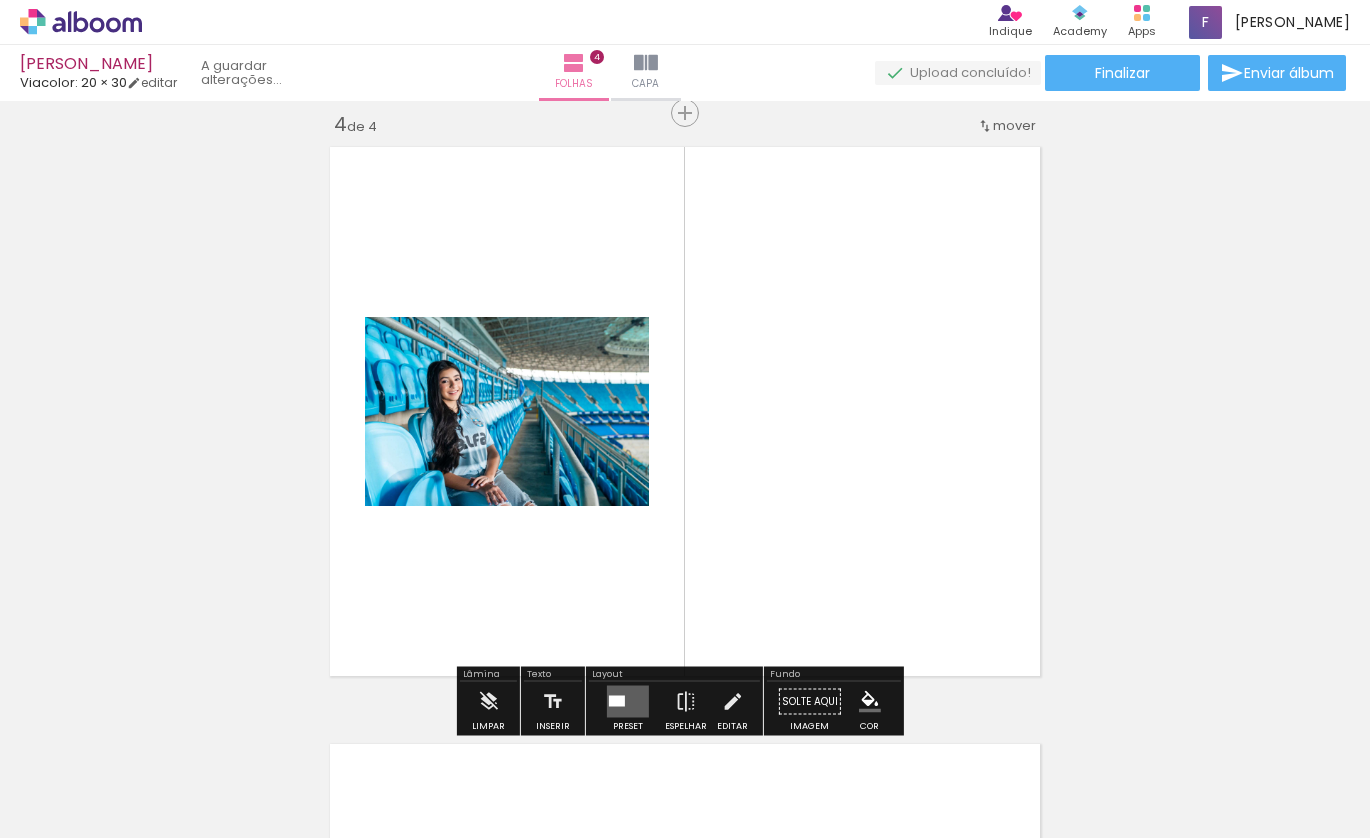 scroll, scrollTop: 1817, scrollLeft: 0, axis: vertical 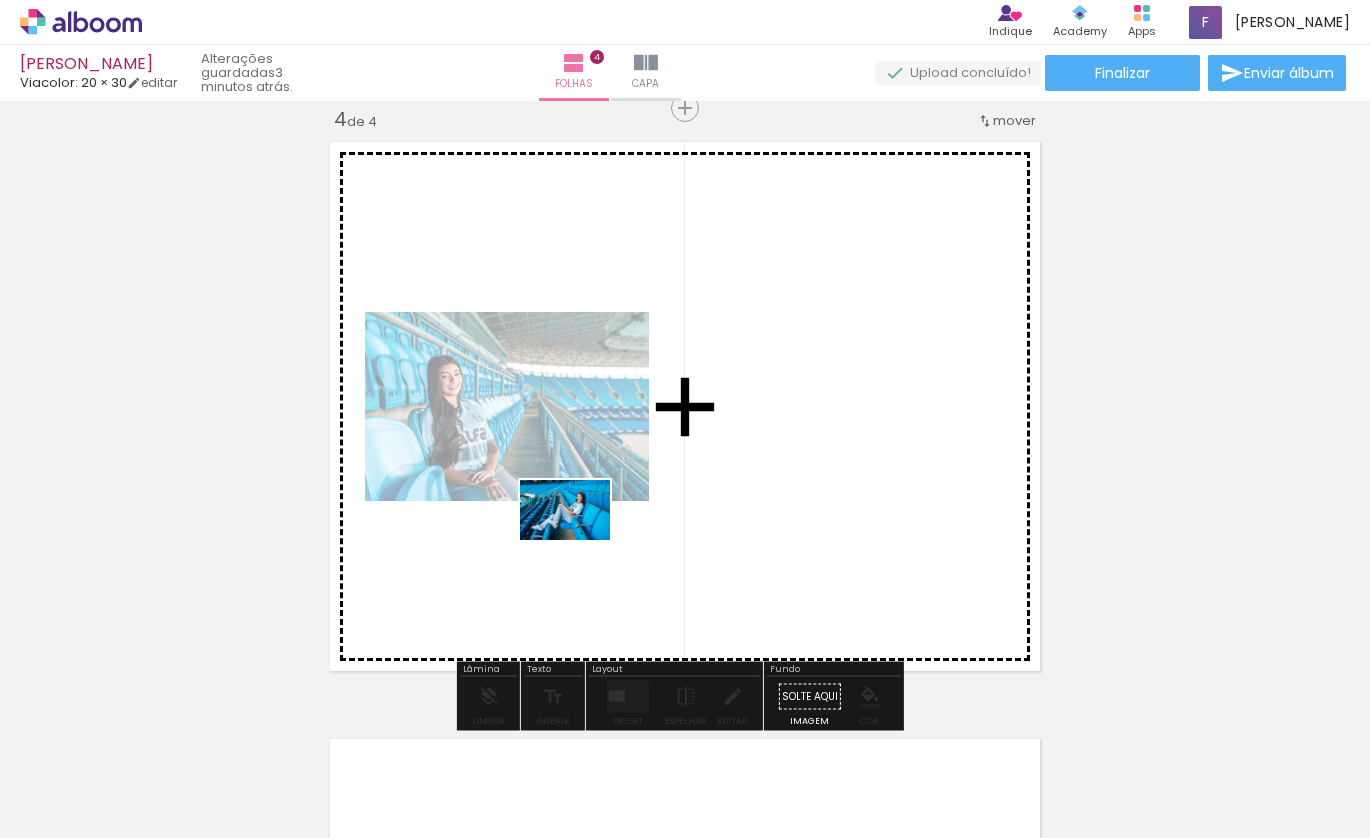 drag, startPoint x: 664, startPoint y: 732, endPoint x: 580, endPoint y: 540, distance: 209.57098 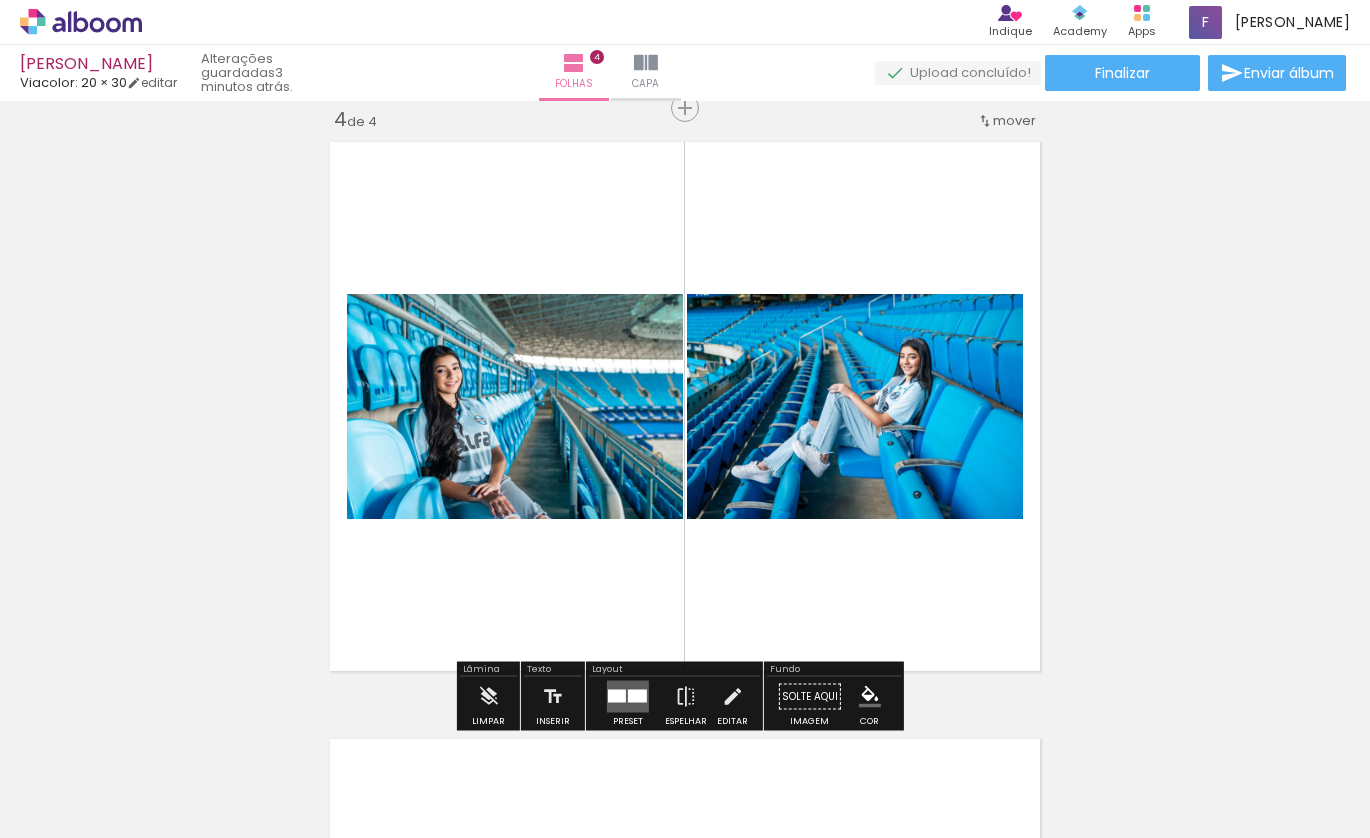 click at bounding box center (-558, 771) 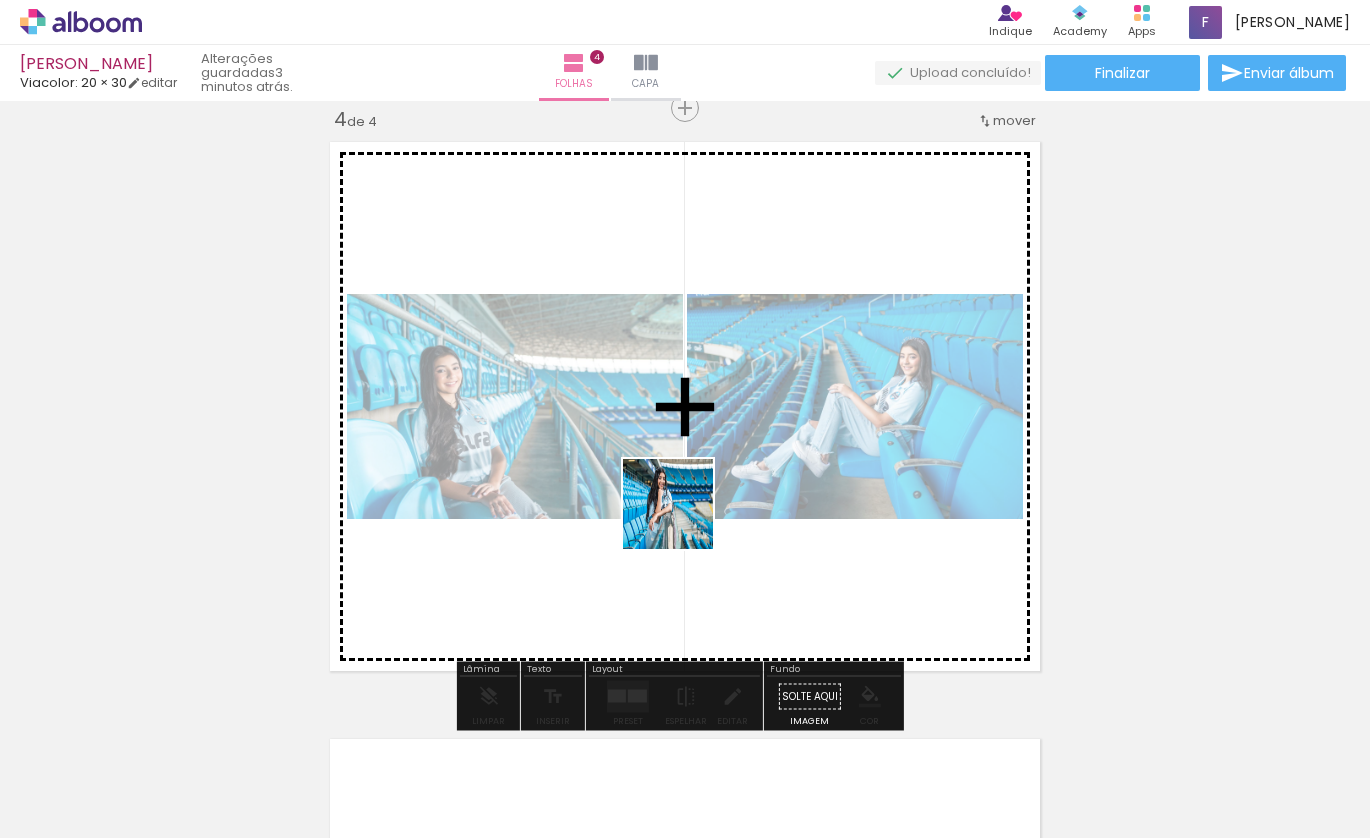 drag, startPoint x: 798, startPoint y: 774, endPoint x: 683, endPoint y: 519, distance: 279.73203 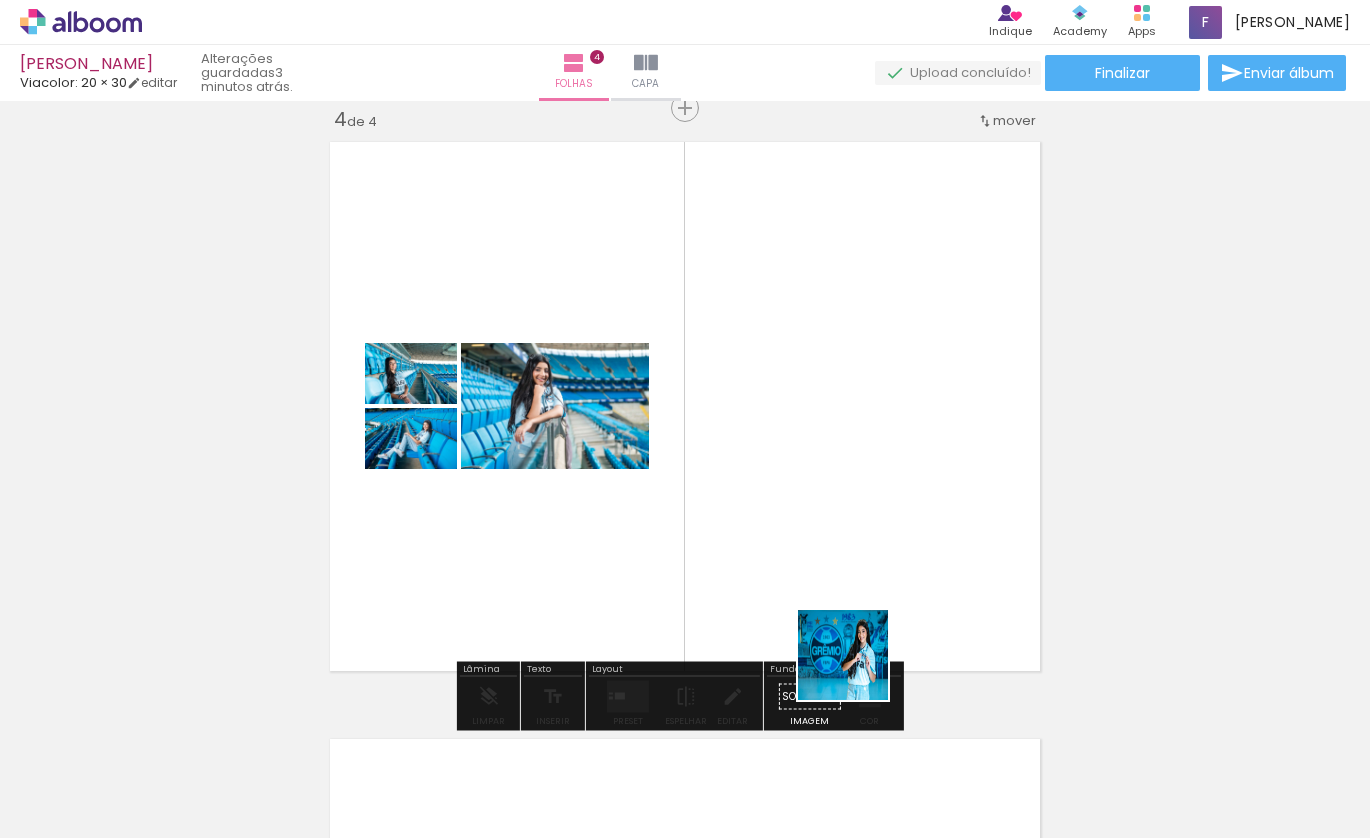 drag, startPoint x: 871, startPoint y: 699, endPoint x: 804, endPoint y: 503, distance: 207.13522 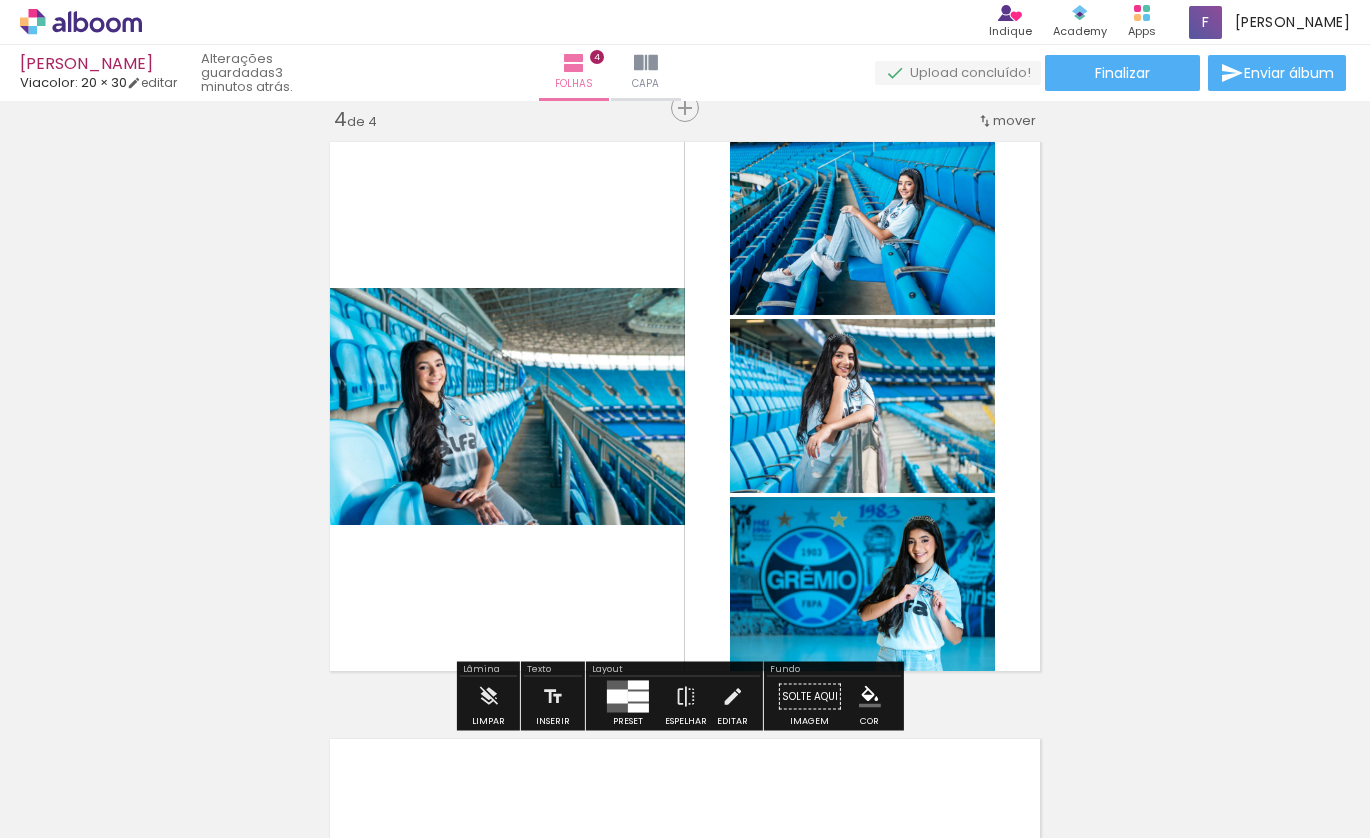 click at bounding box center (638, 697) 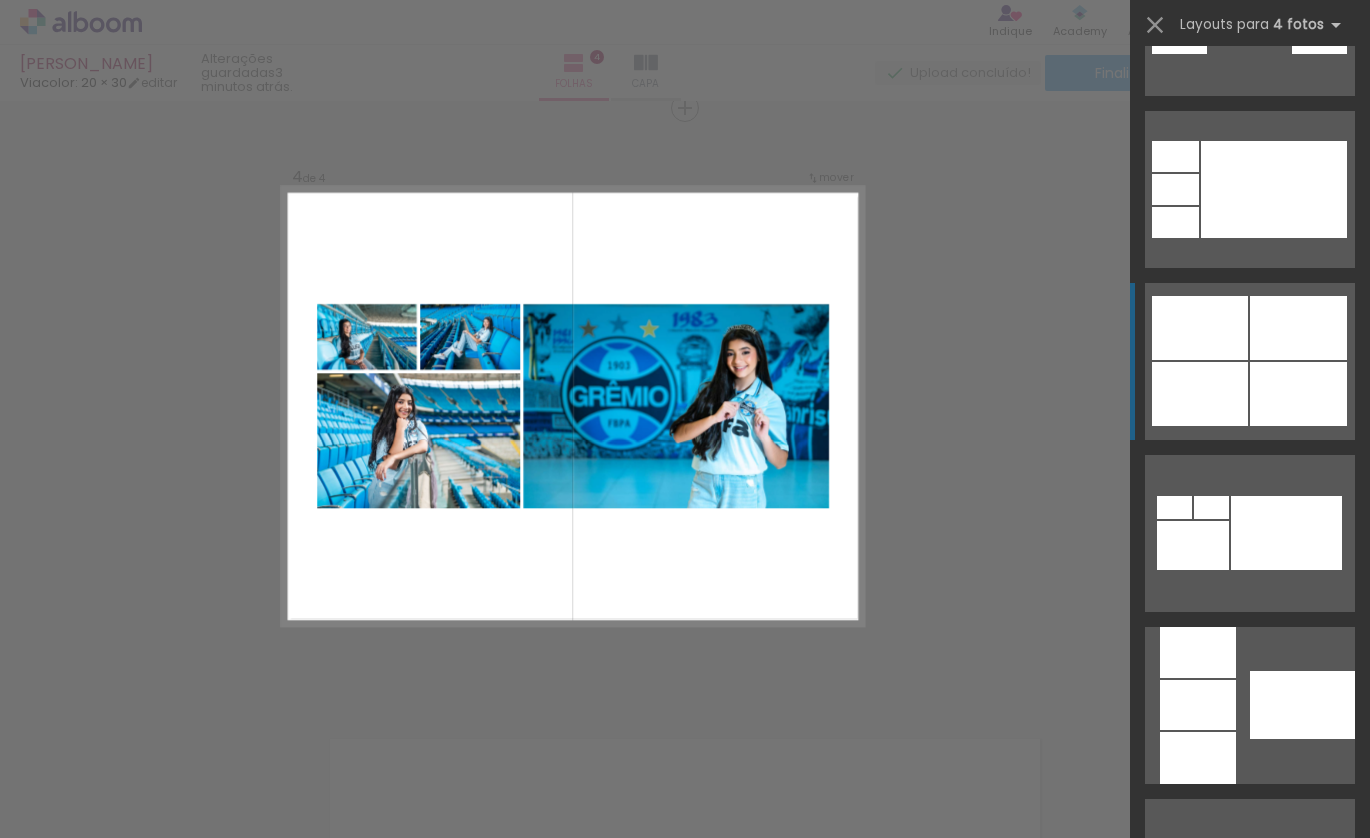 scroll, scrollTop: 1357, scrollLeft: 0, axis: vertical 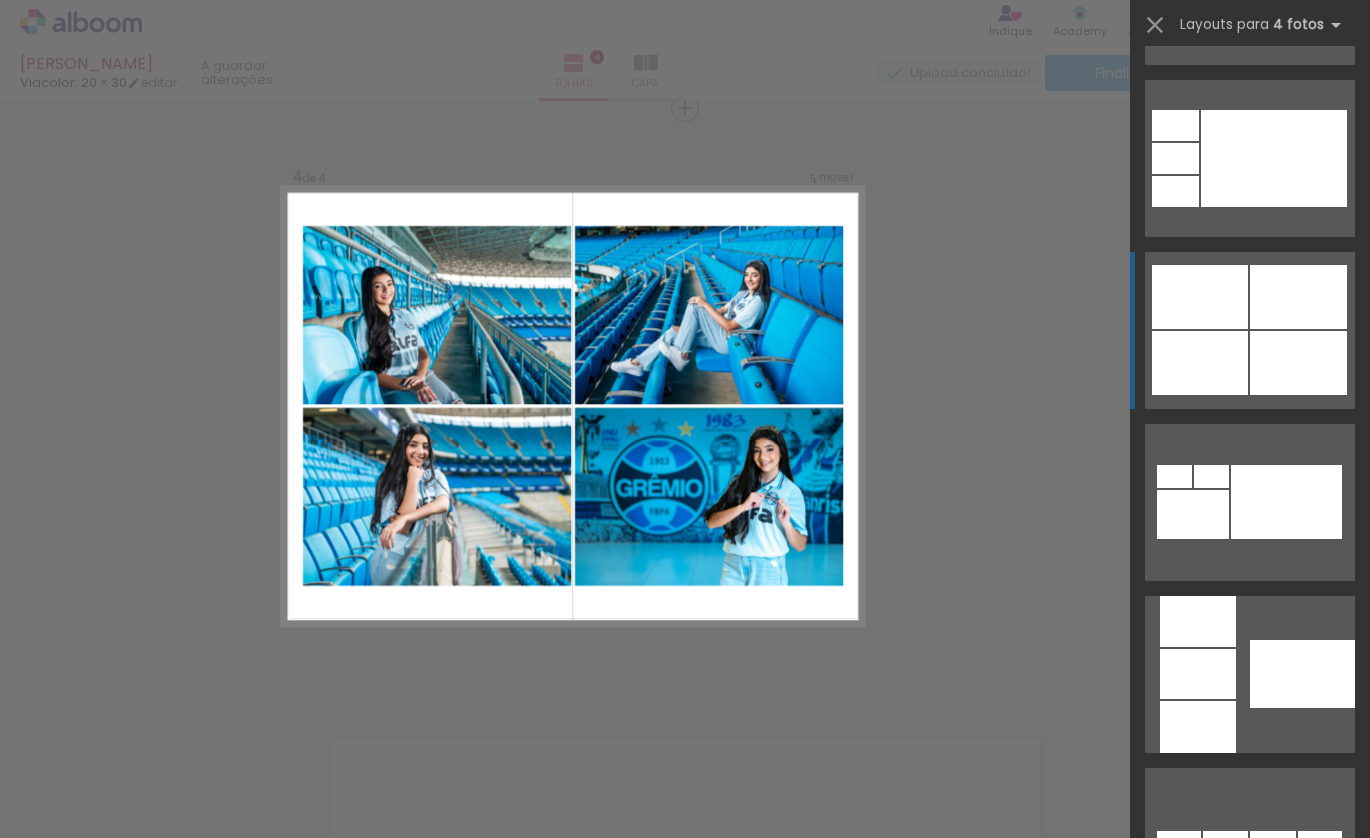 click at bounding box center [1336, 1002] 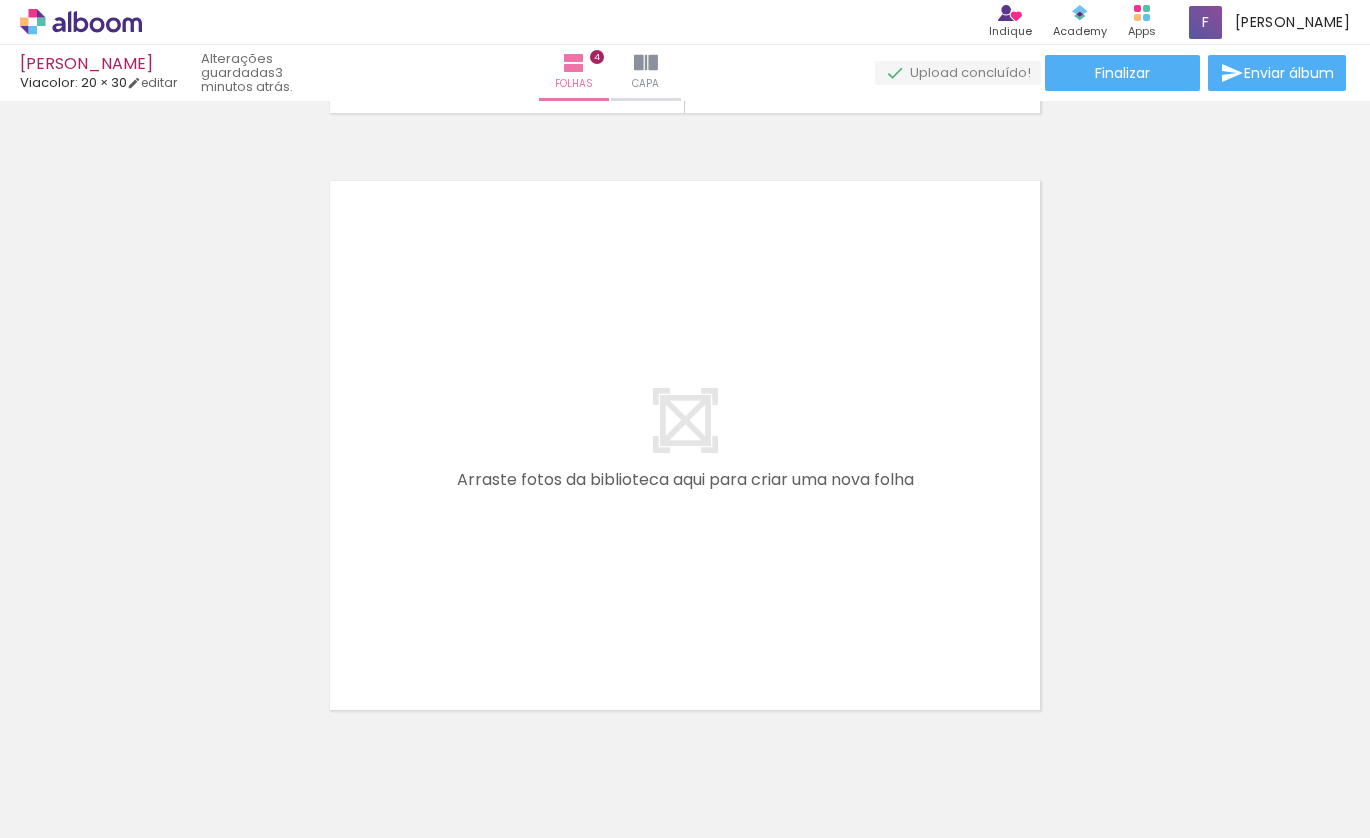 scroll, scrollTop: 2376, scrollLeft: 0, axis: vertical 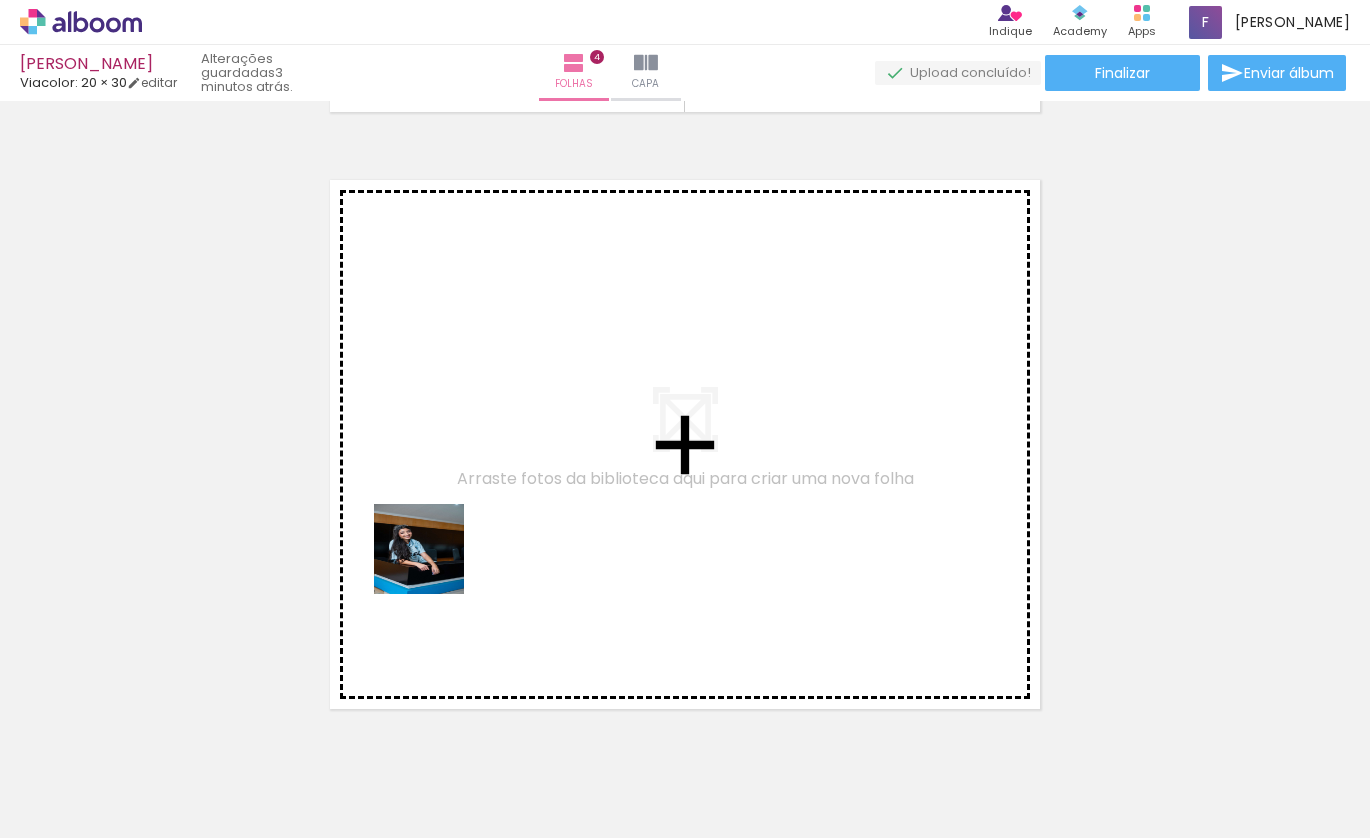 drag, startPoint x: 379, startPoint y: 766, endPoint x: 453, endPoint y: 521, distance: 255.93163 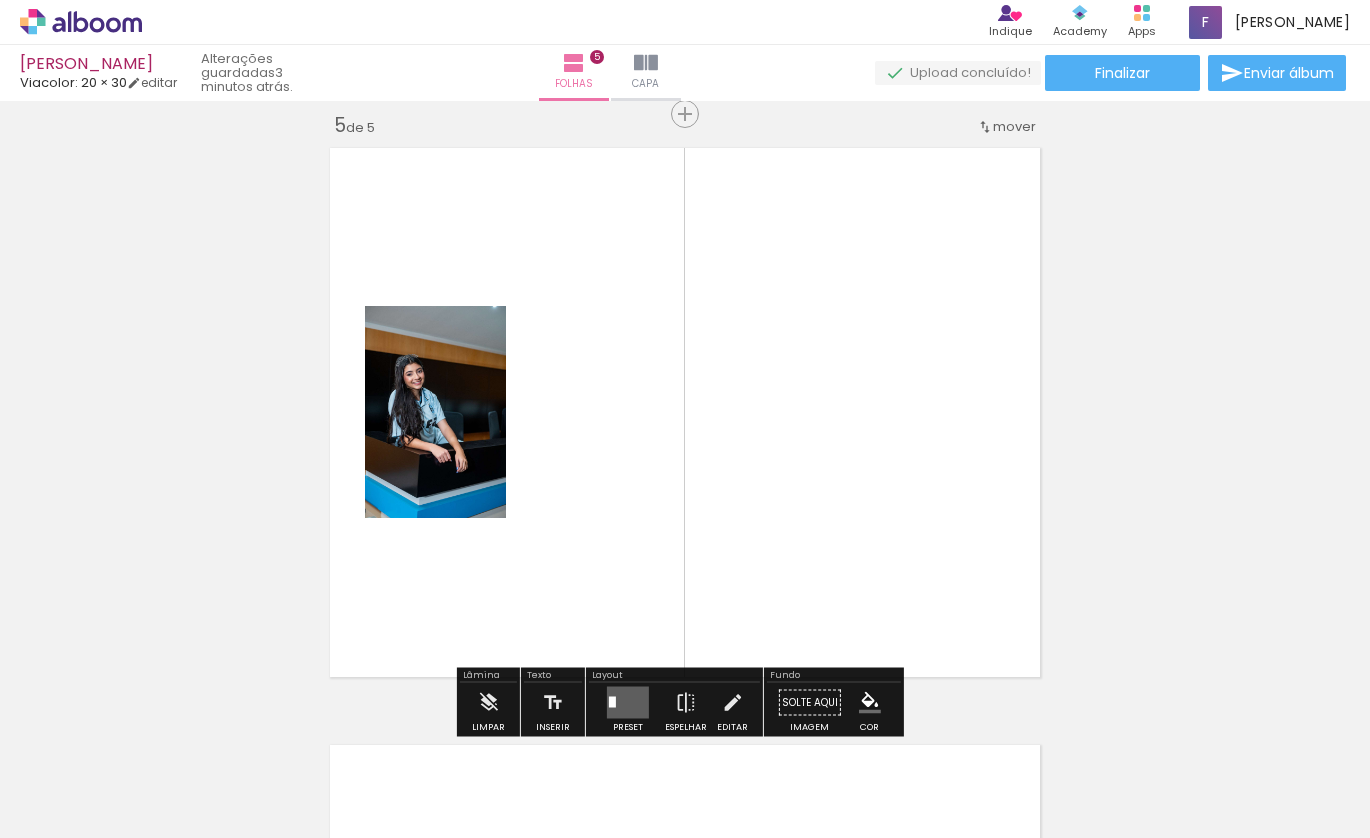 scroll, scrollTop: 2414, scrollLeft: 0, axis: vertical 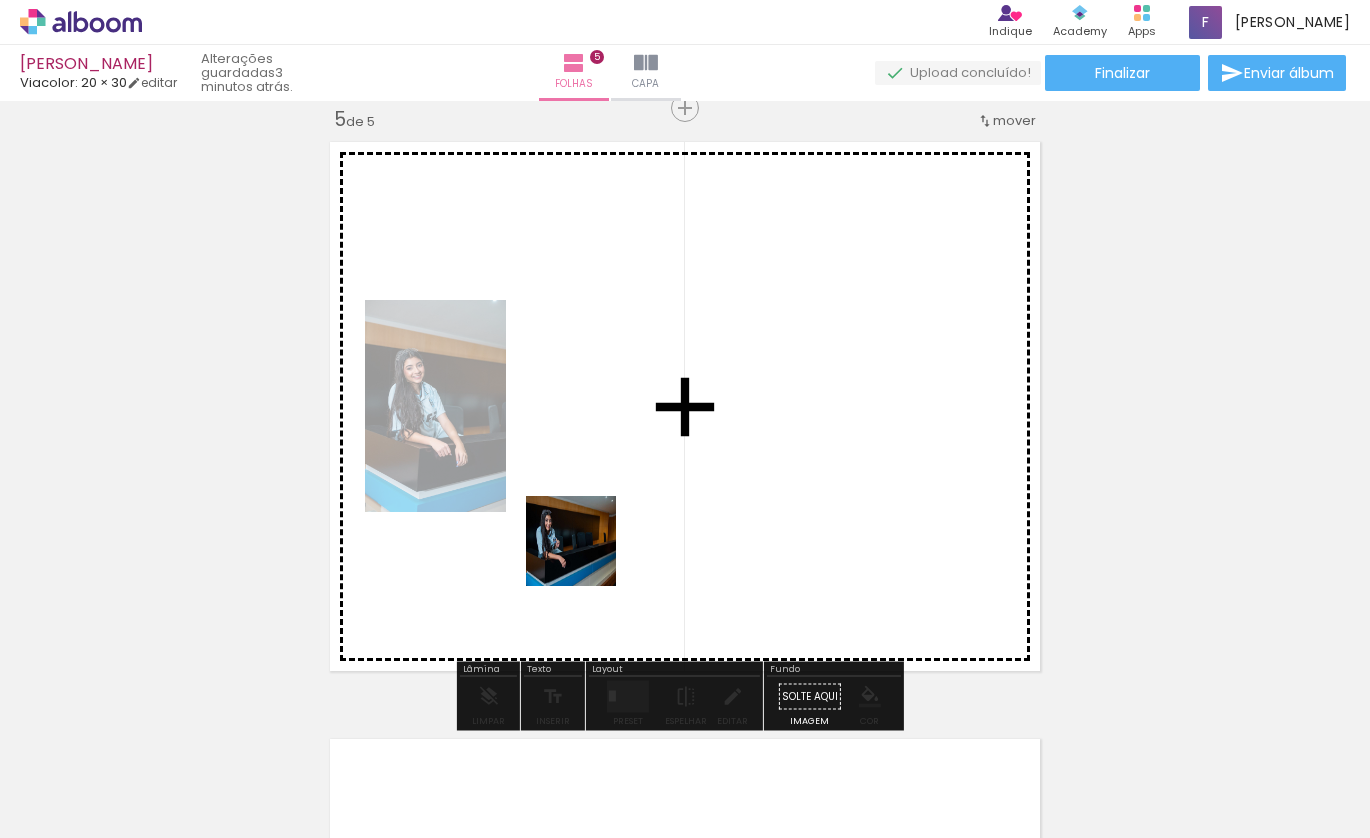 drag, startPoint x: 530, startPoint y: 654, endPoint x: 590, endPoint y: 549, distance: 120.93387 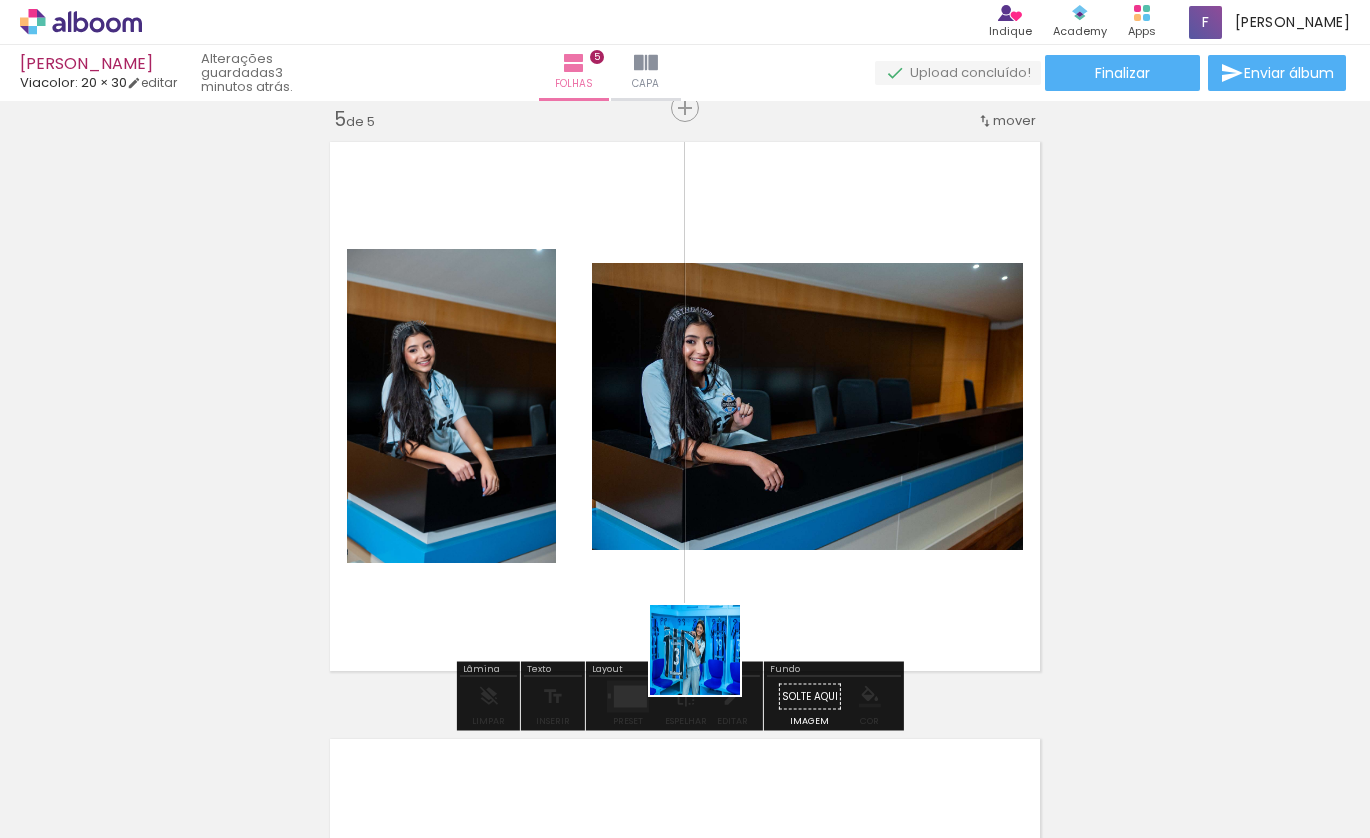drag, startPoint x: 624, startPoint y: 781, endPoint x: 805, endPoint y: 598, distance: 257.39075 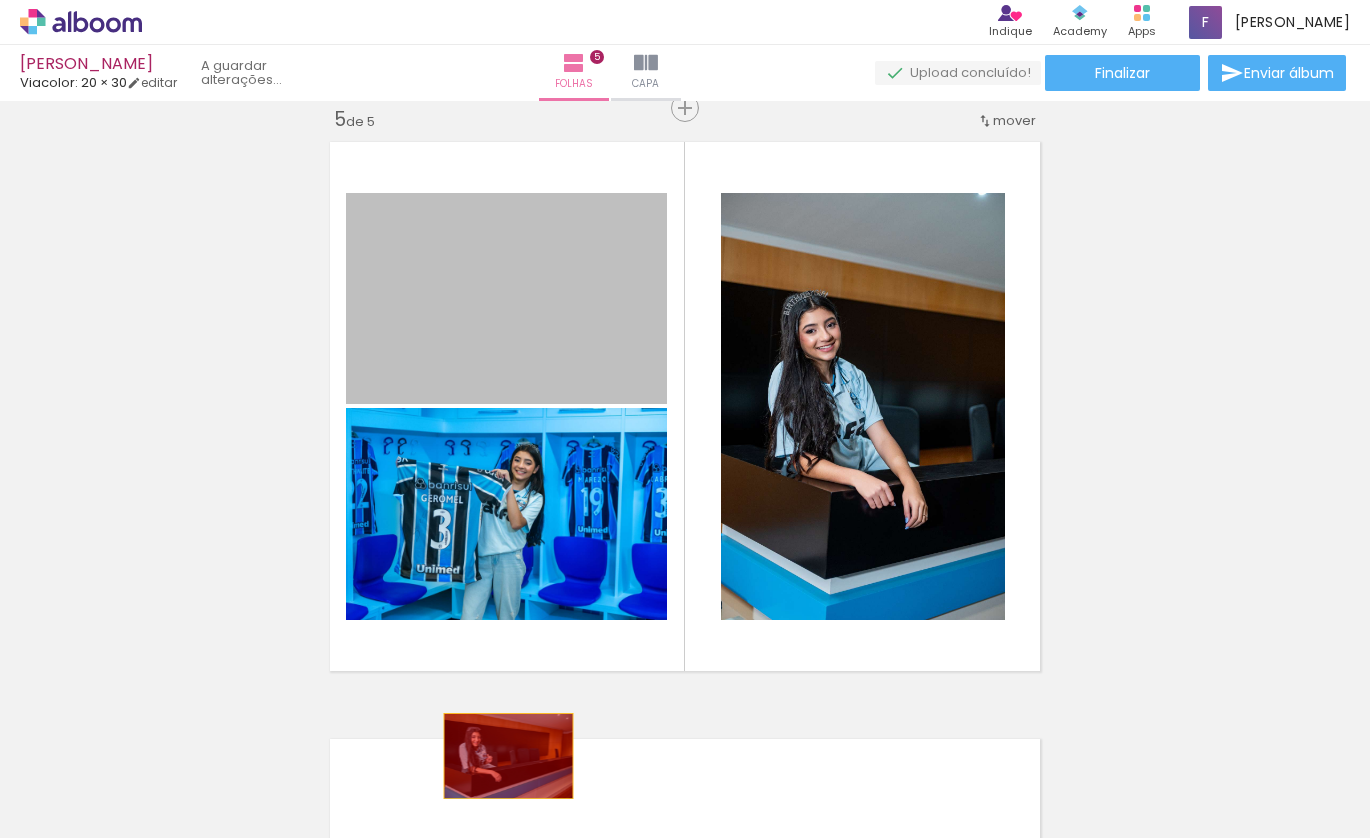 drag, startPoint x: 486, startPoint y: 303, endPoint x: 498, endPoint y: 755, distance: 452.15927 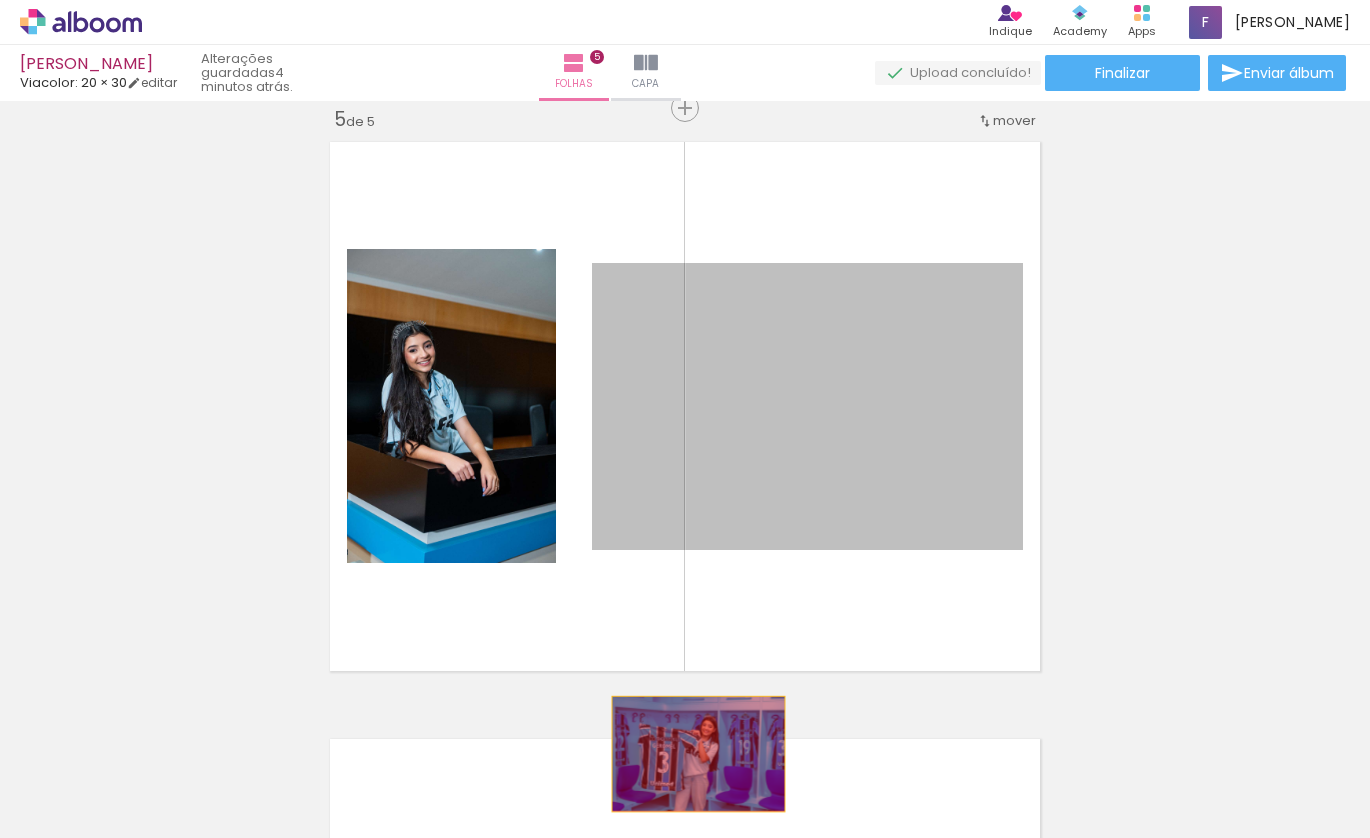 drag, startPoint x: 815, startPoint y: 489, endPoint x: 659, endPoint y: 779, distance: 329.29623 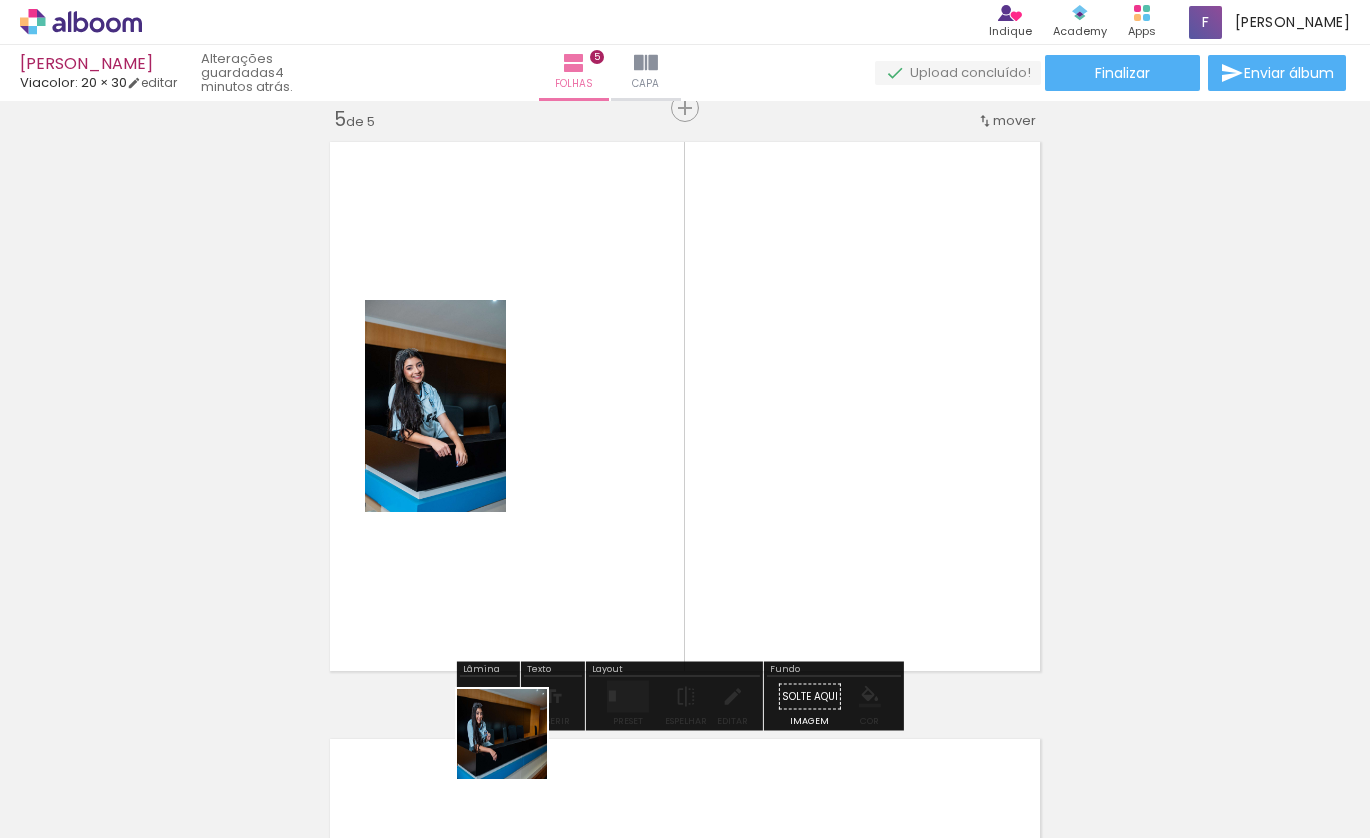 drag, startPoint x: 515, startPoint y: 762, endPoint x: 635, endPoint y: 470, distance: 315.69604 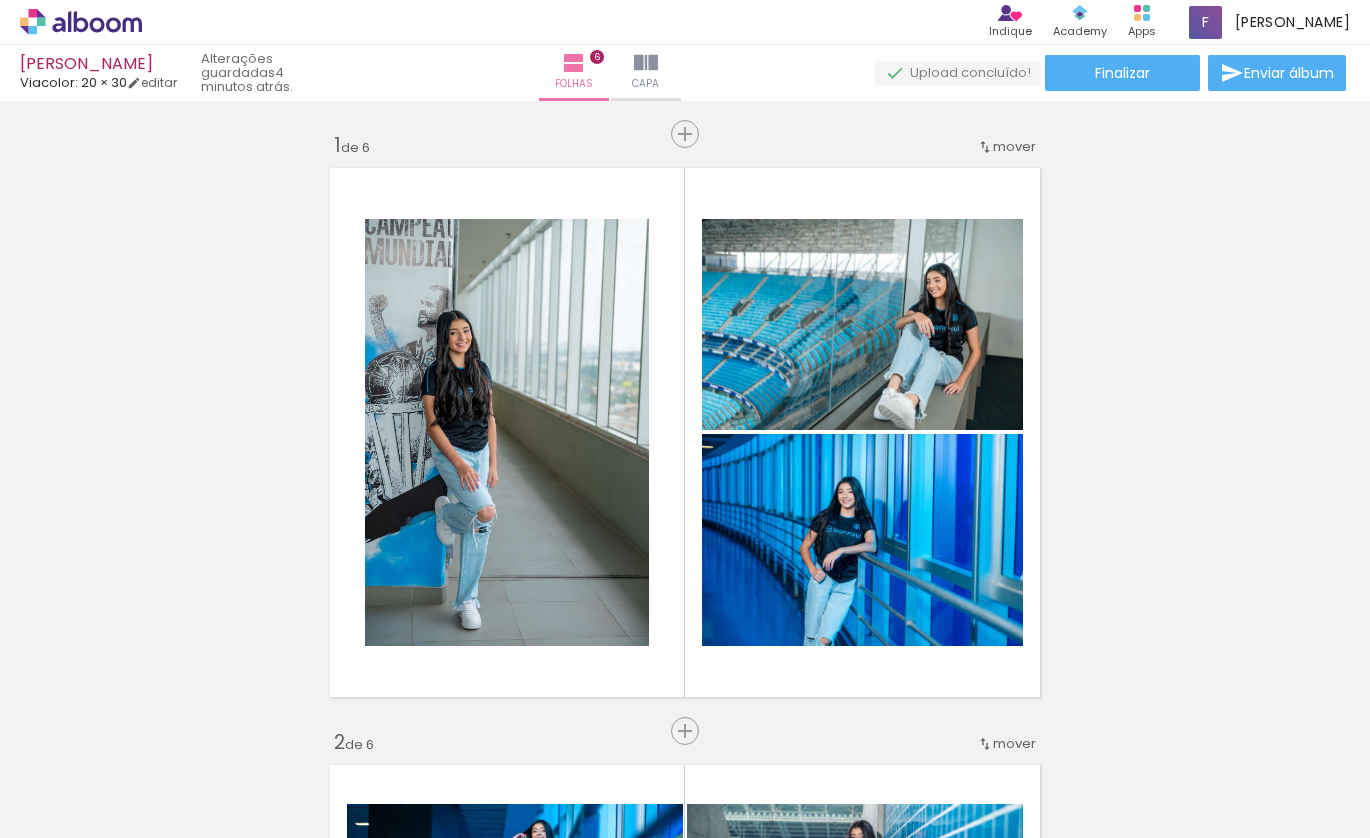 scroll, scrollTop: 0, scrollLeft: 0, axis: both 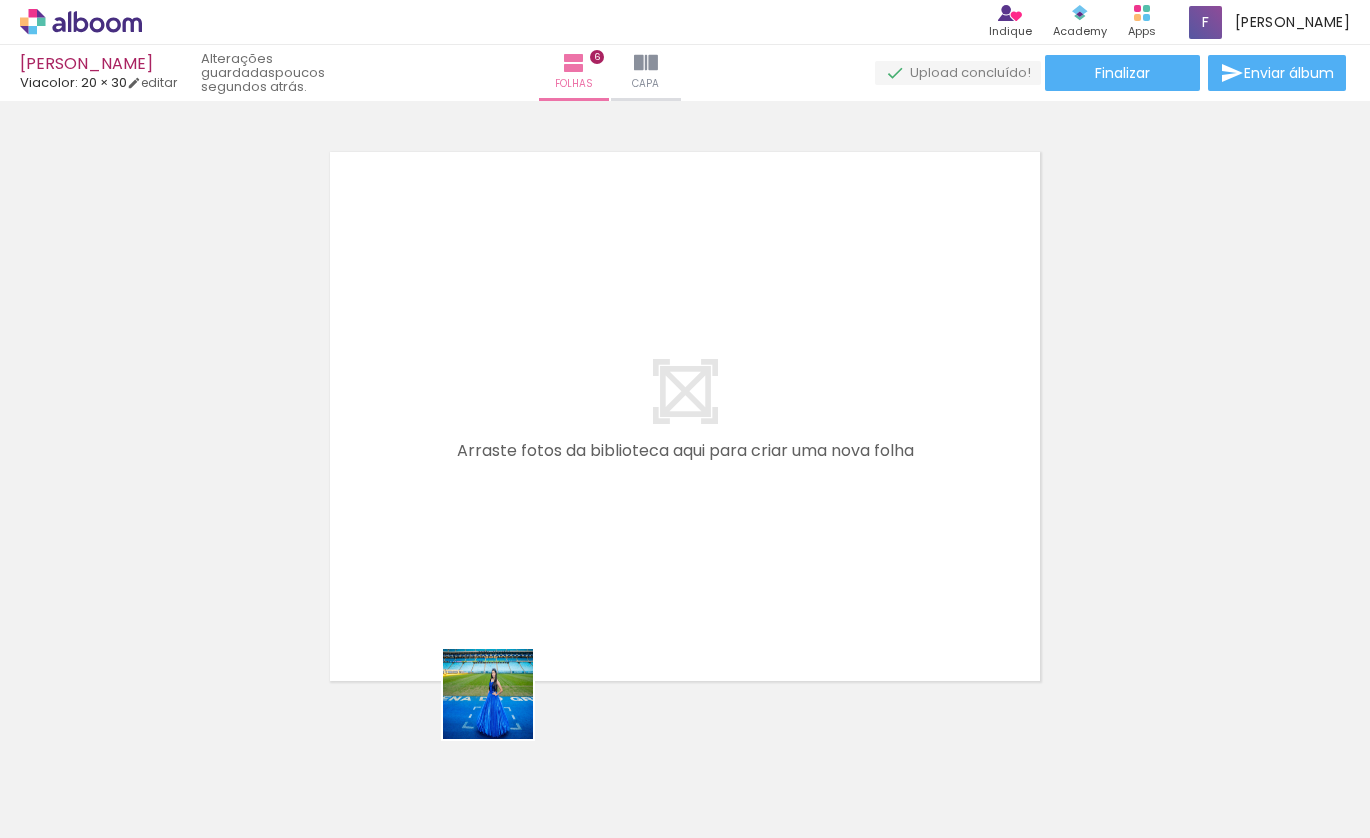 drag, startPoint x: 506, startPoint y: 756, endPoint x: 516, endPoint y: 568, distance: 188.26576 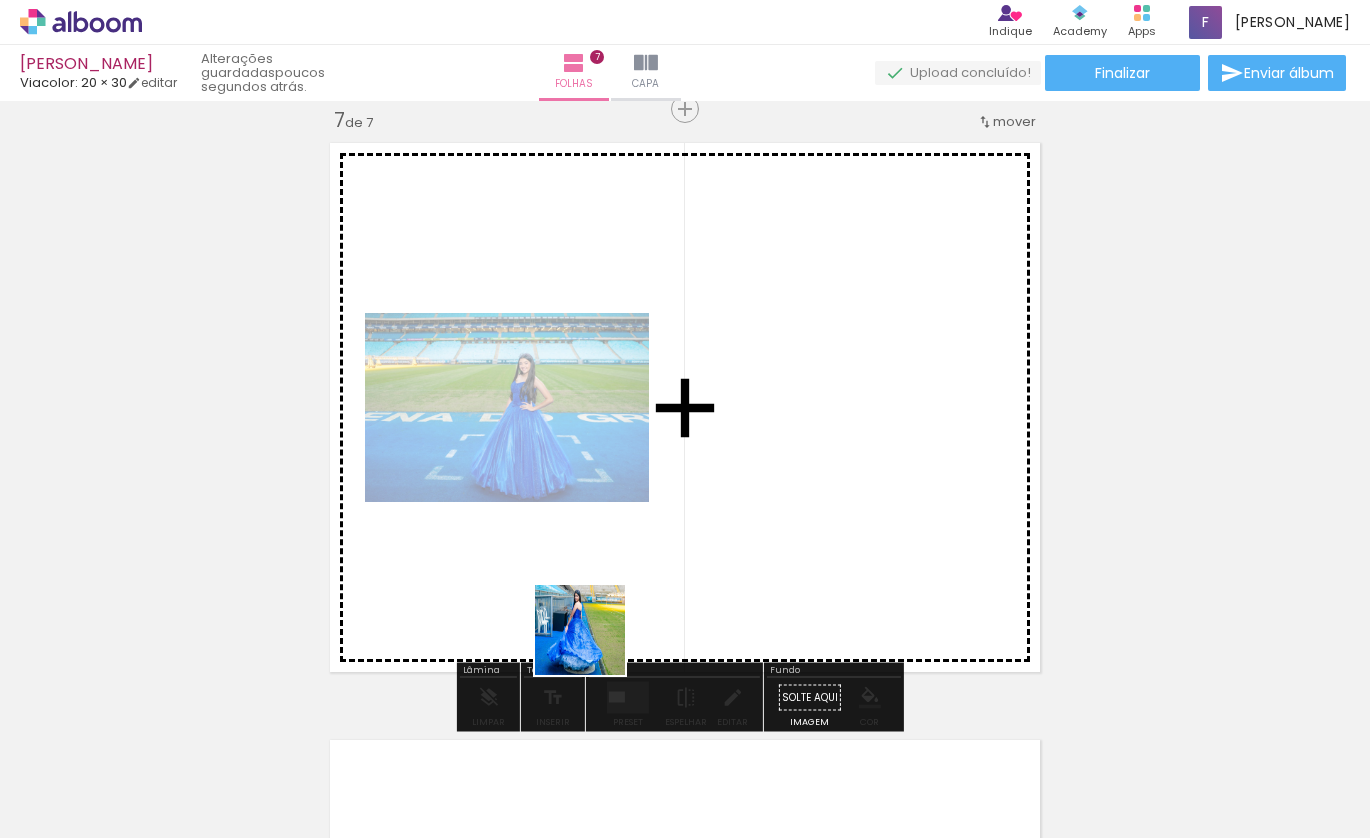 scroll, scrollTop: 3608, scrollLeft: 0, axis: vertical 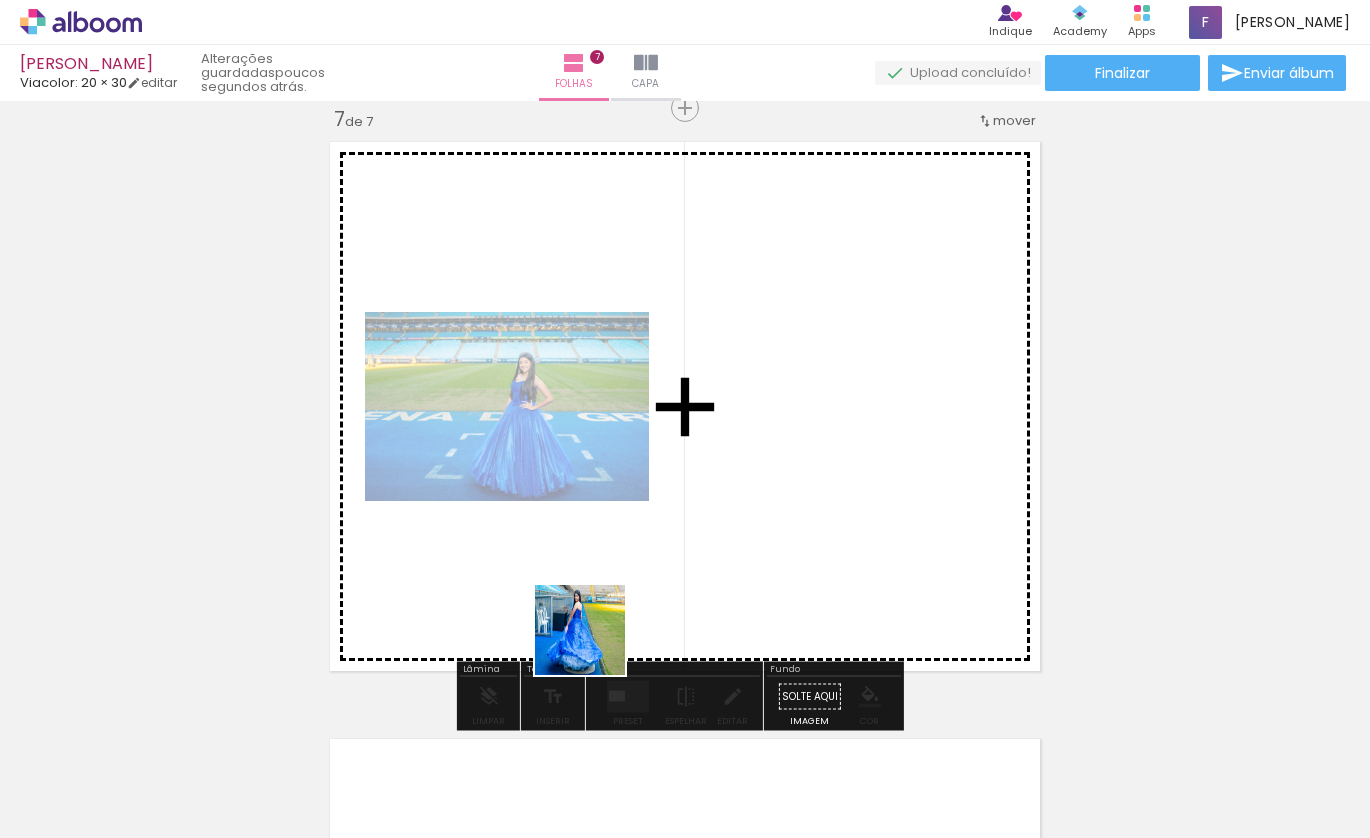drag, startPoint x: 613, startPoint y: 771, endPoint x: 616, endPoint y: 608, distance: 163.0276 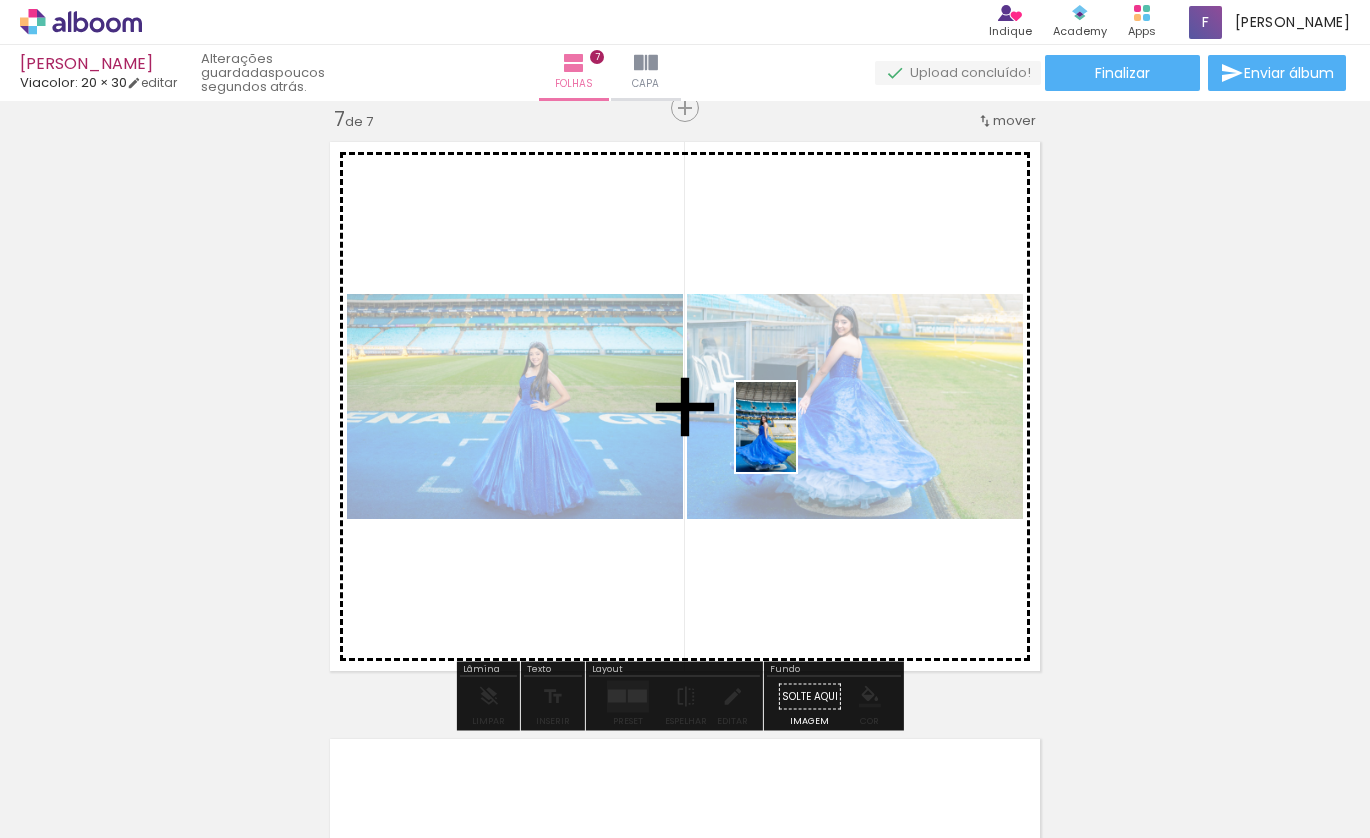 drag, startPoint x: 725, startPoint y: 786, endPoint x: 796, endPoint y: 442, distance: 351.2506 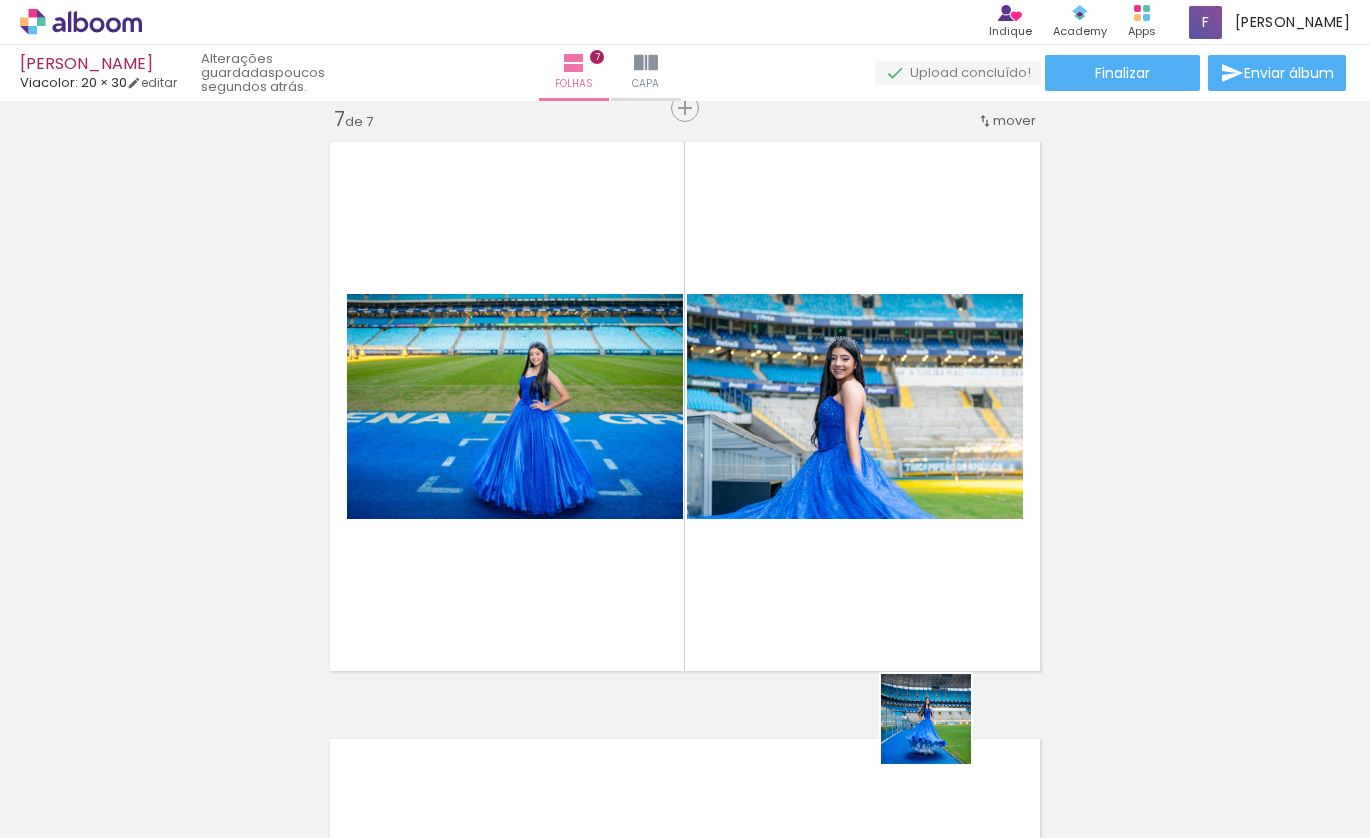 drag, startPoint x: 941, startPoint y: 734, endPoint x: 740, endPoint y: 490, distance: 316.12814 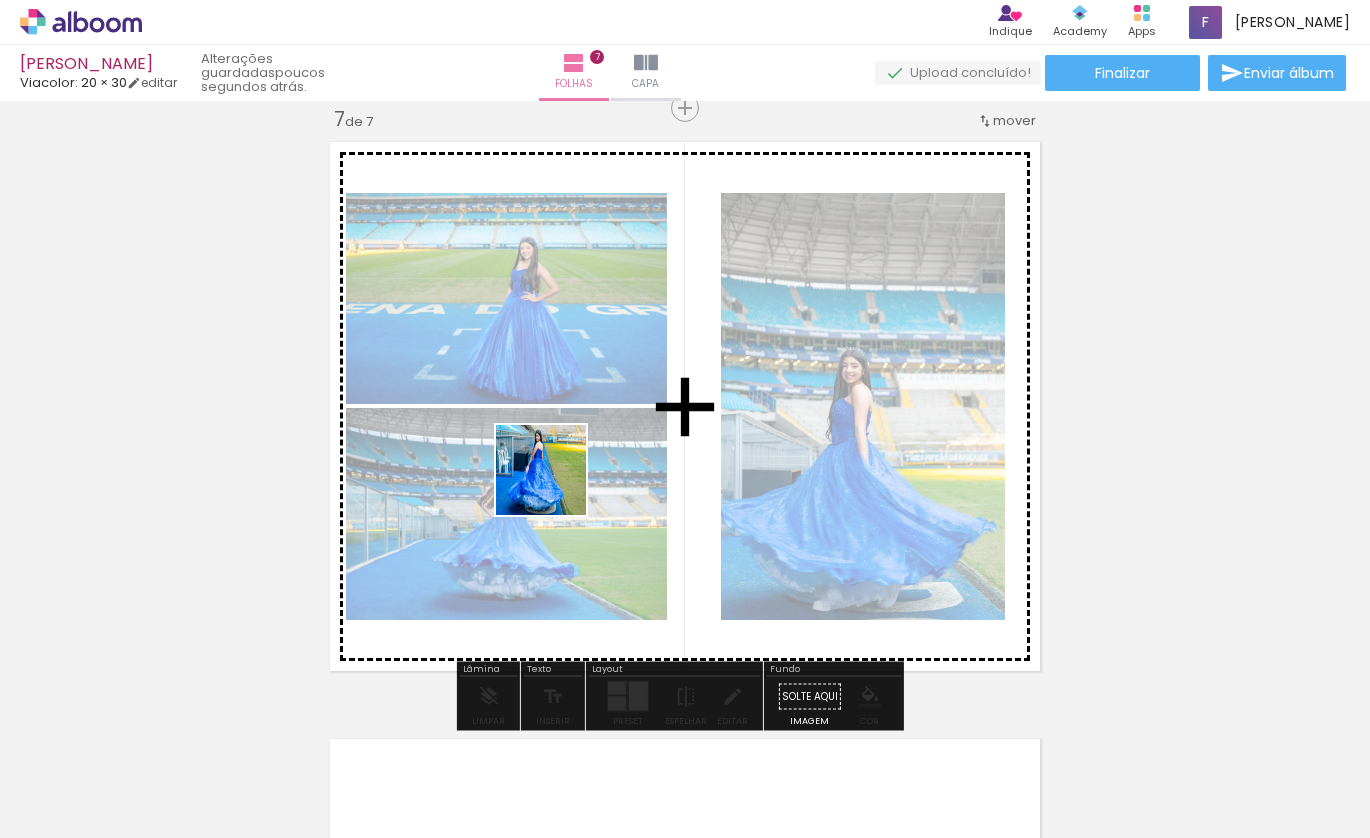 drag, startPoint x: 609, startPoint y: 746, endPoint x: 554, endPoint y: 496, distance: 255.97852 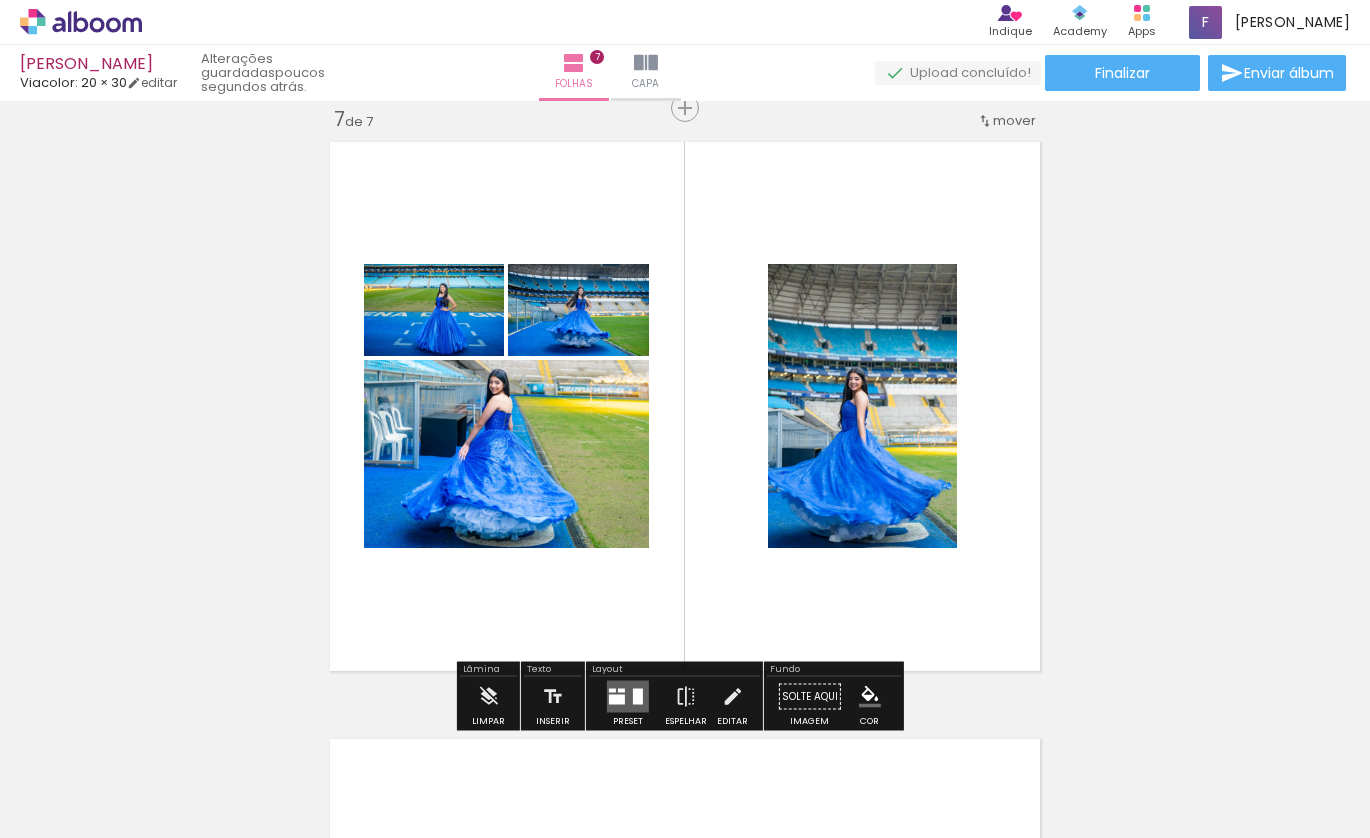 click at bounding box center (628, 697) 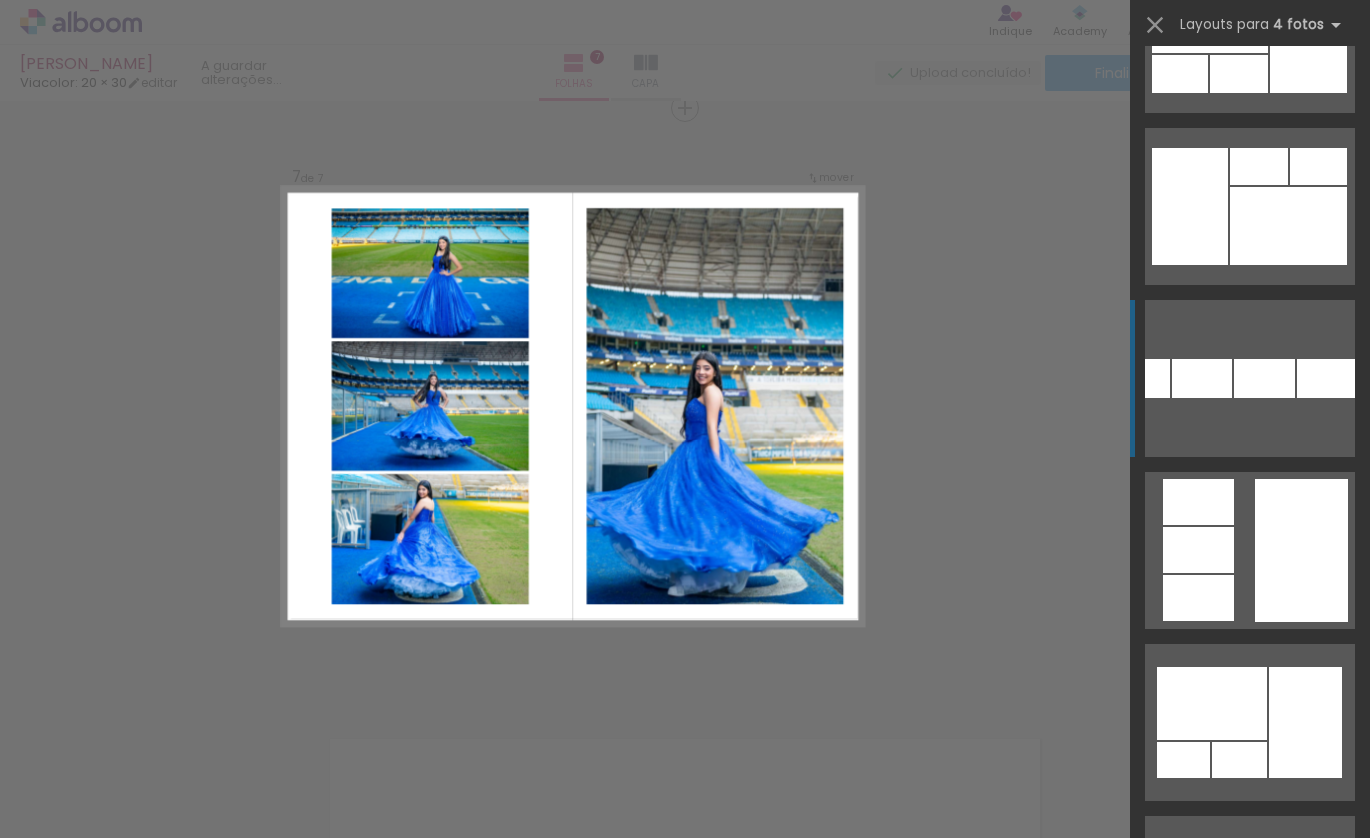 scroll, scrollTop: 786, scrollLeft: 0, axis: vertical 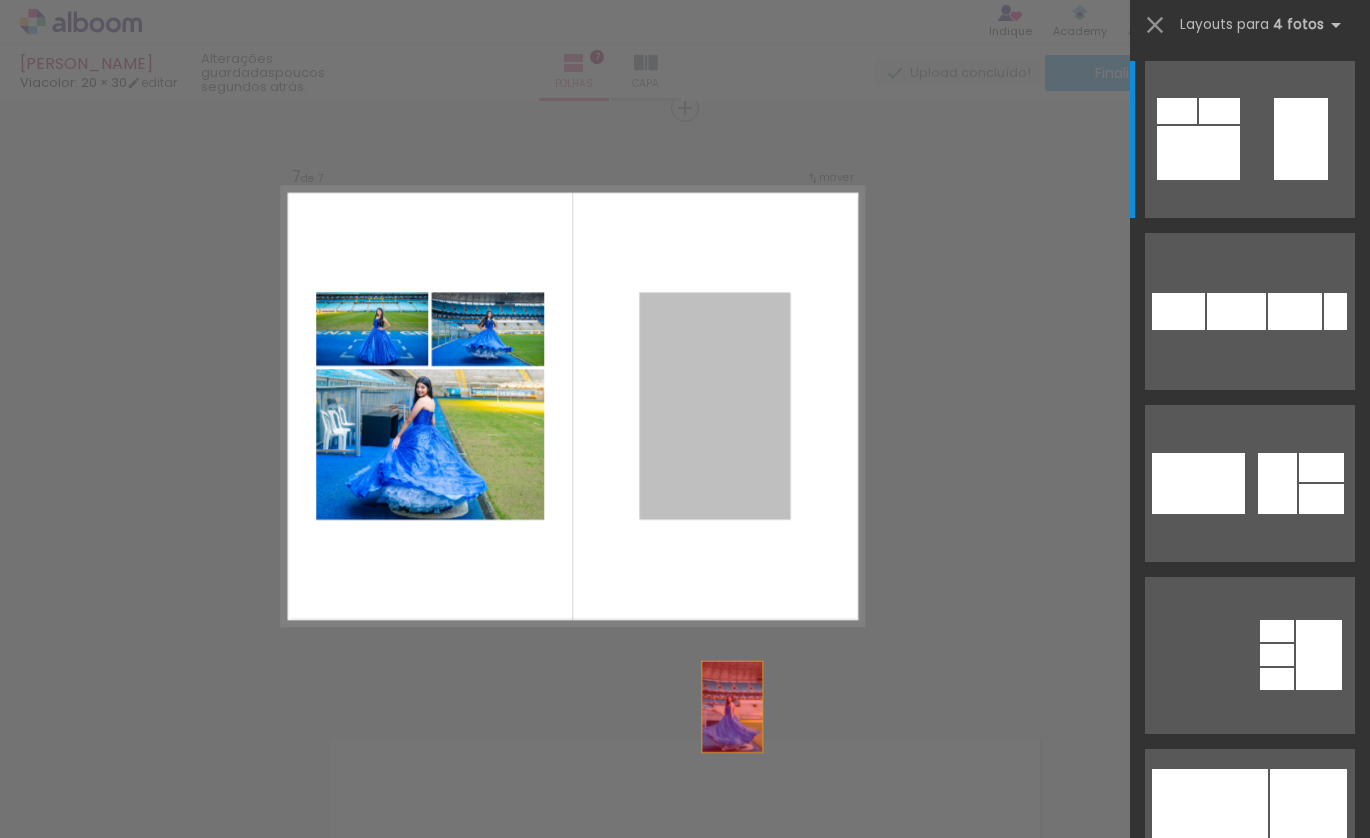 drag, startPoint x: 709, startPoint y: 402, endPoint x: 727, endPoint y: 784, distance: 382.42386 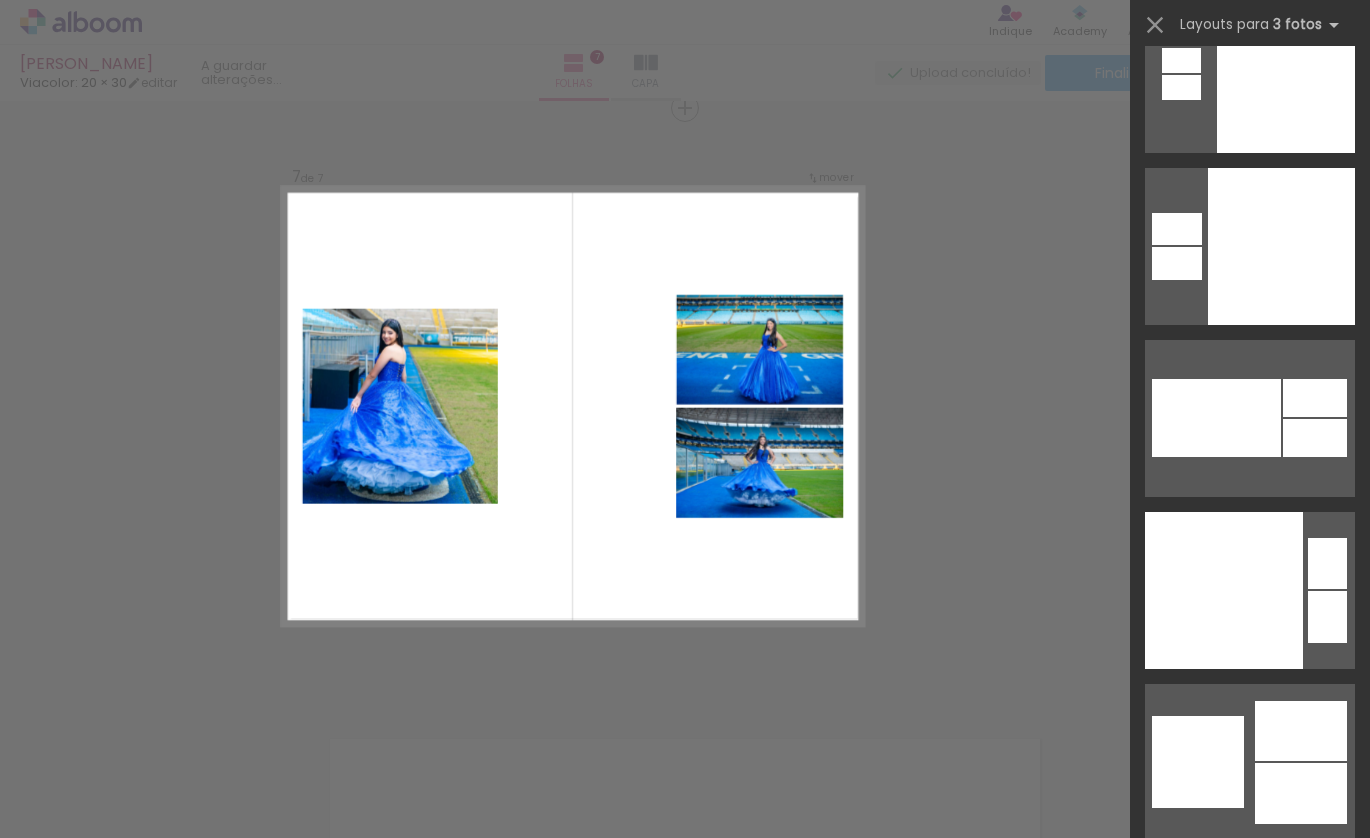 scroll, scrollTop: 8091, scrollLeft: 0, axis: vertical 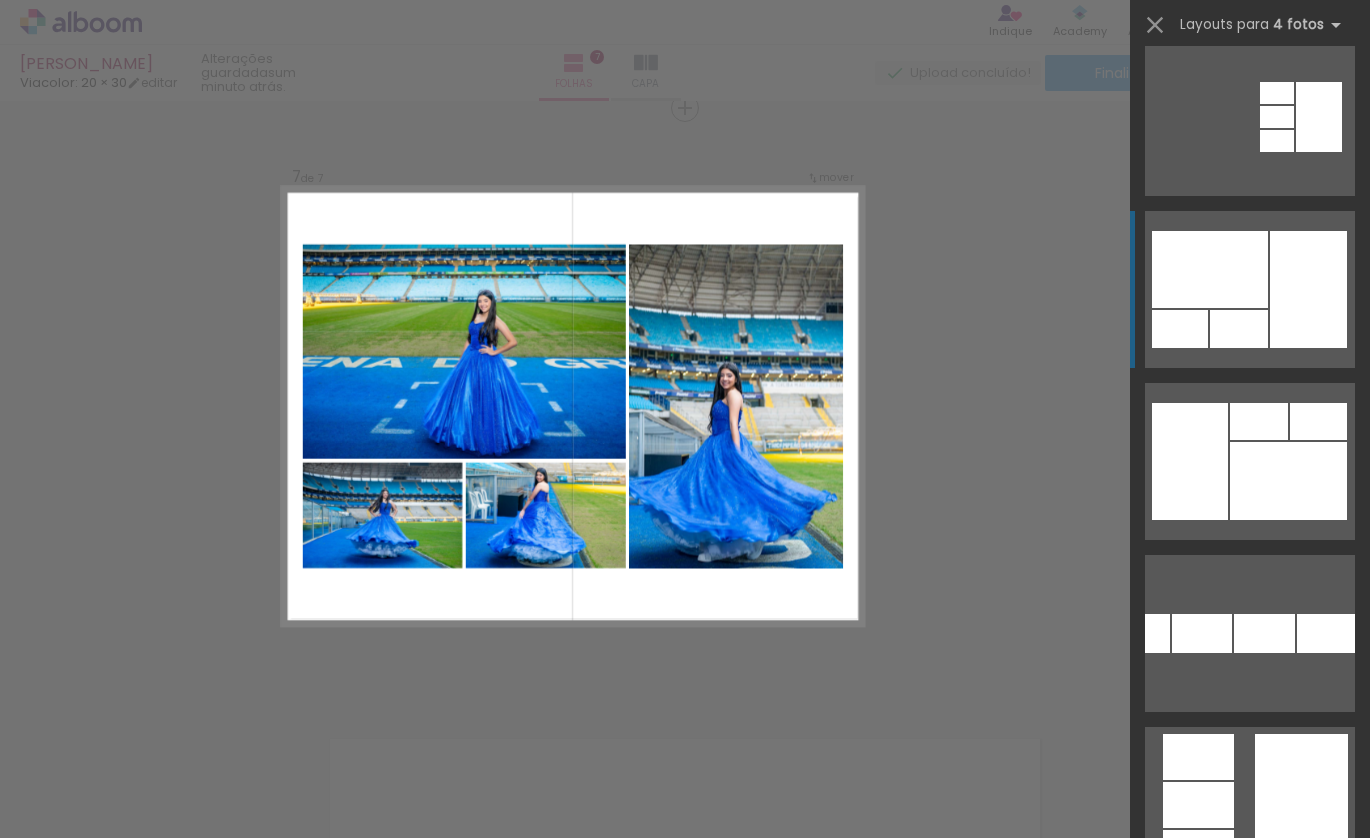 click at bounding box center [1210, 269] 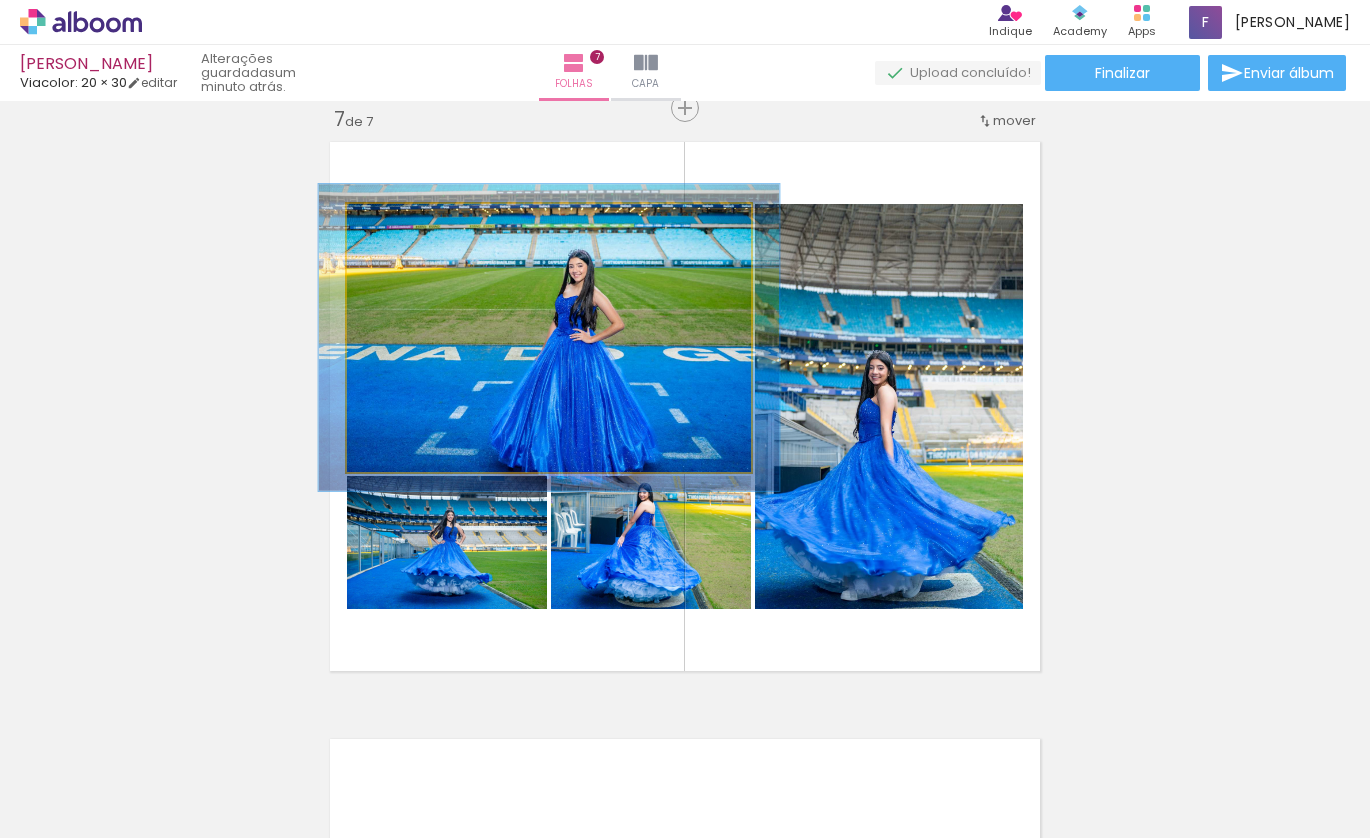 click at bounding box center (404, 225) 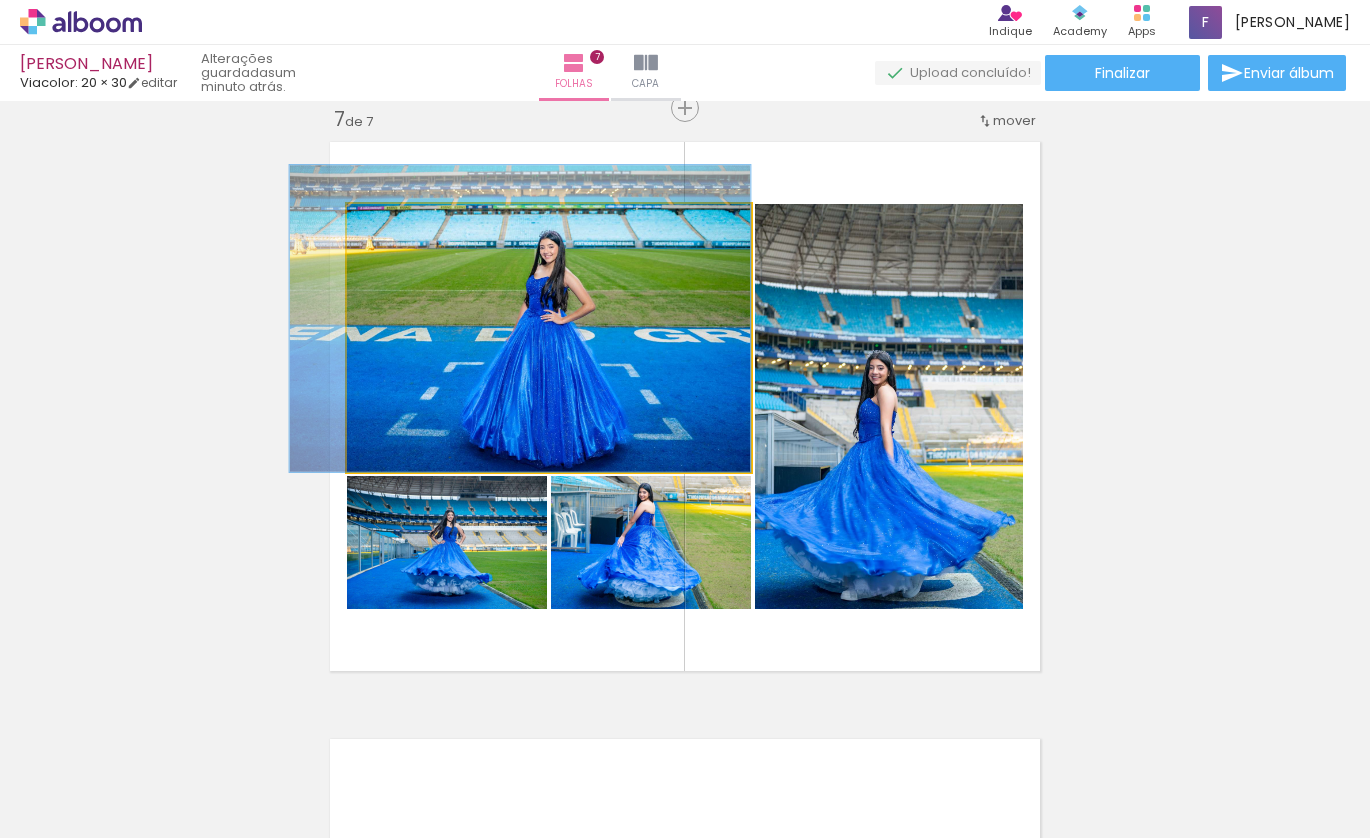 drag, startPoint x: 552, startPoint y: 316, endPoint x: 502, endPoint y: 292, distance: 55.461697 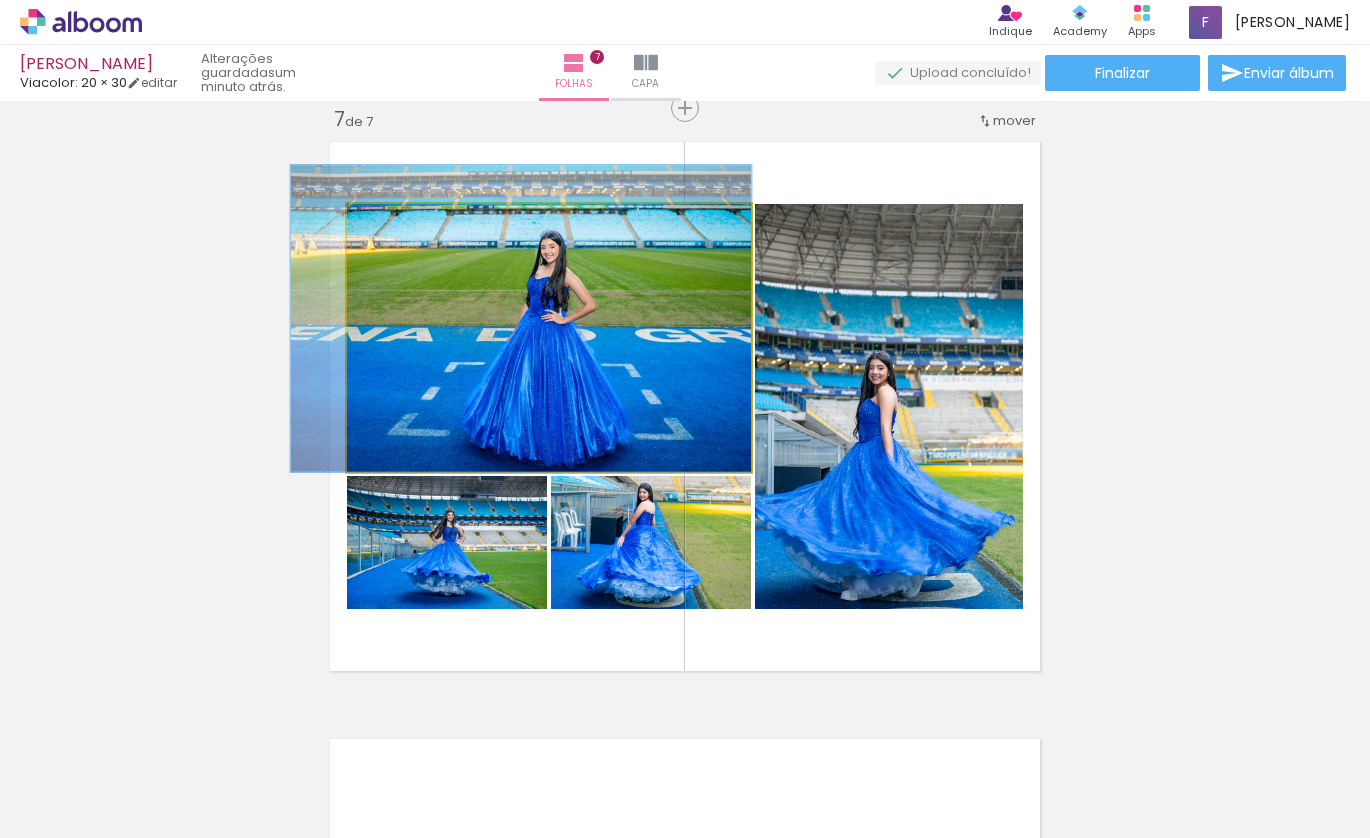 drag, startPoint x: 538, startPoint y: 348, endPoint x: 539, endPoint y: 338, distance: 10.049875 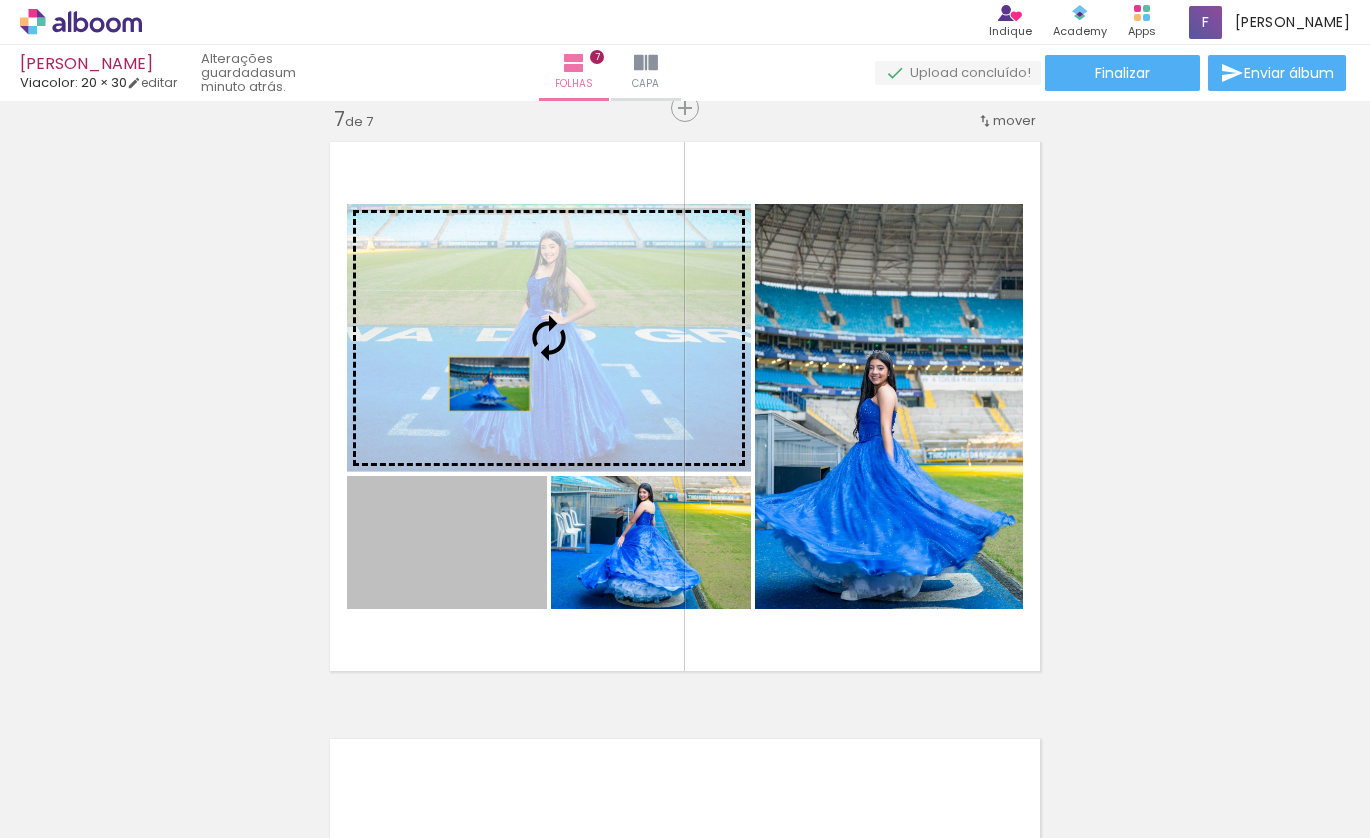 drag, startPoint x: 421, startPoint y: 550, endPoint x: 482, endPoint y: 384, distance: 176.85304 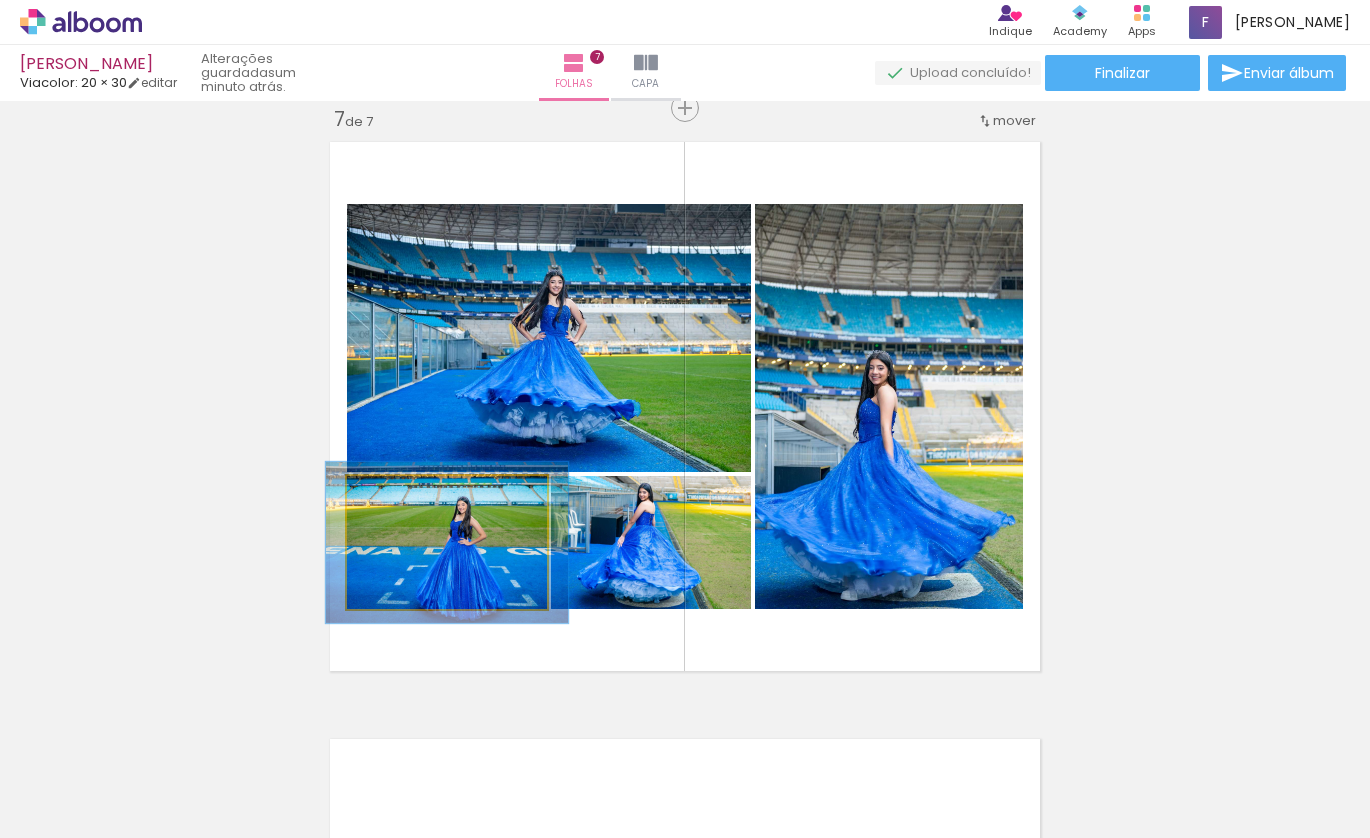 type on "121" 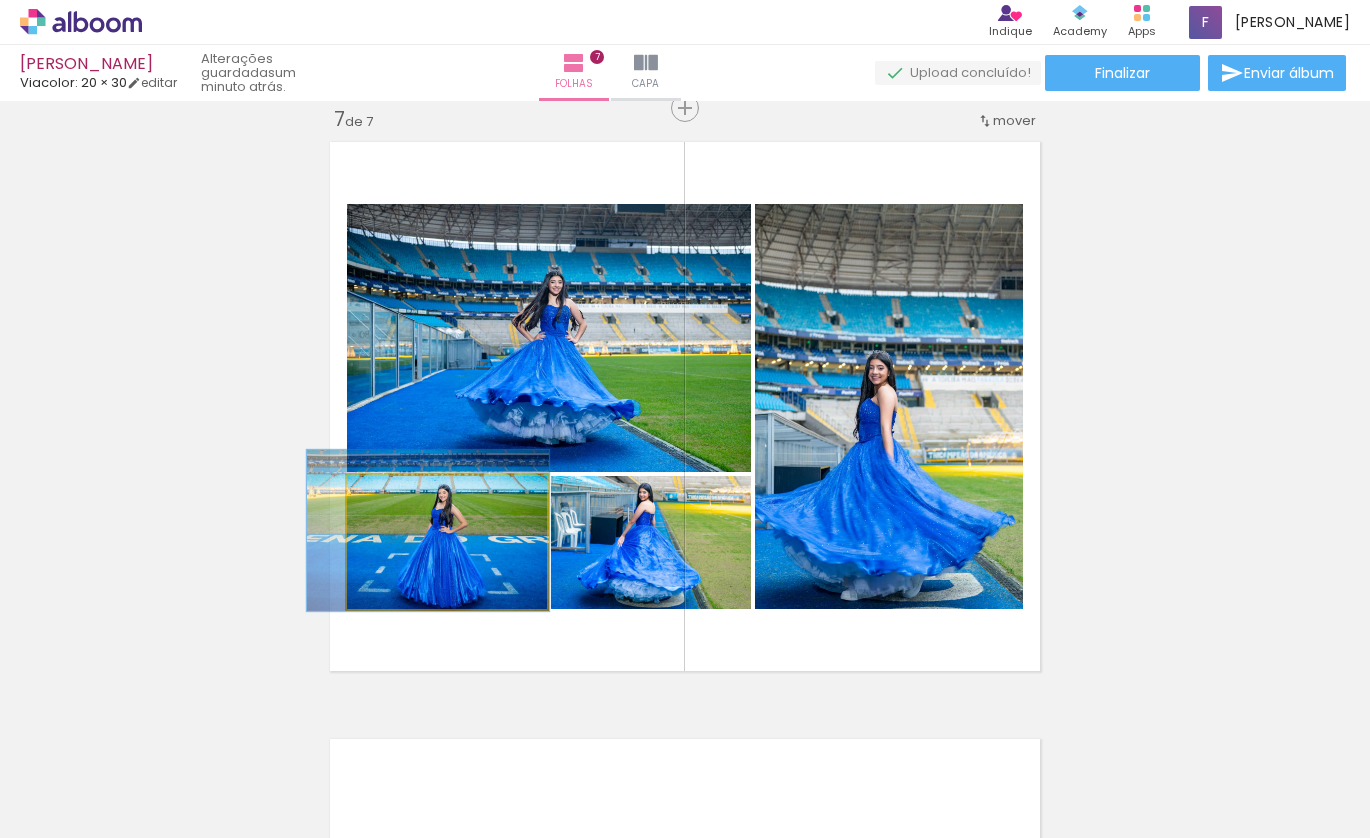 drag, startPoint x: 453, startPoint y: 564, endPoint x: 435, endPoint y: 552, distance: 21.633308 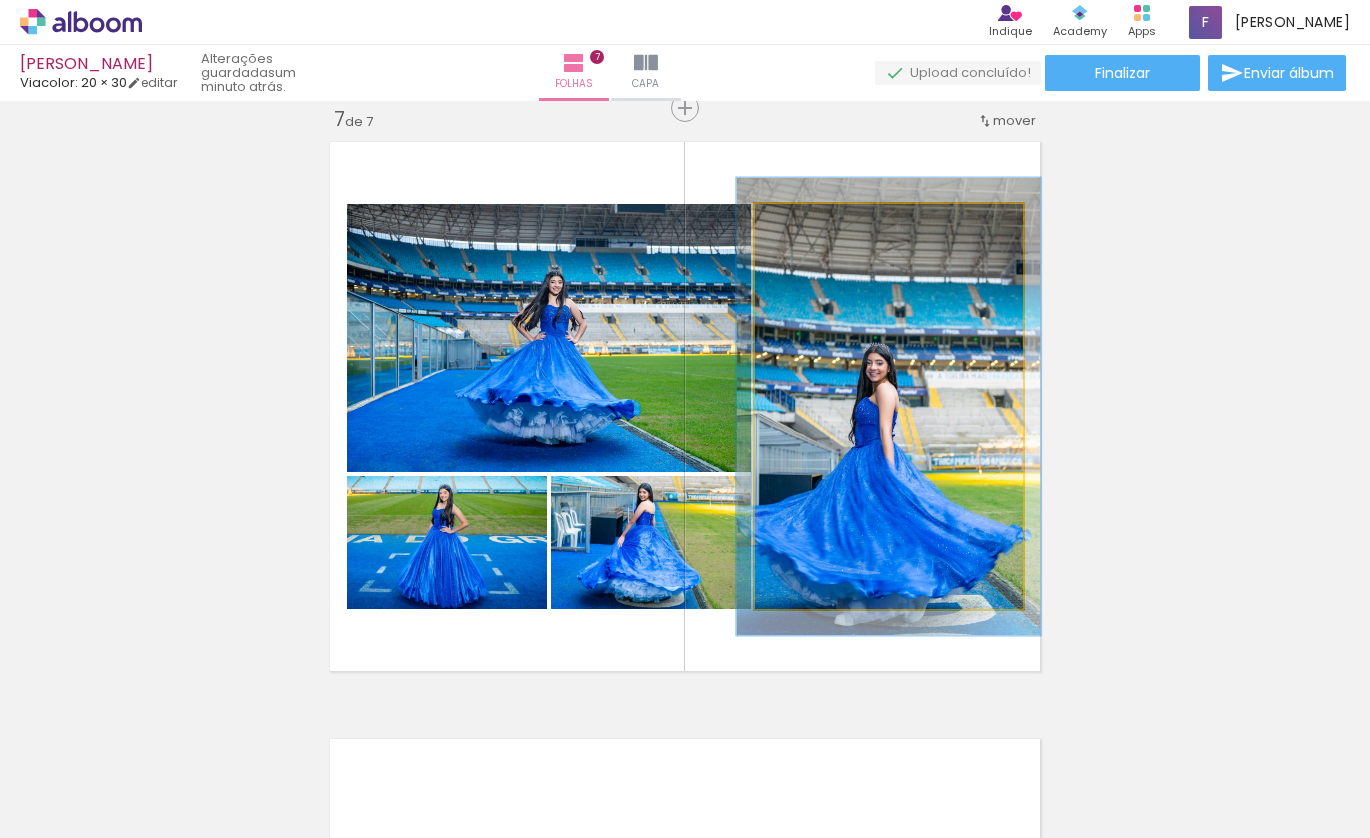 drag, startPoint x: 800, startPoint y: 220, endPoint x: 810, endPoint y: 225, distance: 11.18034 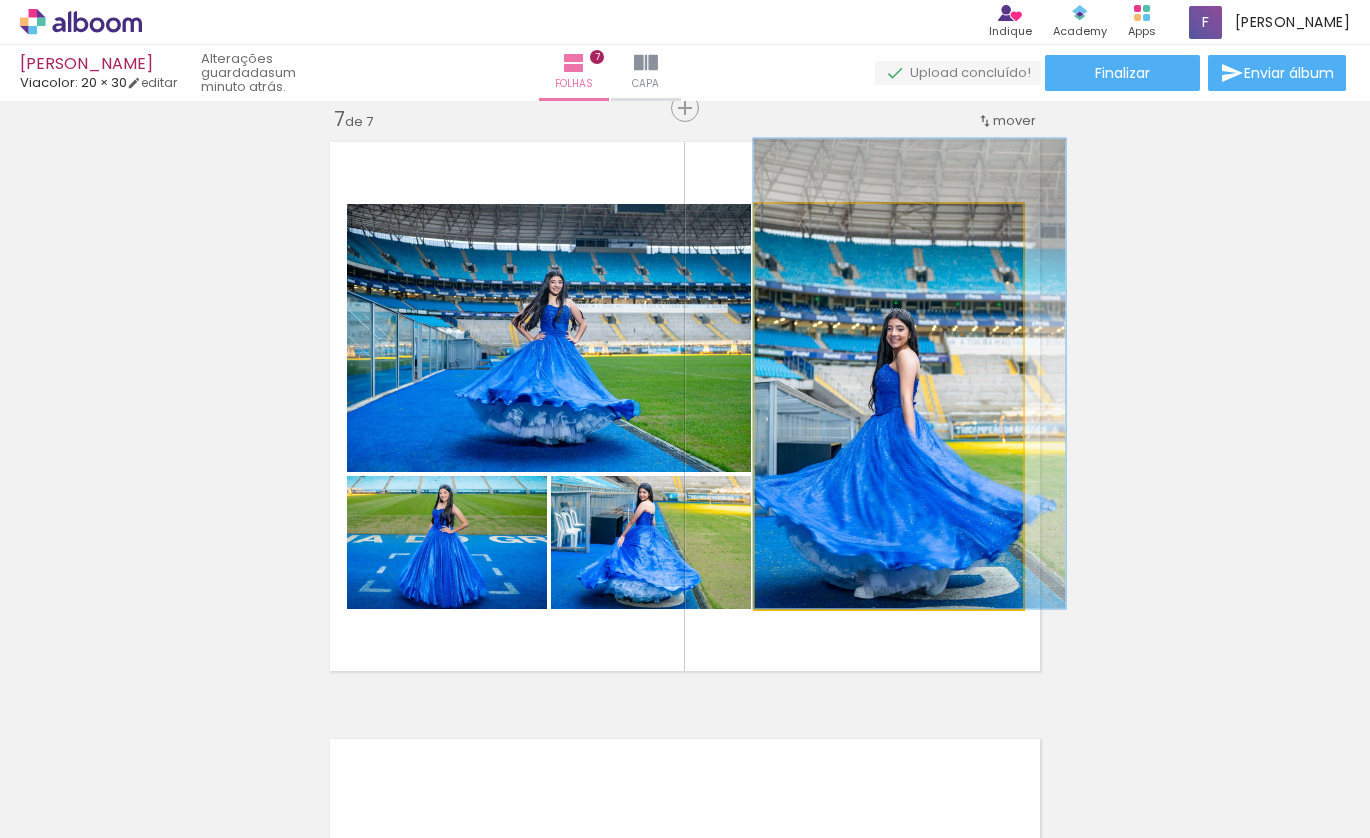 drag, startPoint x: 887, startPoint y: 381, endPoint x: 907, endPoint y: 344, distance: 42.059483 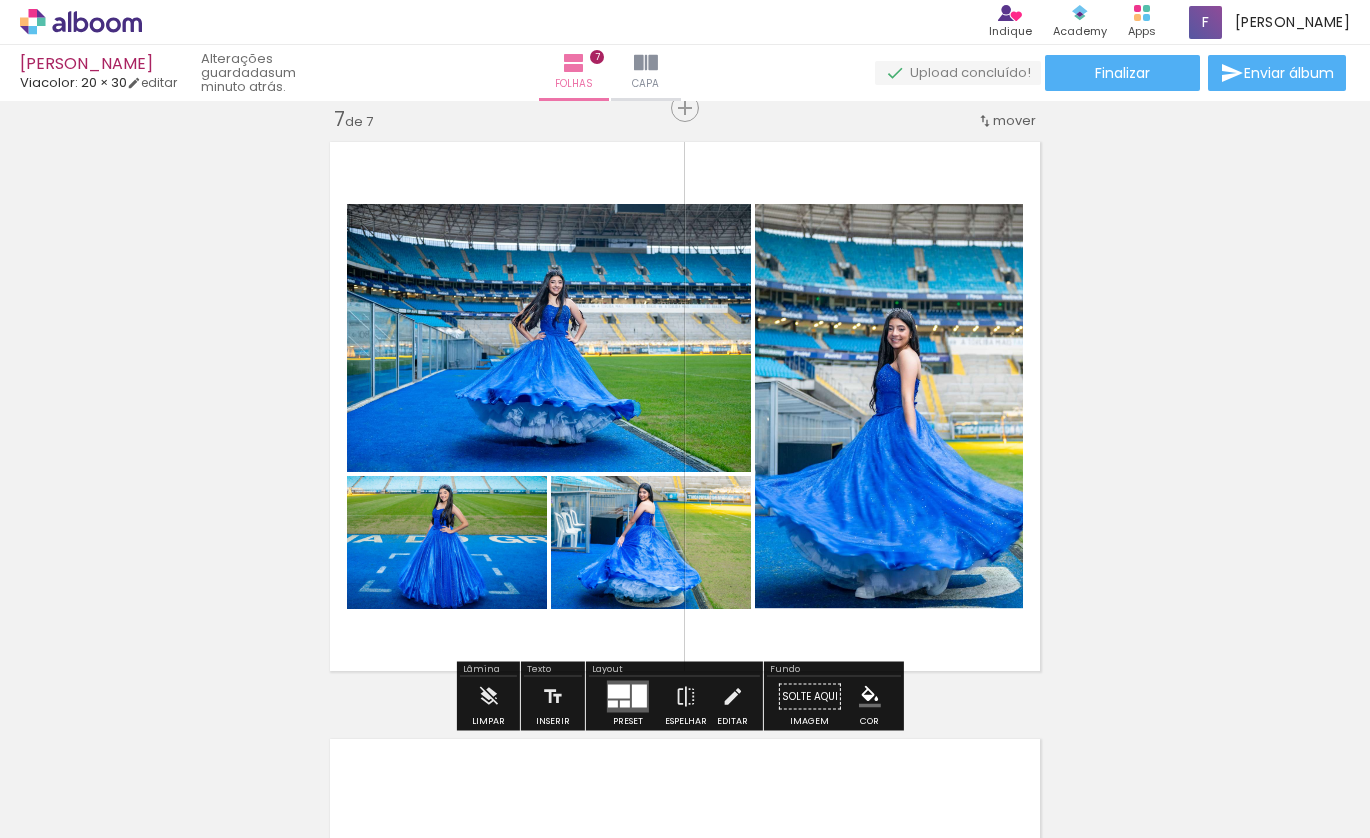 click on "Inserir folha 1  de 7  Inserir folha 2  de 7  Inserir folha 3  de 7  Inserir folha 4  de 7  Inserir folha 5  de 7  Inserir folha 6  de 7  Inserir folha 7  de 7" at bounding box center (685, -1112) 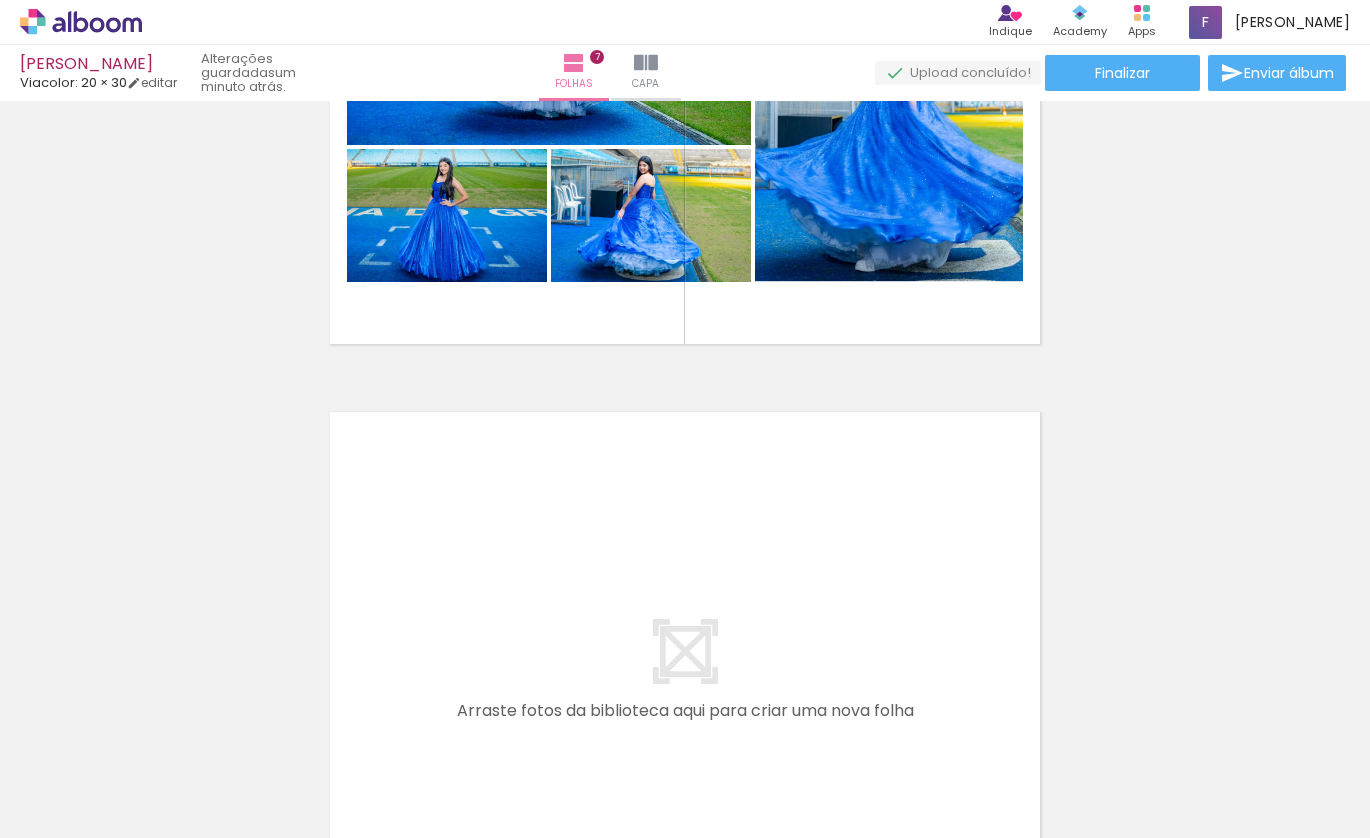 scroll, scrollTop: 3959, scrollLeft: 0, axis: vertical 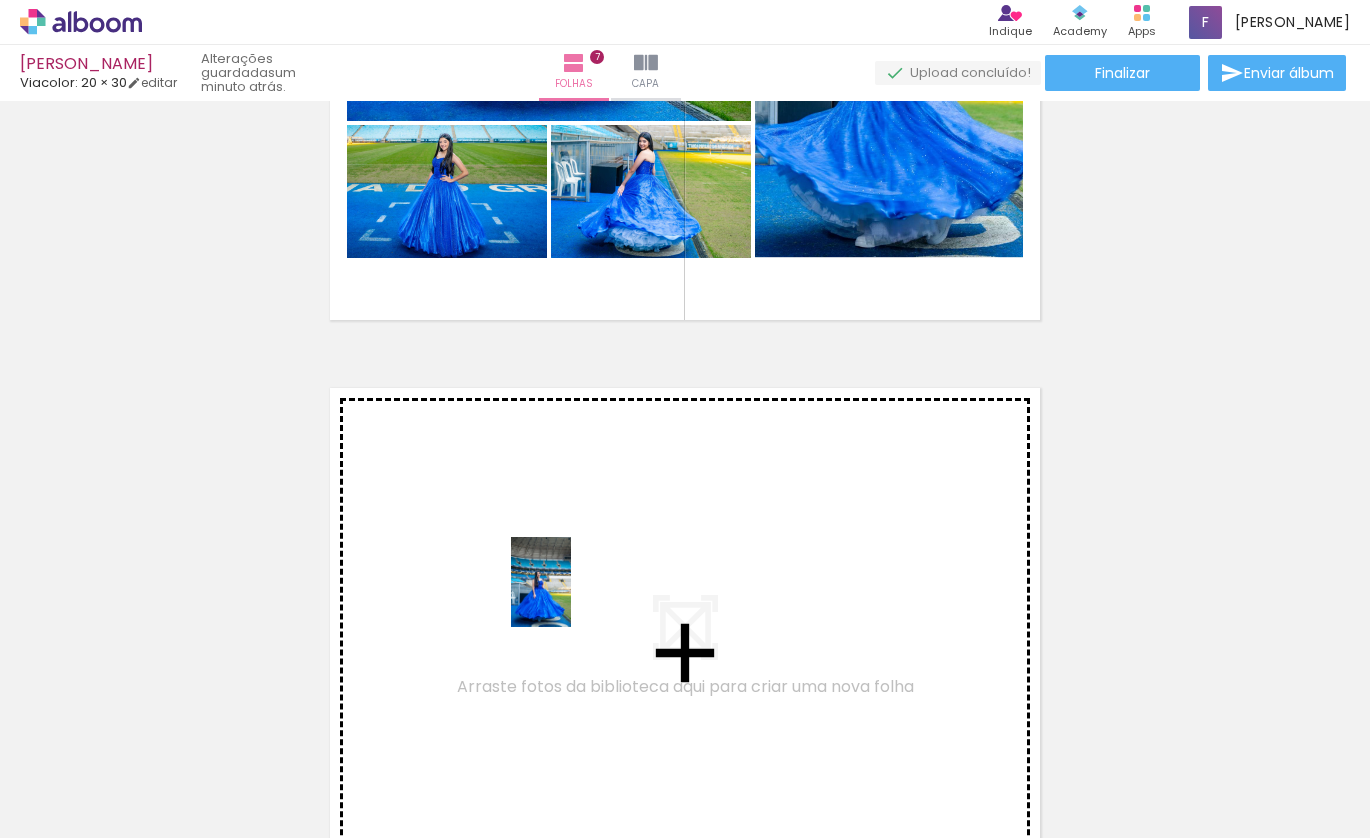 drag, startPoint x: 816, startPoint y: 778, endPoint x: 571, endPoint y: 597, distance: 304.60794 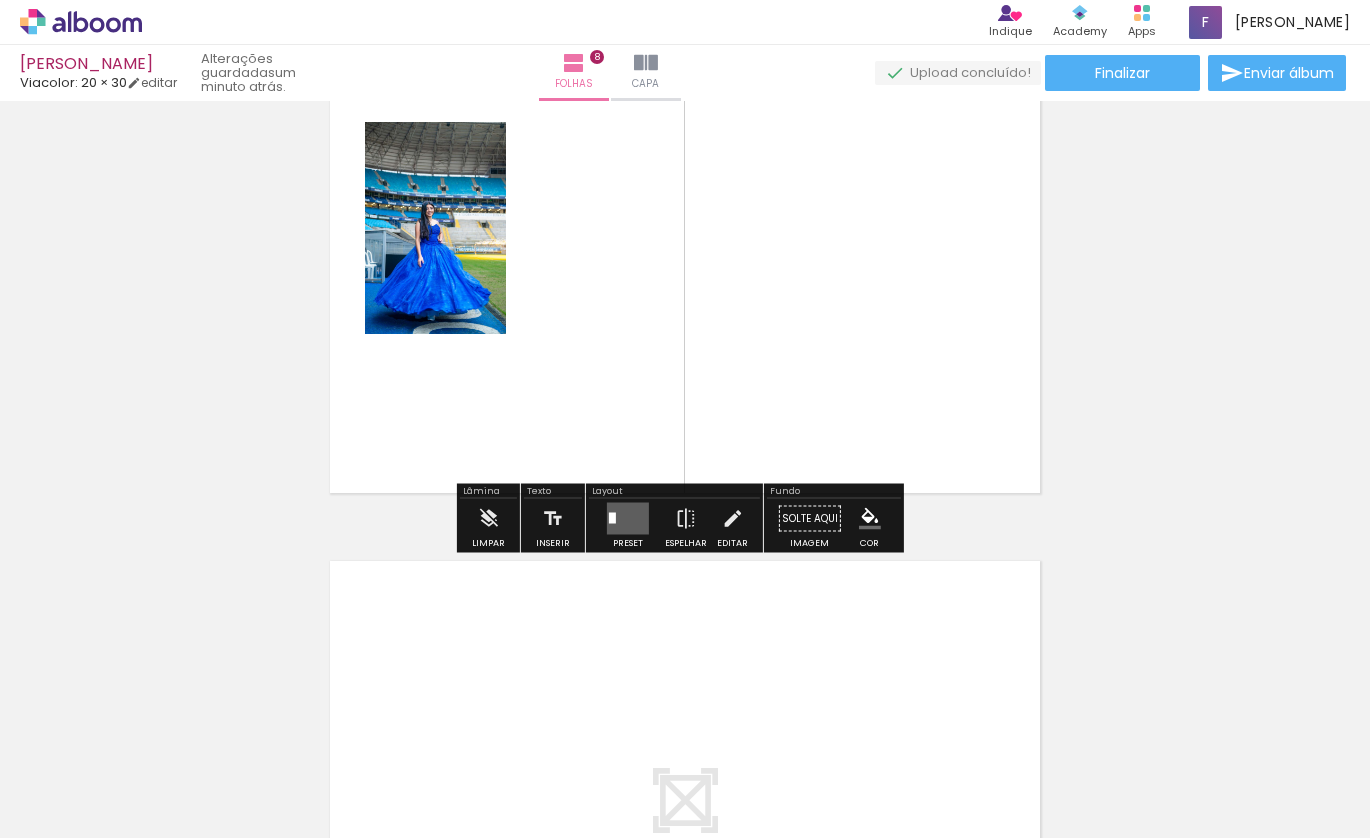 scroll, scrollTop: 4392, scrollLeft: 0, axis: vertical 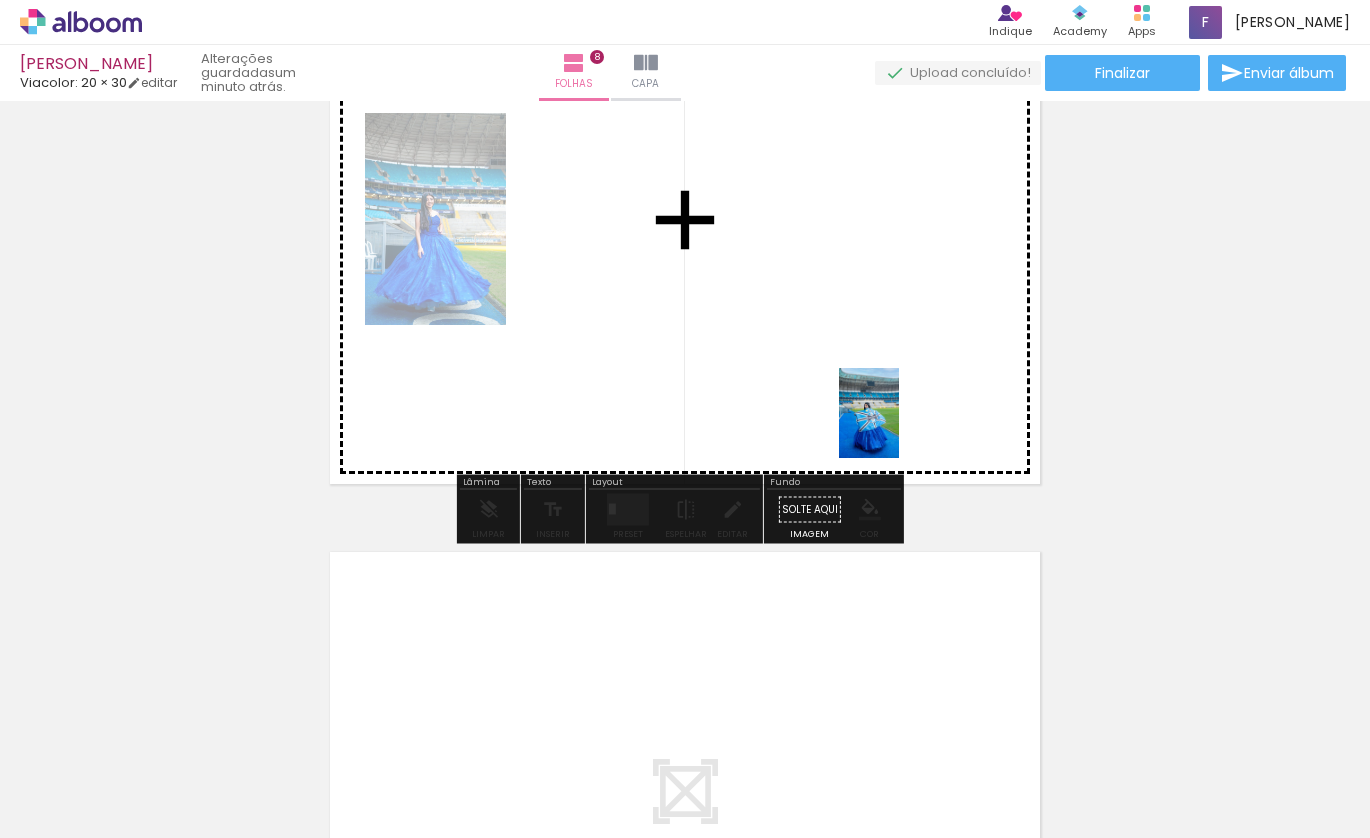 drag, startPoint x: 1054, startPoint y: 759, endPoint x: 846, endPoint y: 378, distance: 434.0795 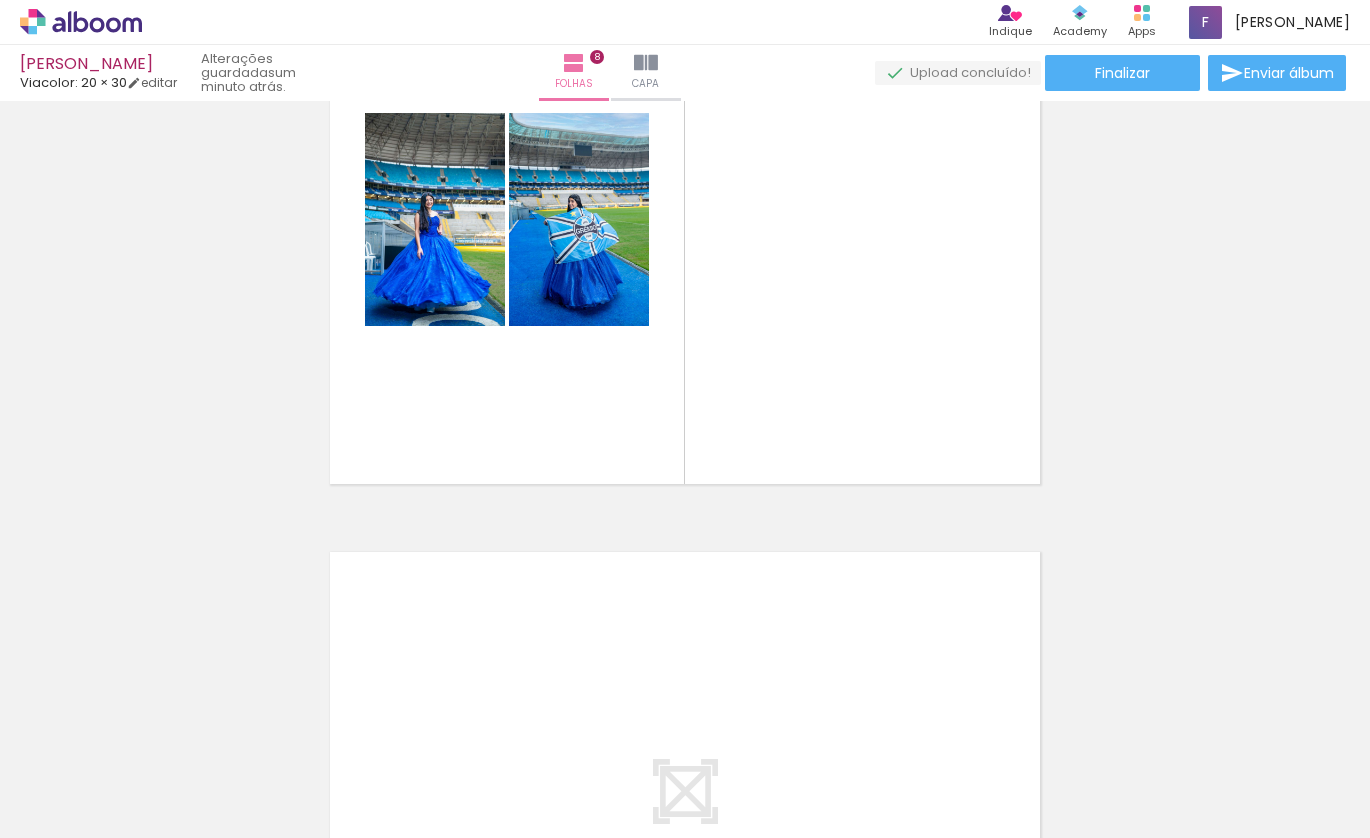 scroll, scrollTop: 0, scrollLeft: 2971, axis: horizontal 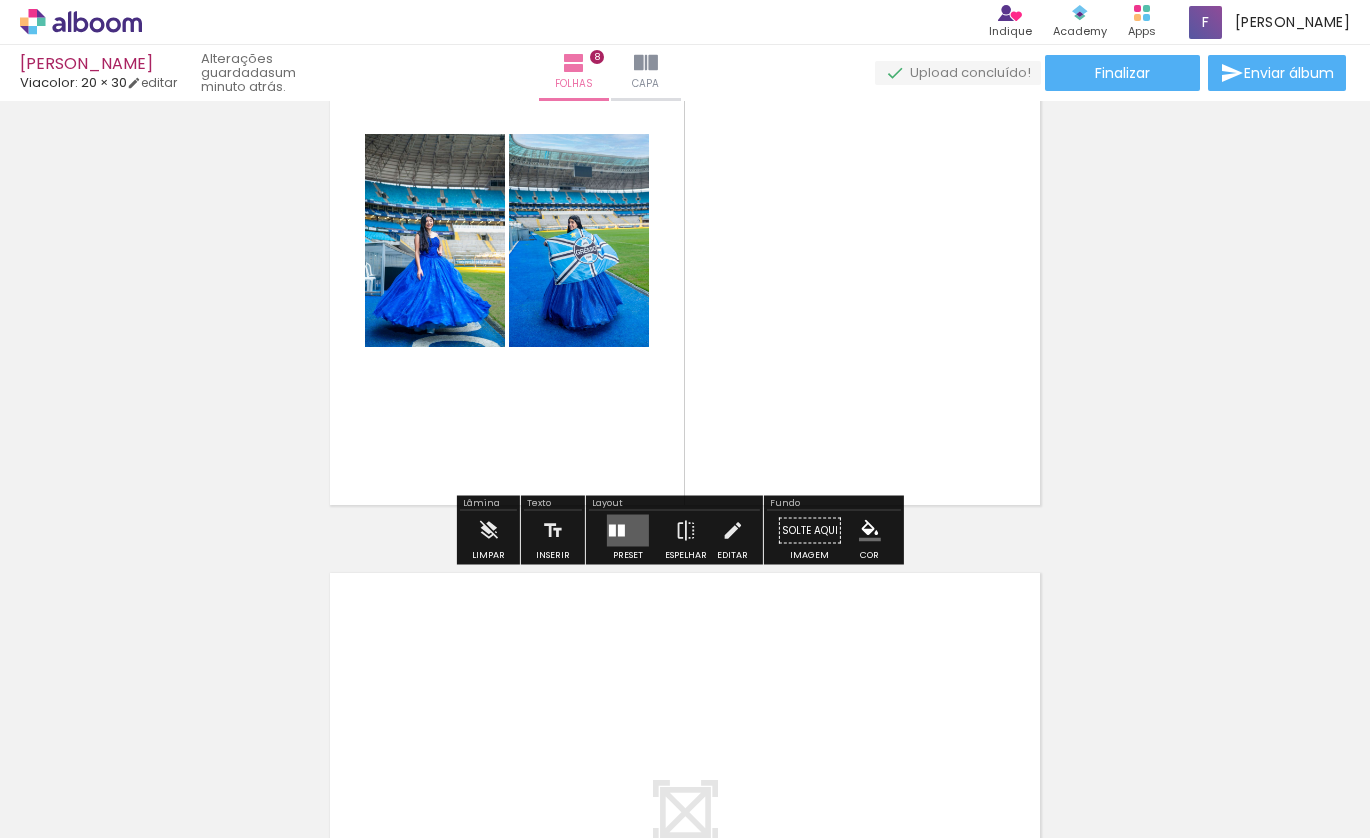 click at bounding box center (621, 531) 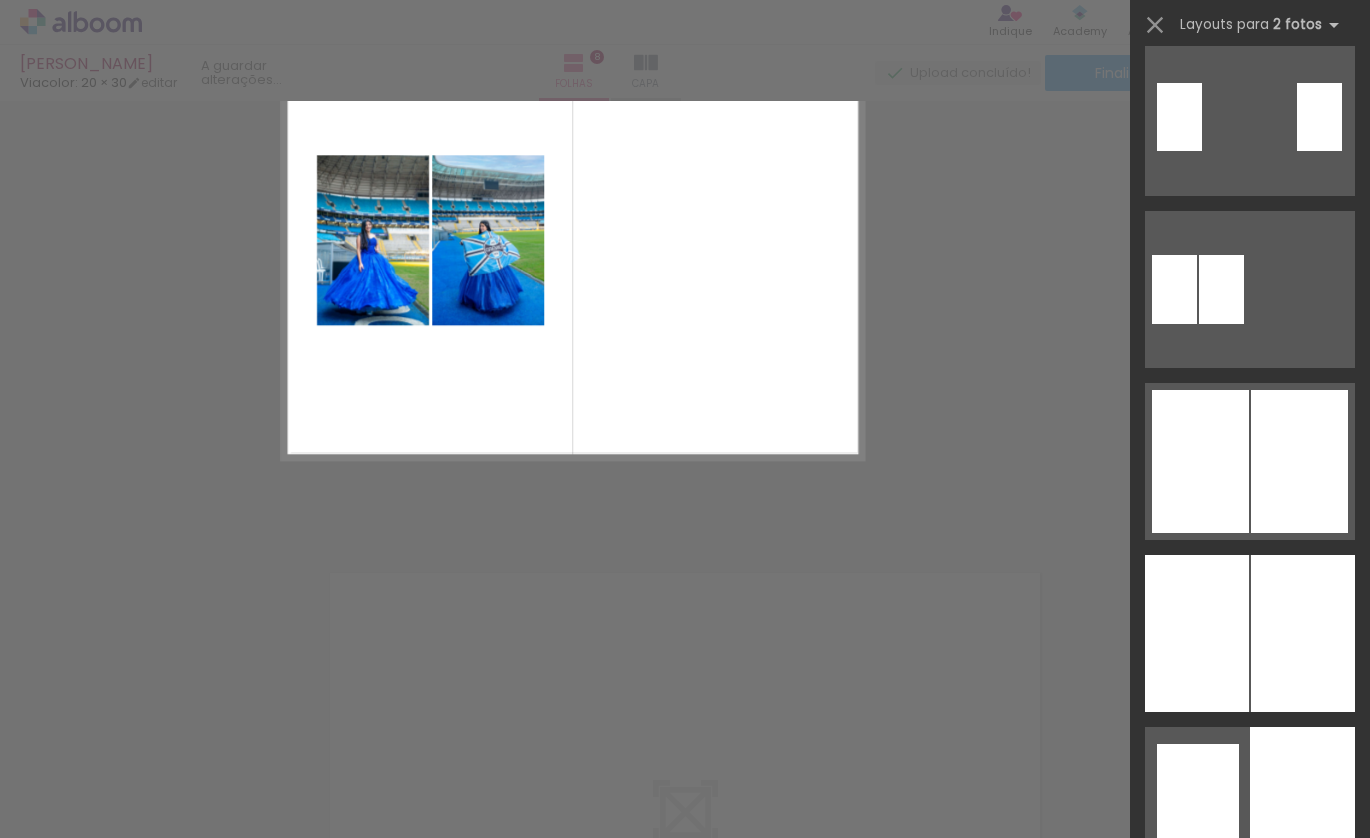 scroll, scrollTop: 0, scrollLeft: 0, axis: both 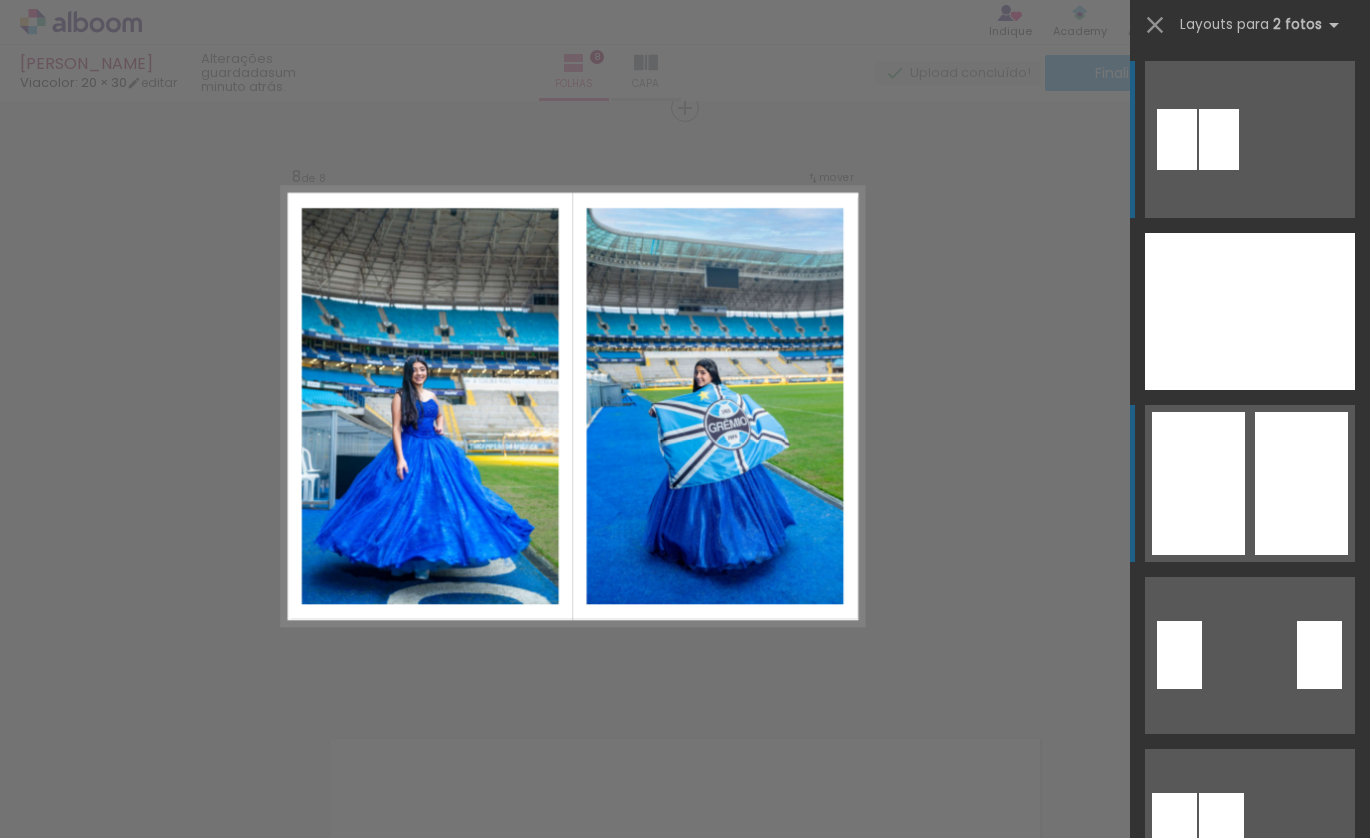 click at bounding box center [1197, 311] 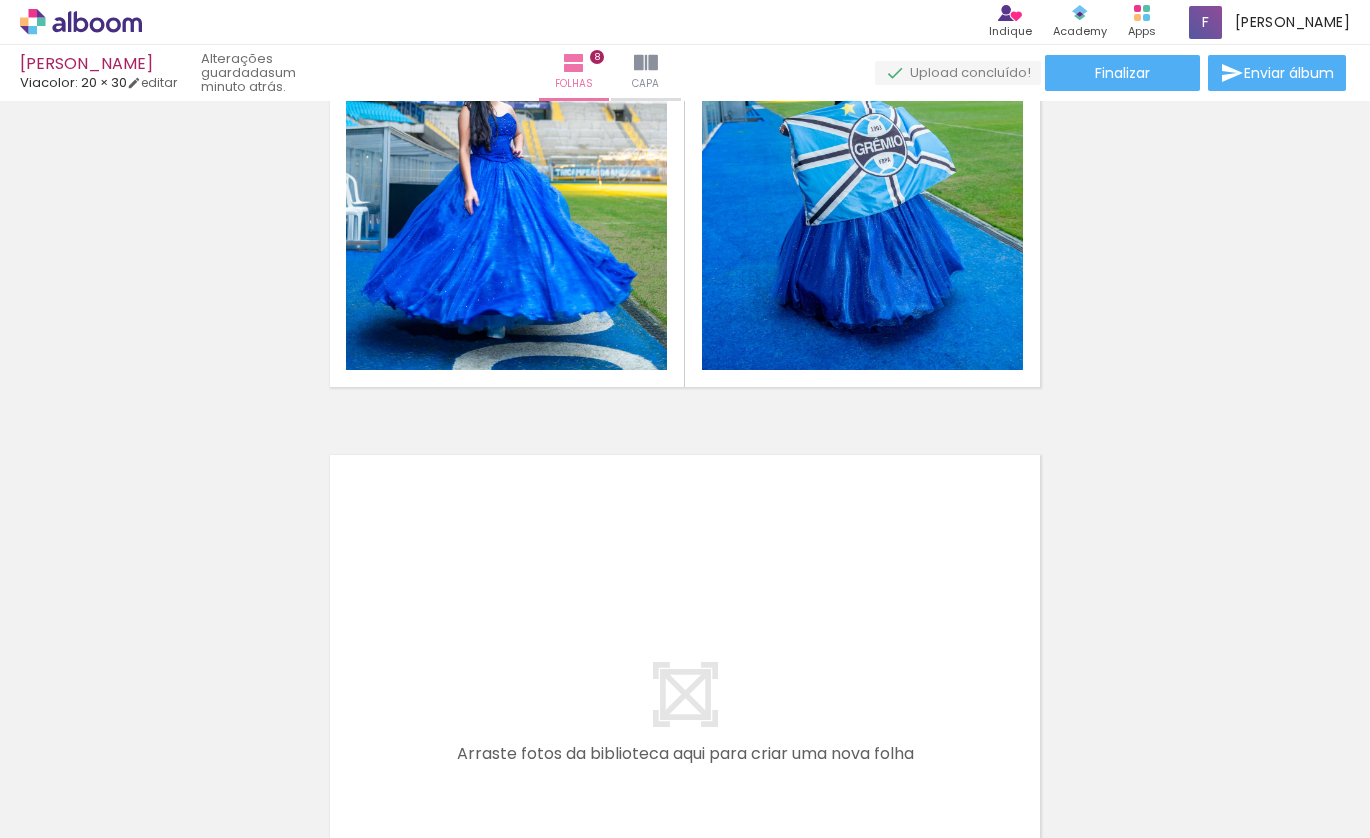 click on "Inserir folha 1  de 8  Inserir folha 2  de 8  Inserir folha 3  de 8  Inserir folha 4  de 8  Inserir folha 5  de 8  Inserir folha 6  de 8  Inserir folha 7  de 8  Inserir folha 8  de 8" at bounding box center (685, -1694) 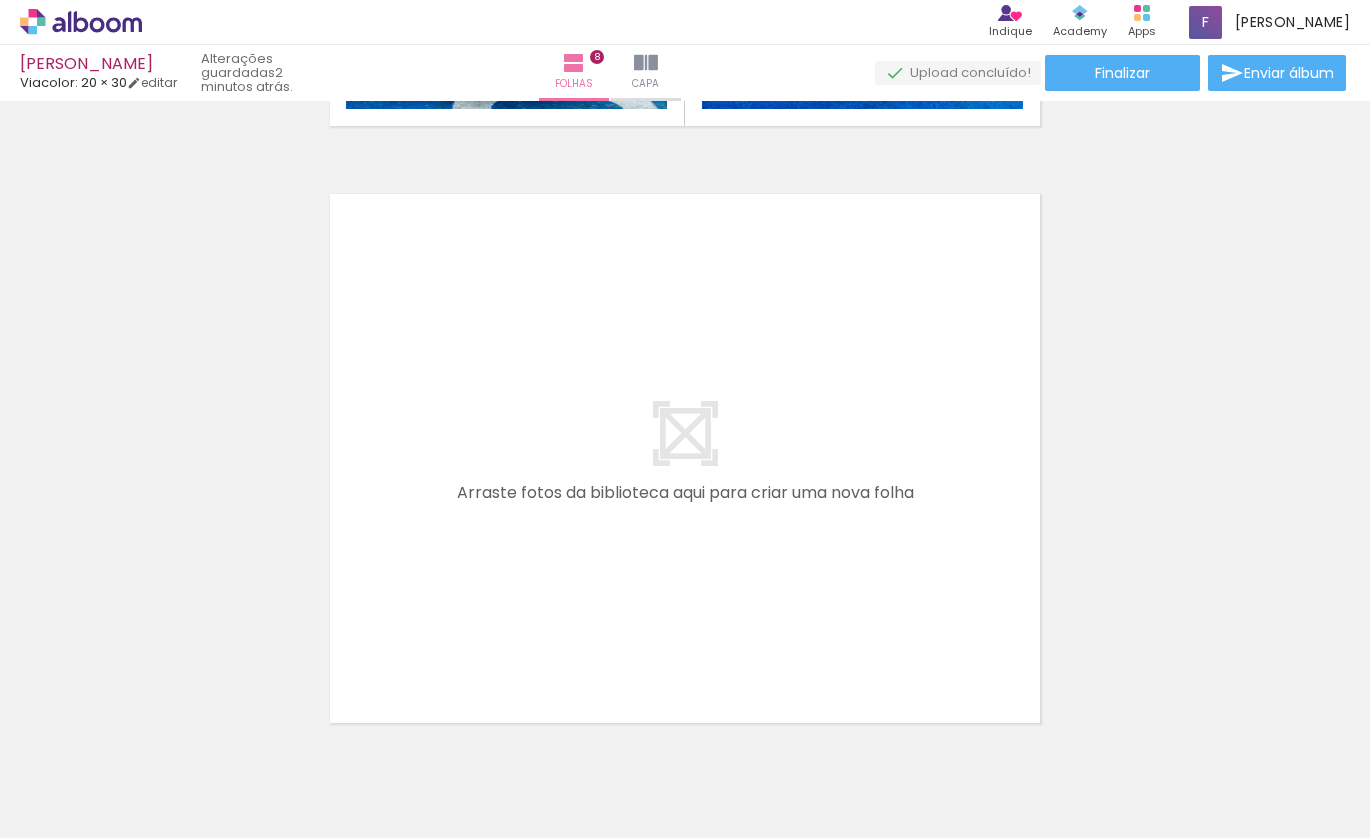 scroll, scrollTop: 4766, scrollLeft: 0, axis: vertical 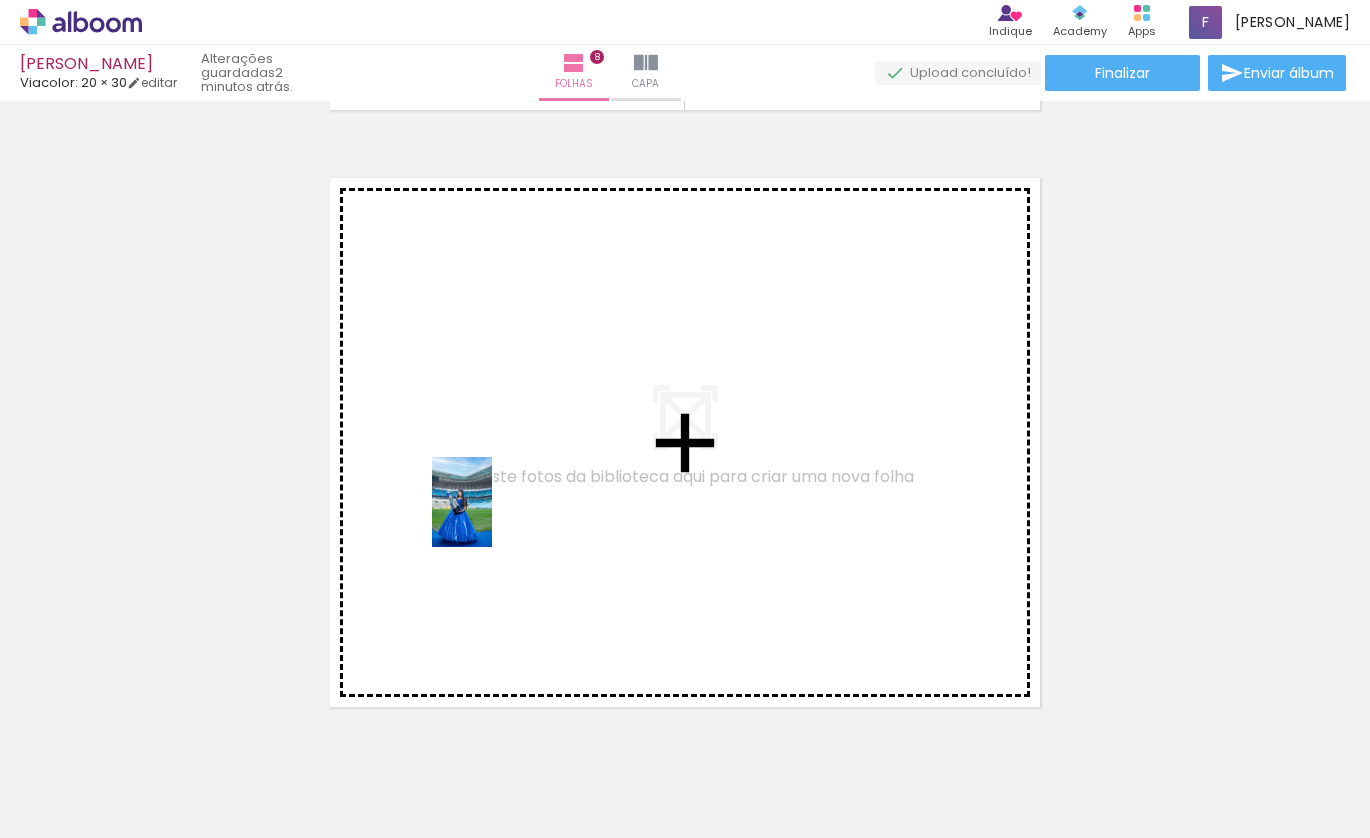 drag, startPoint x: 380, startPoint y: 763, endPoint x: 492, endPoint y: 517, distance: 270.29614 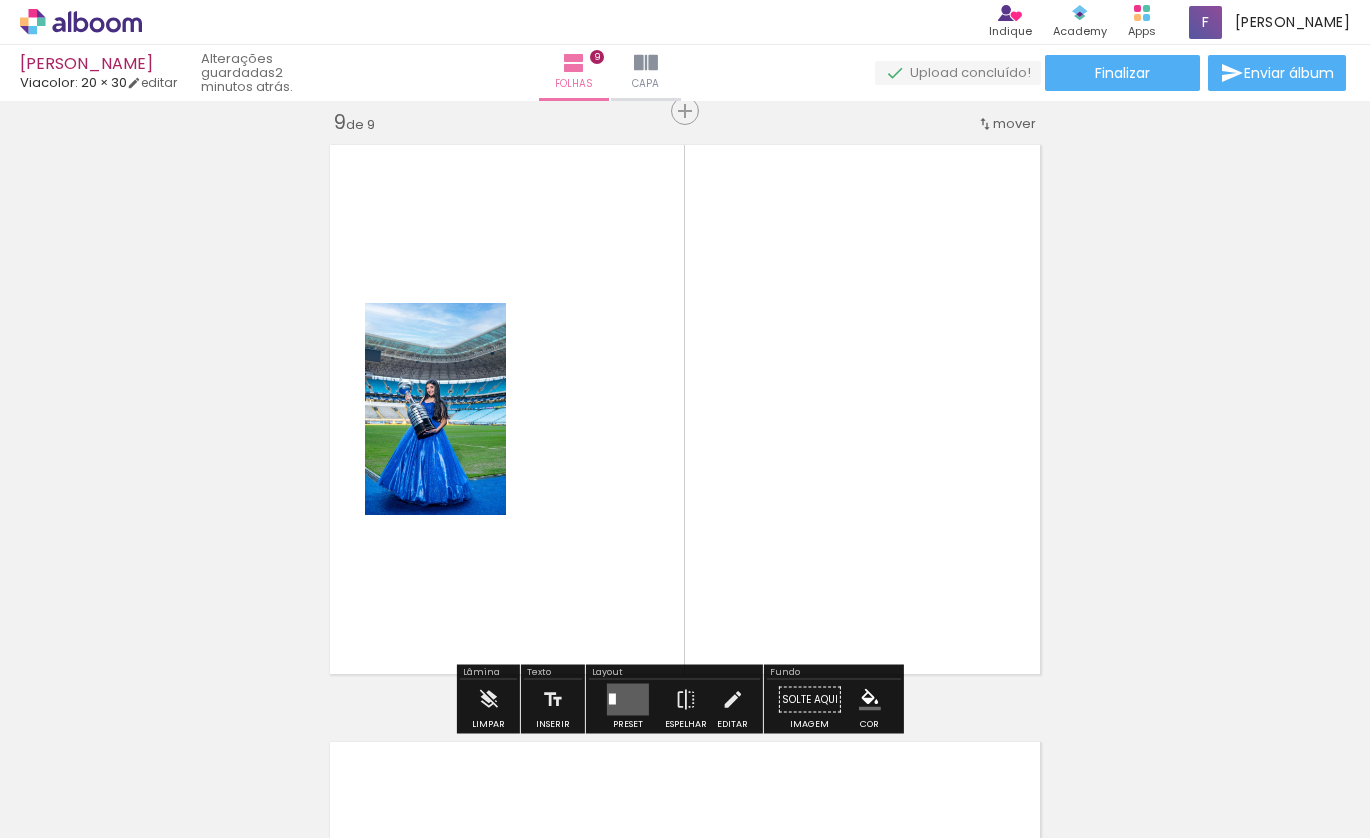 scroll, scrollTop: 4802, scrollLeft: 0, axis: vertical 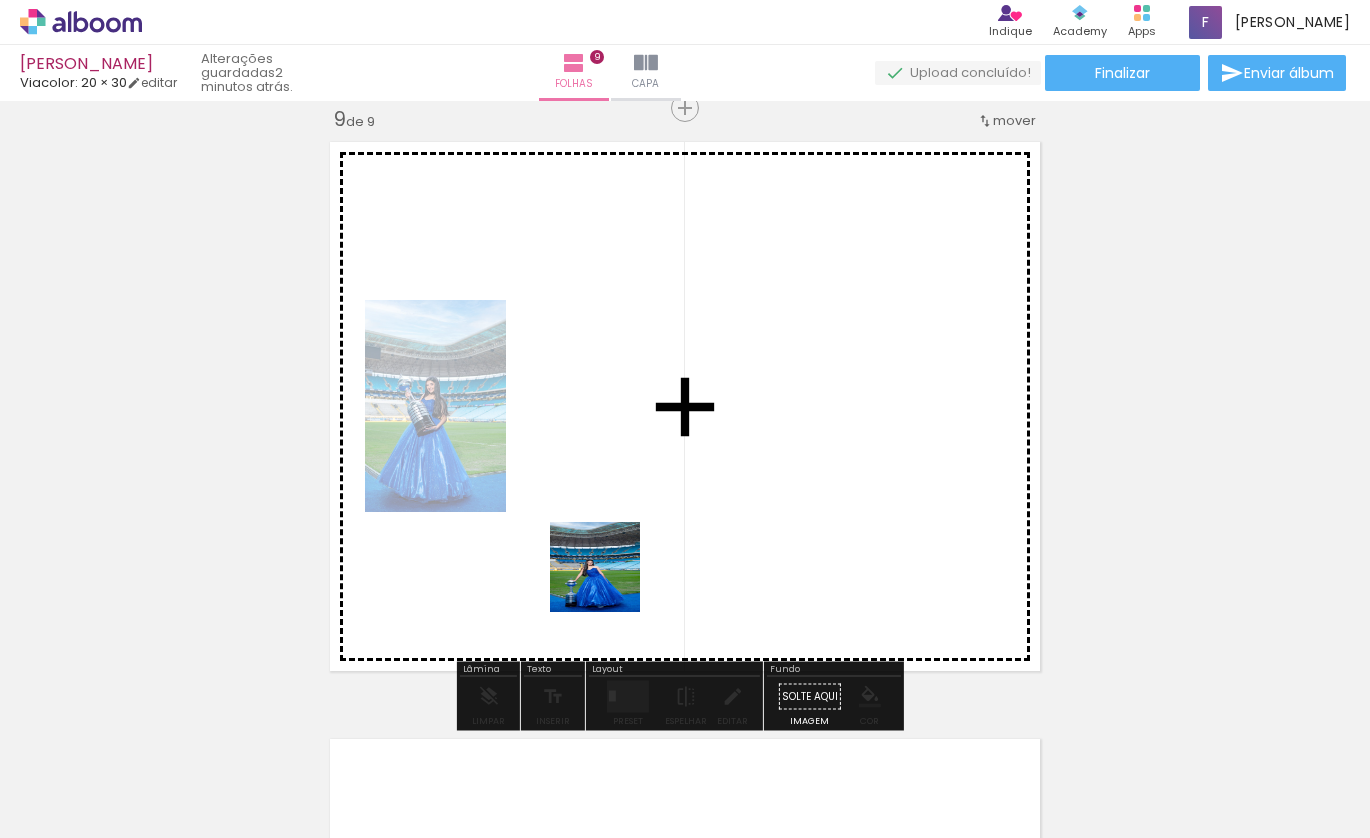drag, startPoint x: 476, startPoint y: 778, endPoint x: 643, endPoint y: 547, distance: 285.04385 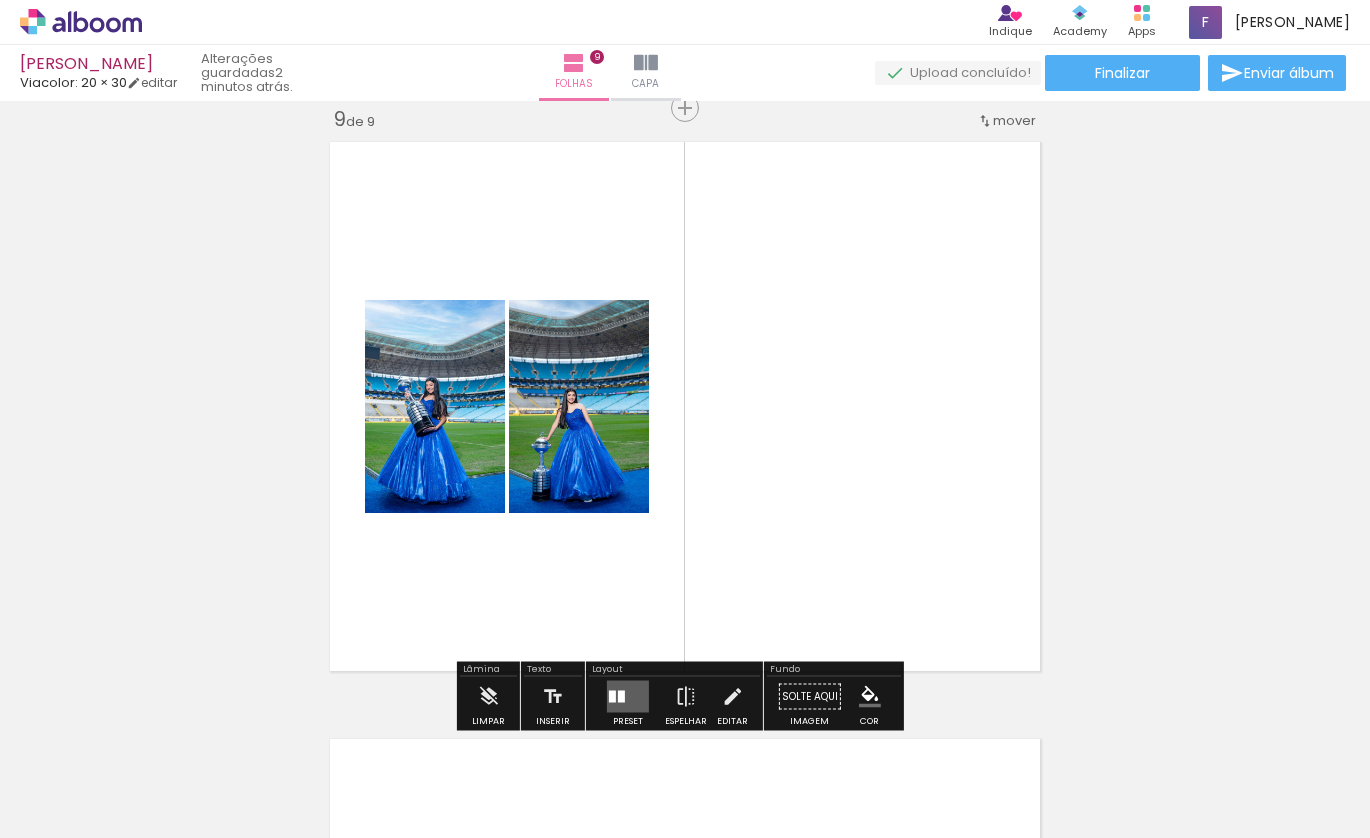 click at bounding box center [628, 697] 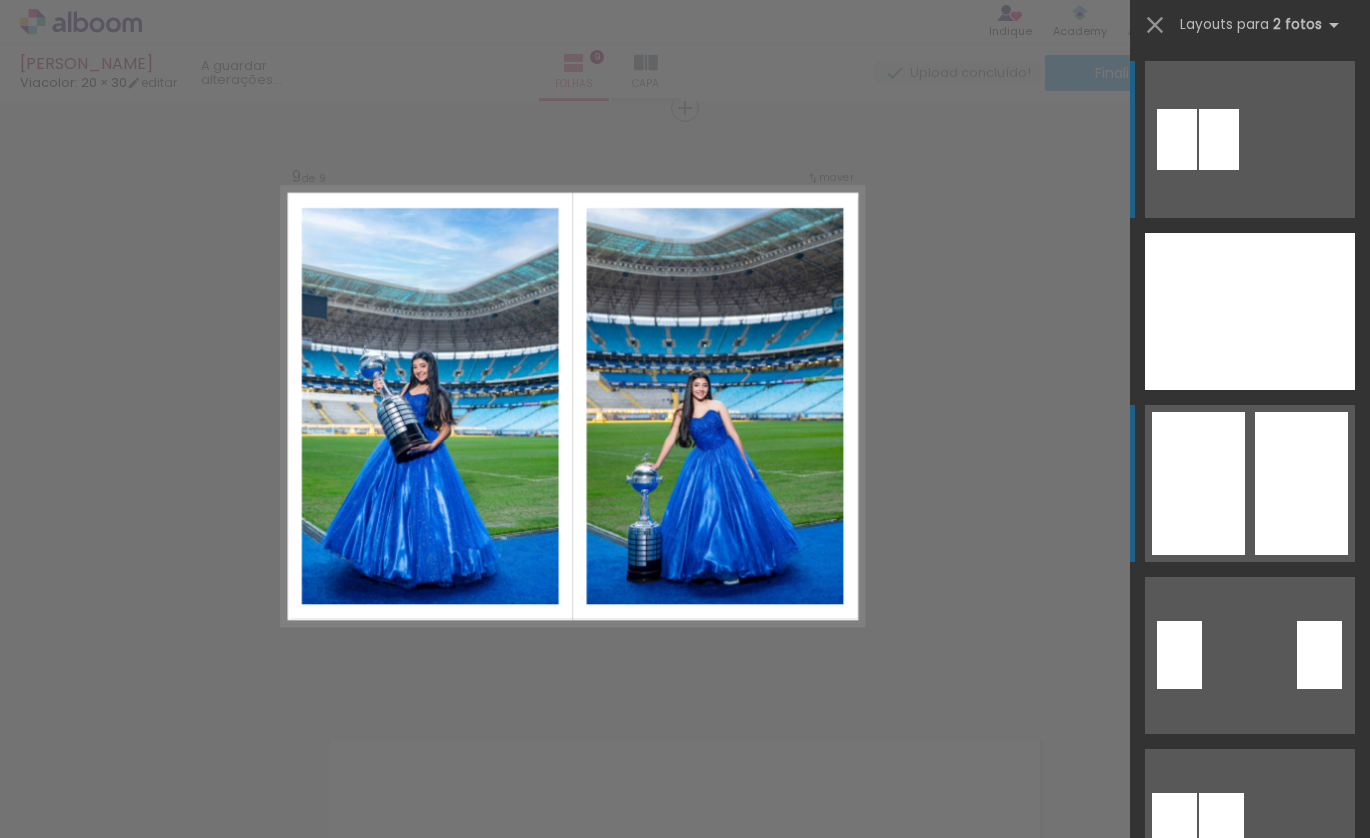 click at bounding box center [1197, 311] 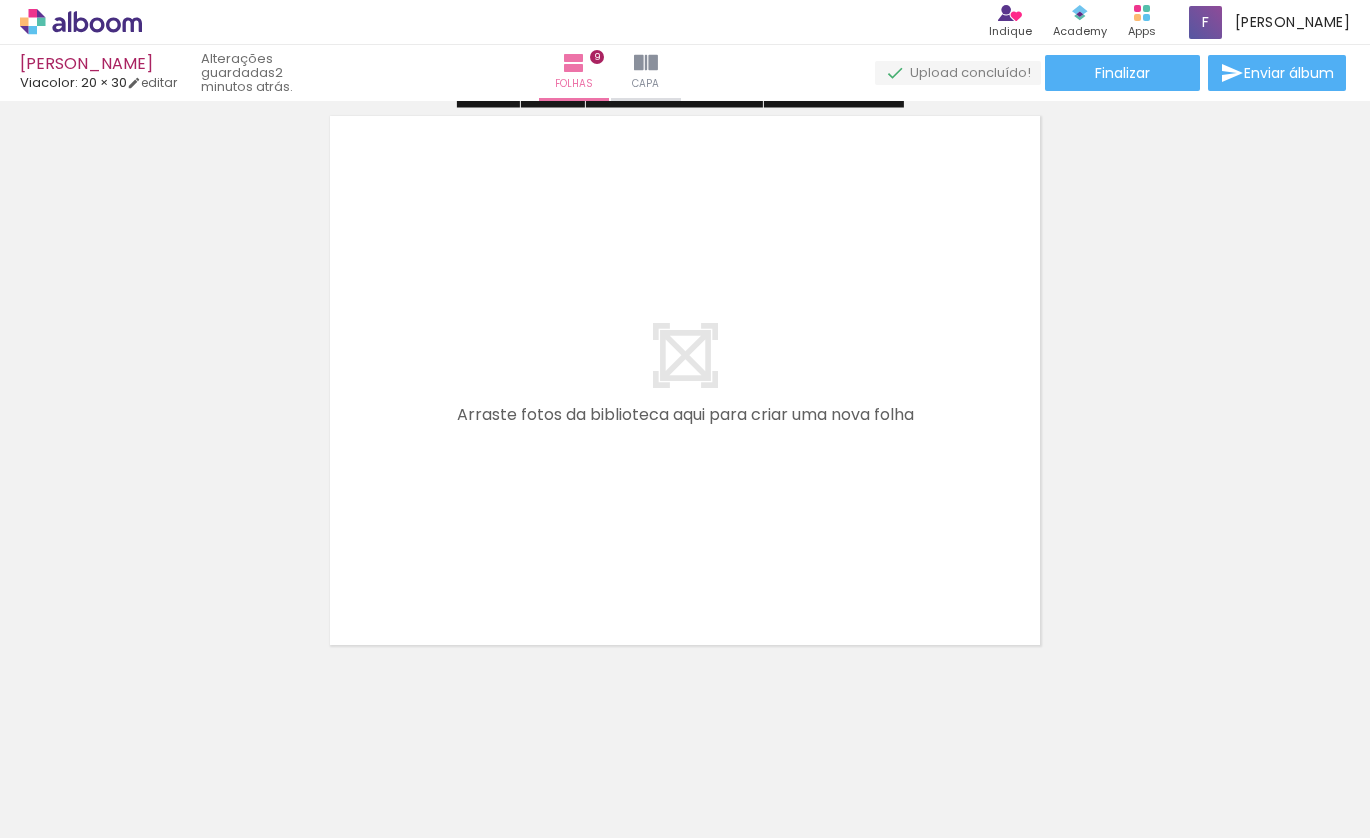 scroll, scrollTop: 5436, scrollLeft: 0, axis: vertical 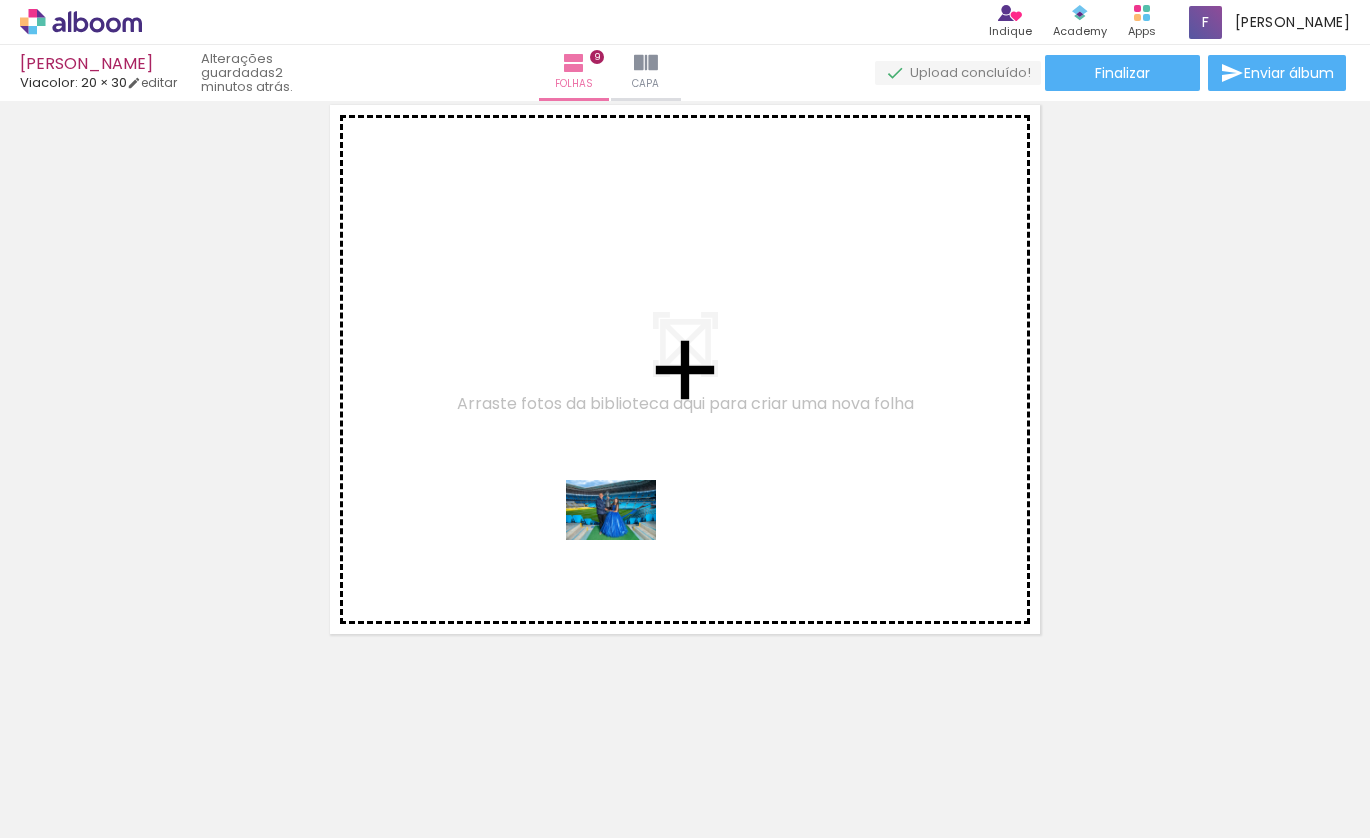 drag, startPoint x: 614, startPoint y: 769, endPoint x: 692, endPoint y: 628, distance: 161.13658 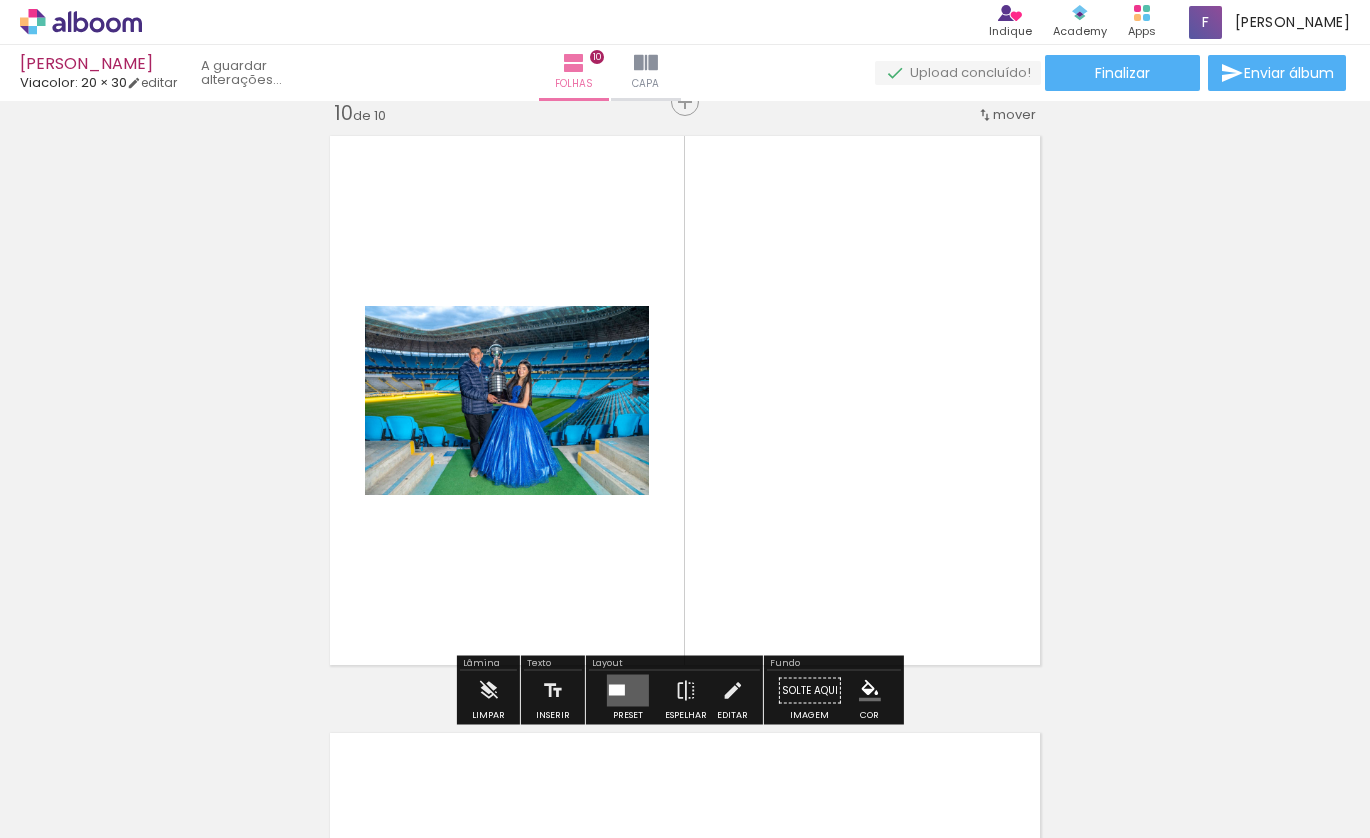 scroll, scrollTop: 5399, scrollLeft: 0, axis: vertical 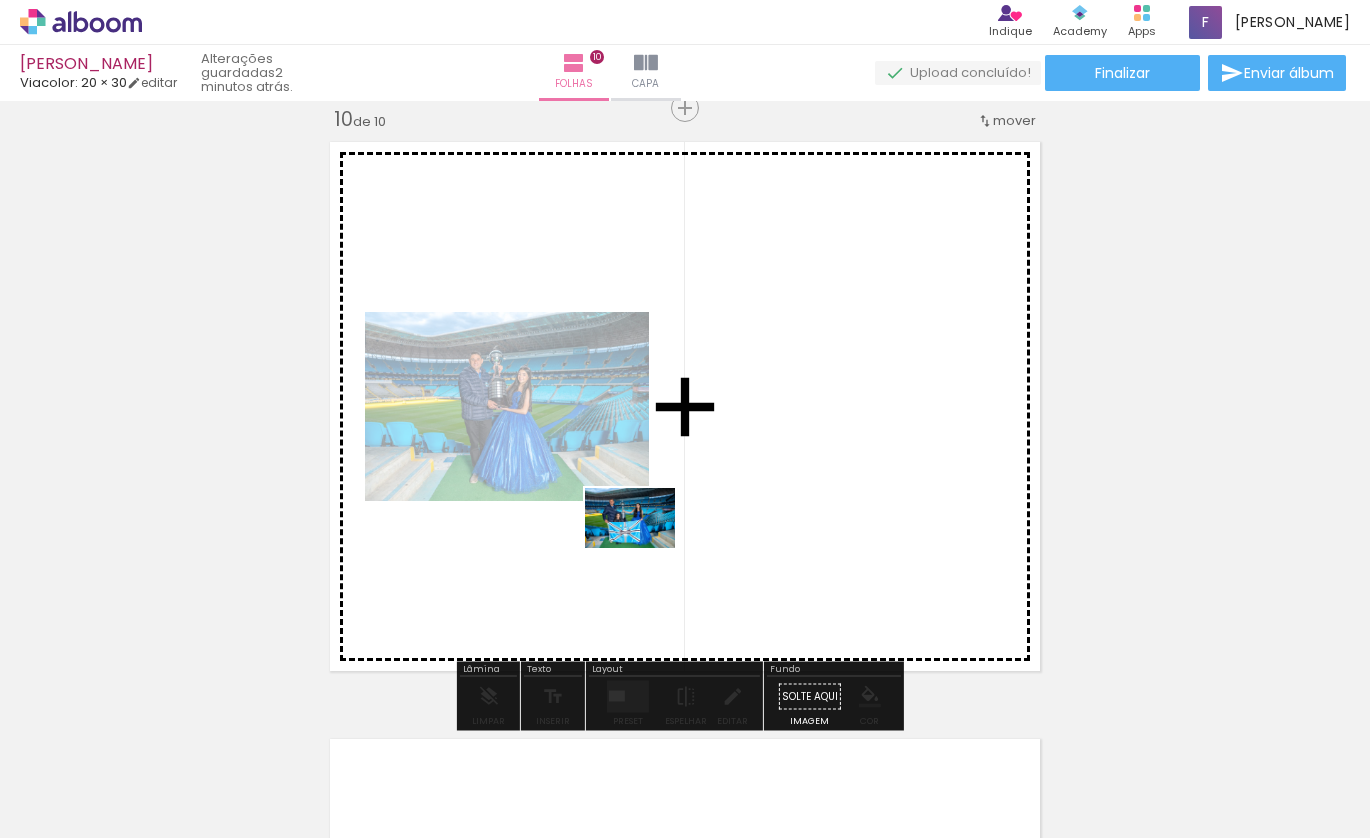 drag, startPoint x: 707, startPoint y: 767, endPoint x: 645, endPoint y: 548, distance: 227.60712 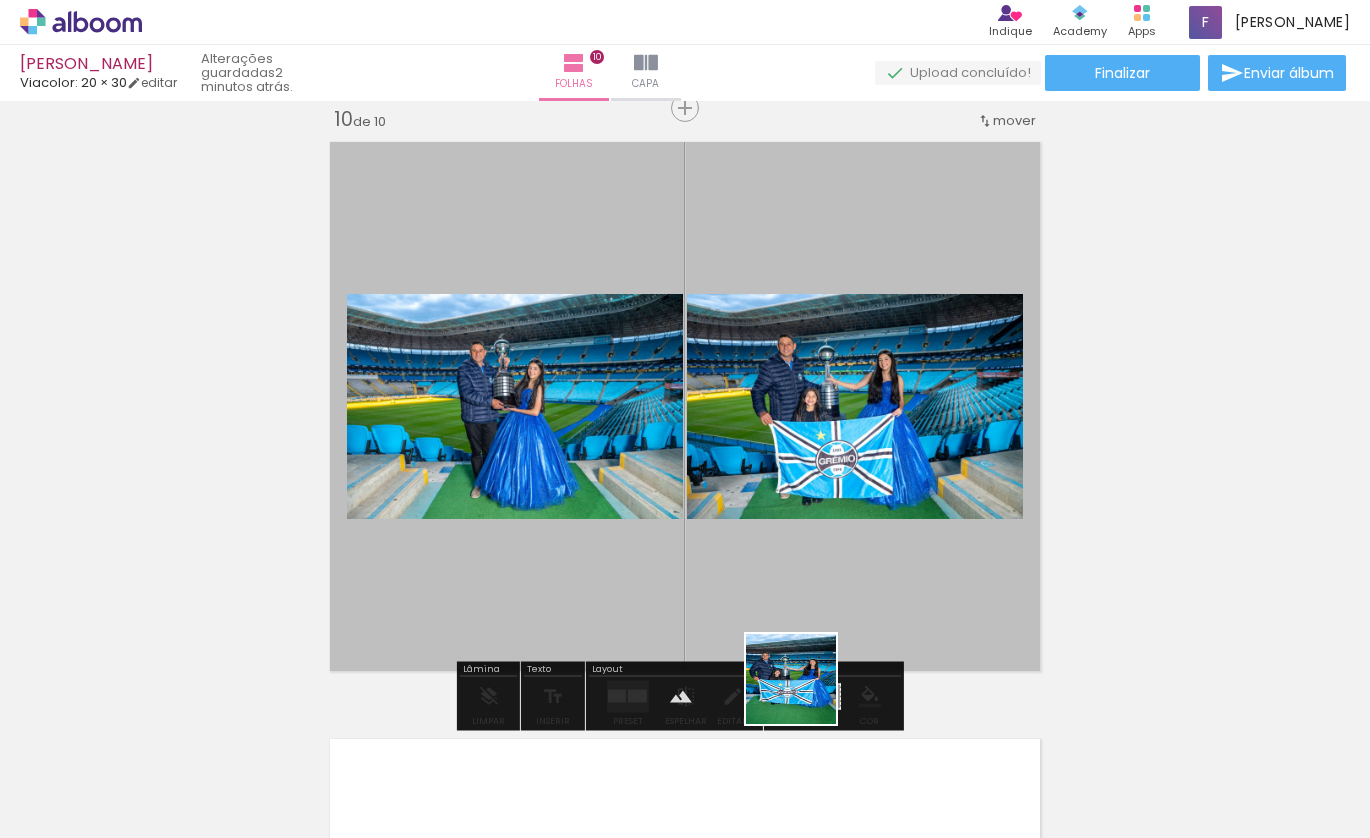 drag, startPoint x: 809, startPoint y: 761, endPoint x: 804, endPoint y: 532, distance: 229.05458 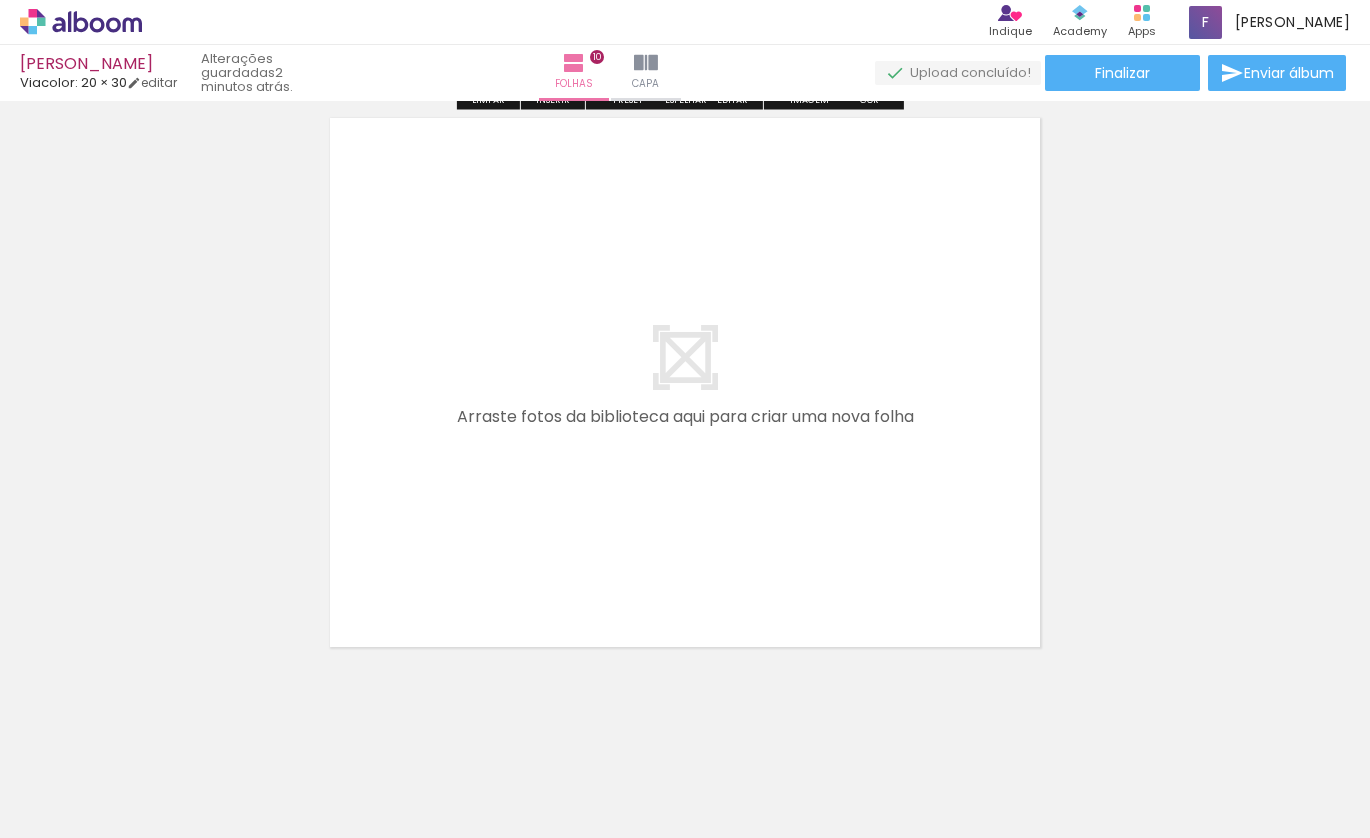 scroll, scrollTop: 6033, scrollLeft: 0, axis: vertical 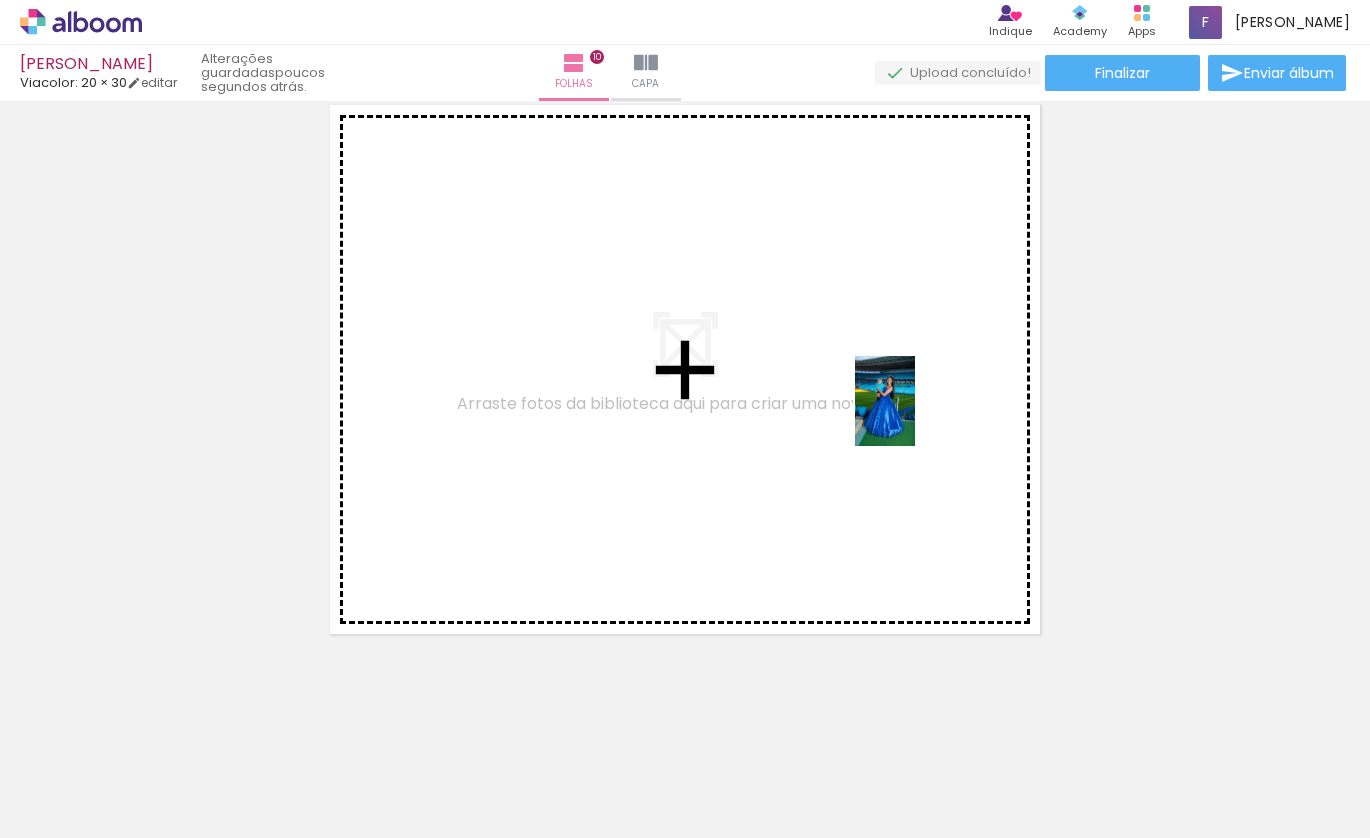 drag, startPoint x: 1295, startPoint y: 774, endPoint x: 914, endPoint y: 419, distance: 520.75525 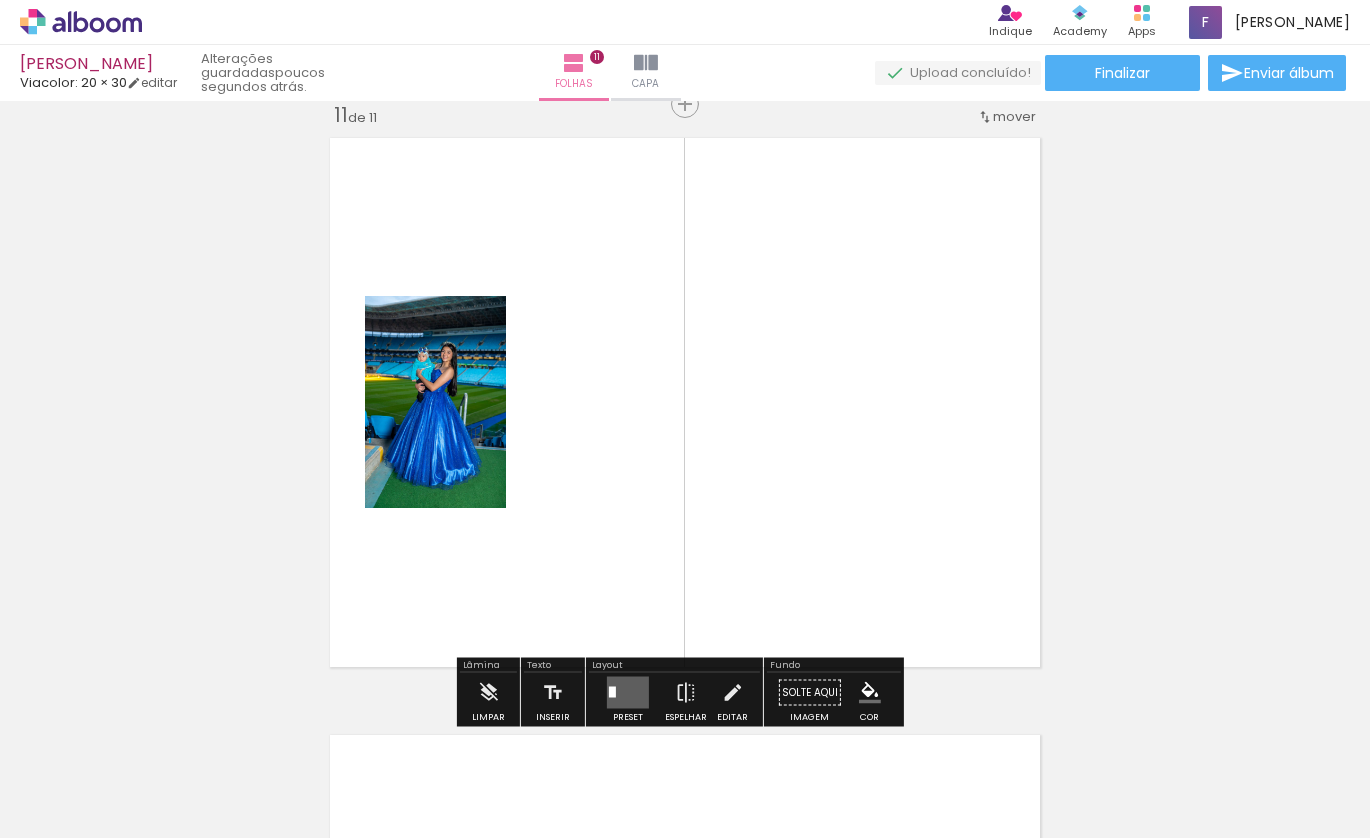 scroll, scrollTop: 5996, scrollLeft: 0, axis: vertical 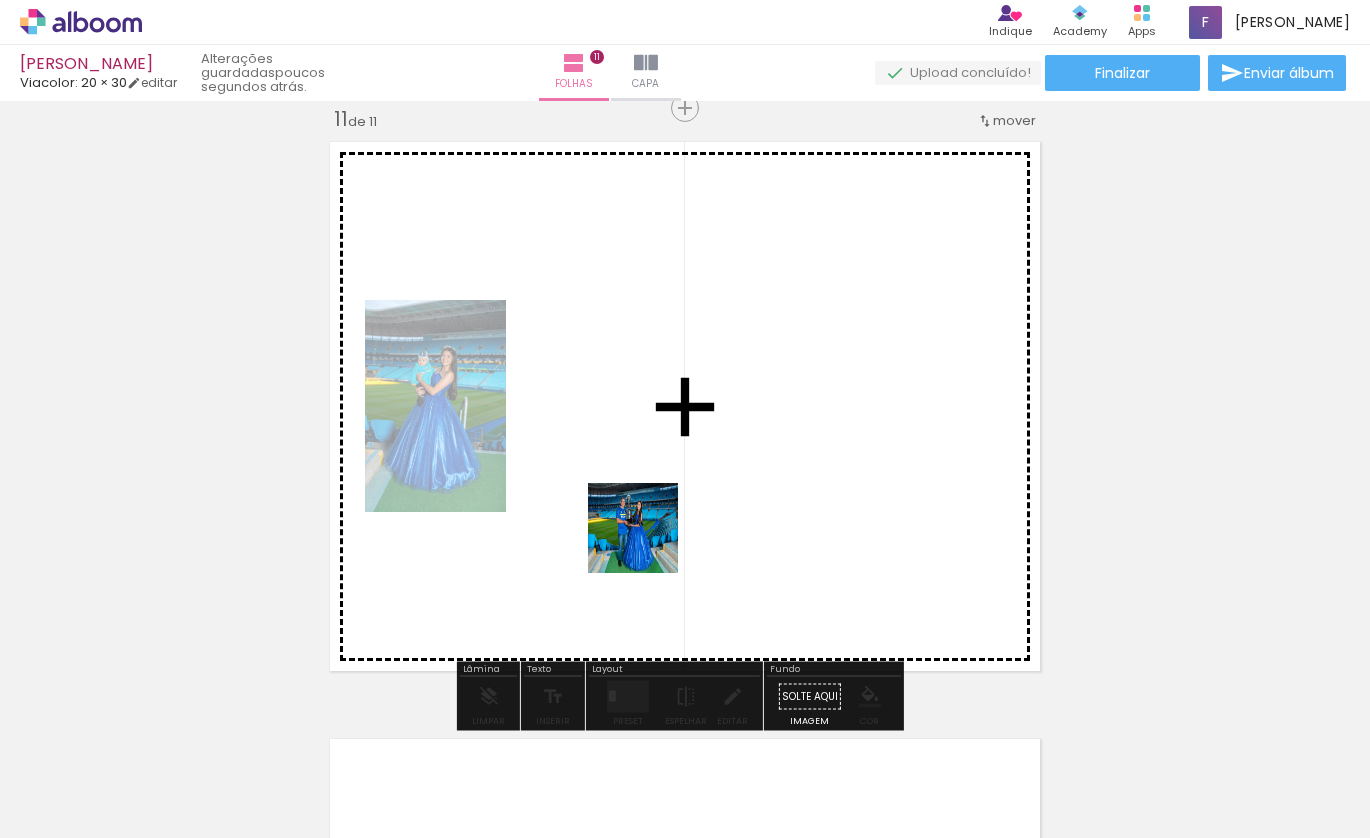 drag, startPoint x: 737, startPoint y: 745, endPoint x: 644, endPoint y: 520, distance: 243.46252 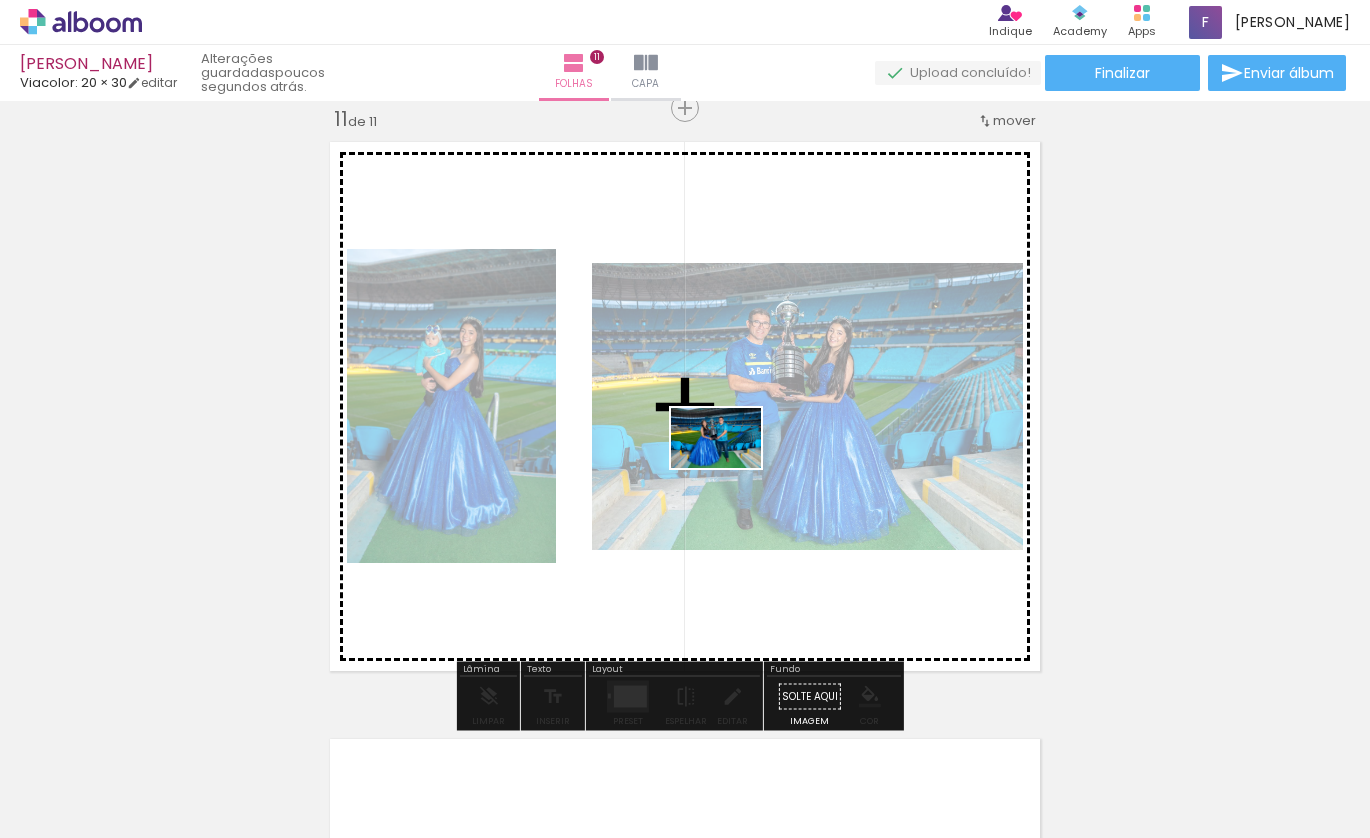drag, startPoint x: 821, startPoint y: 726, endPoint x: 731, endPoint y: 467, distance: 274.19153 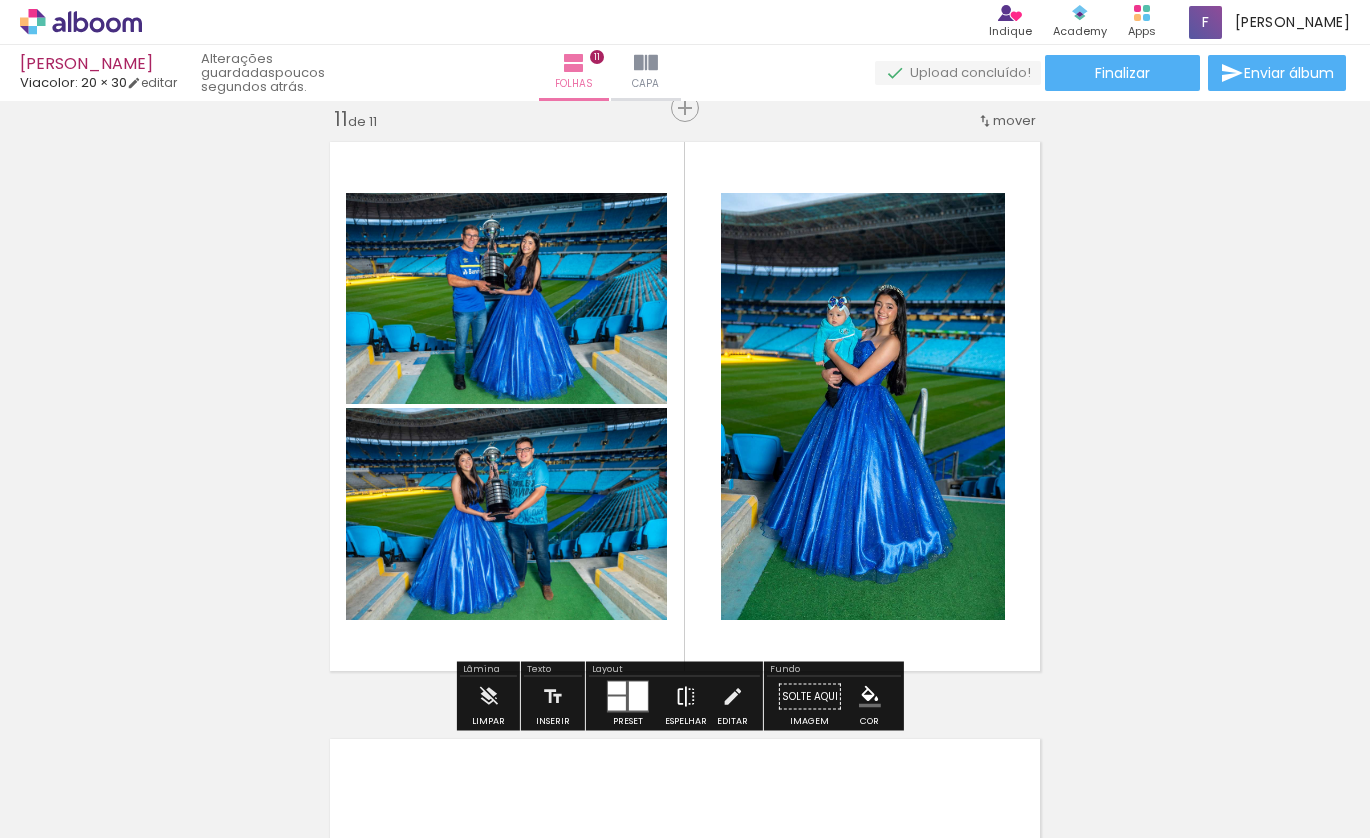 click at bounding box center [686, 697] 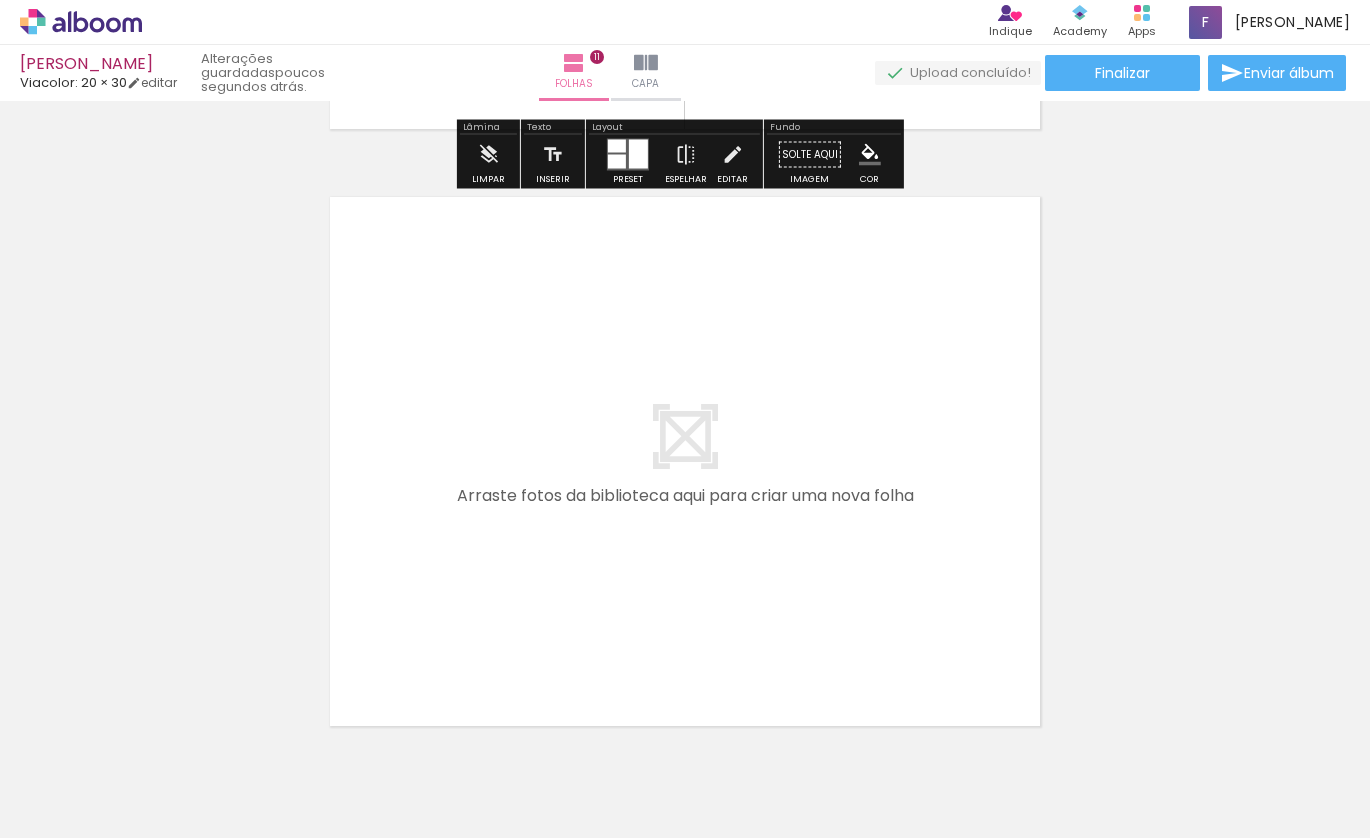 scroll, scrollTop: 6579, scrollLeft: 0, axis: vertical 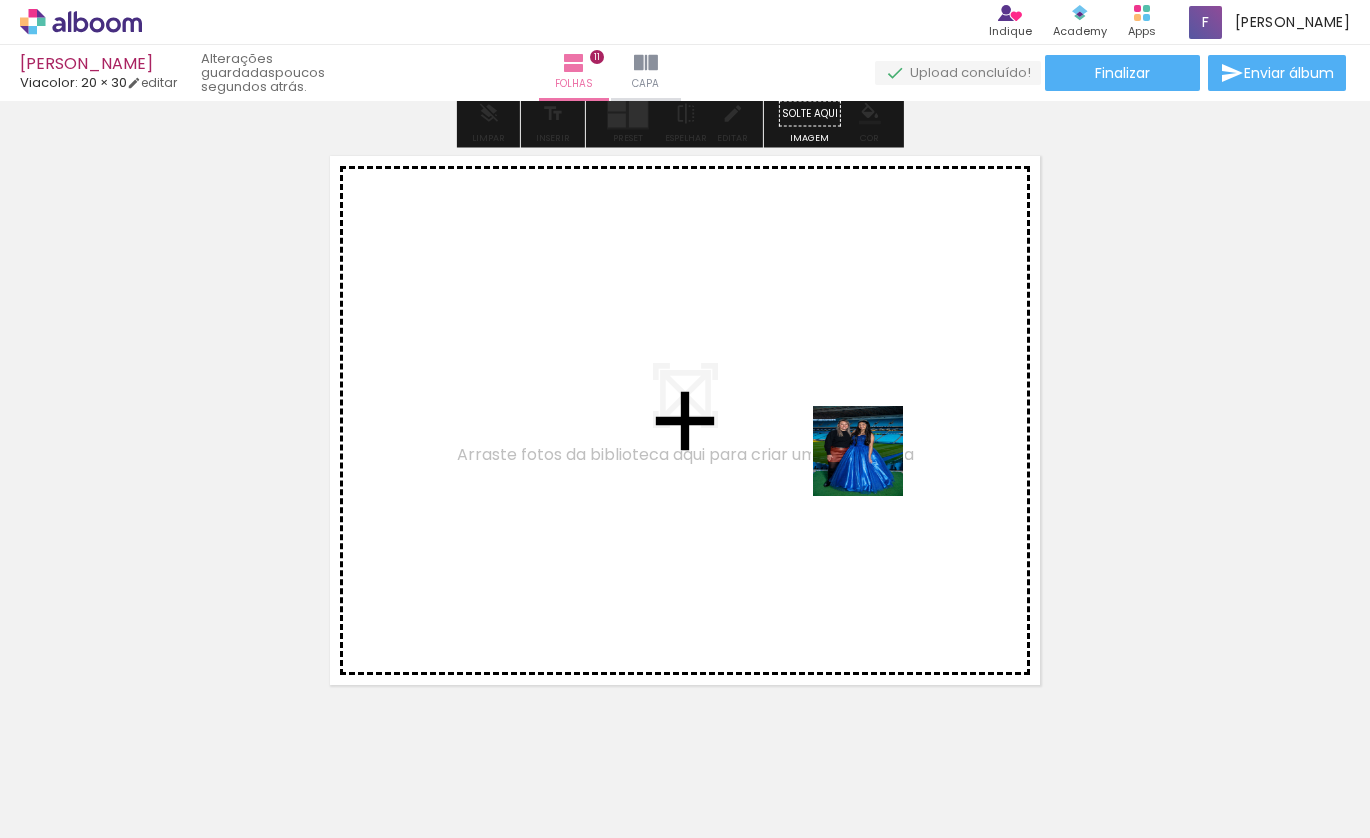 drag, startPoint x: 1180, startPoint y: 782, endPoint x: 873, endPoint y: 466, distance: 440.5735 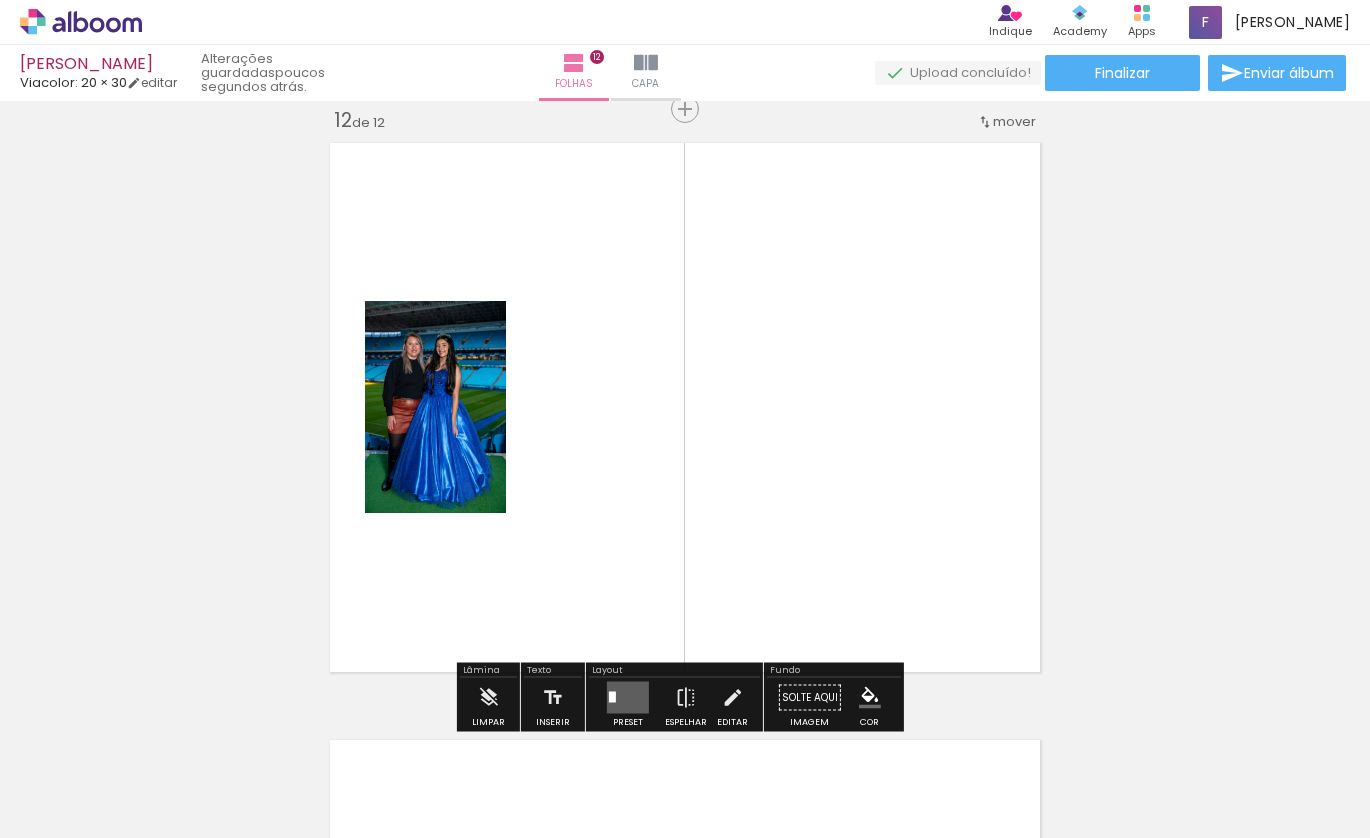 scroll, scrollTop: 6593, scrollLeft: 0, axis: vertical 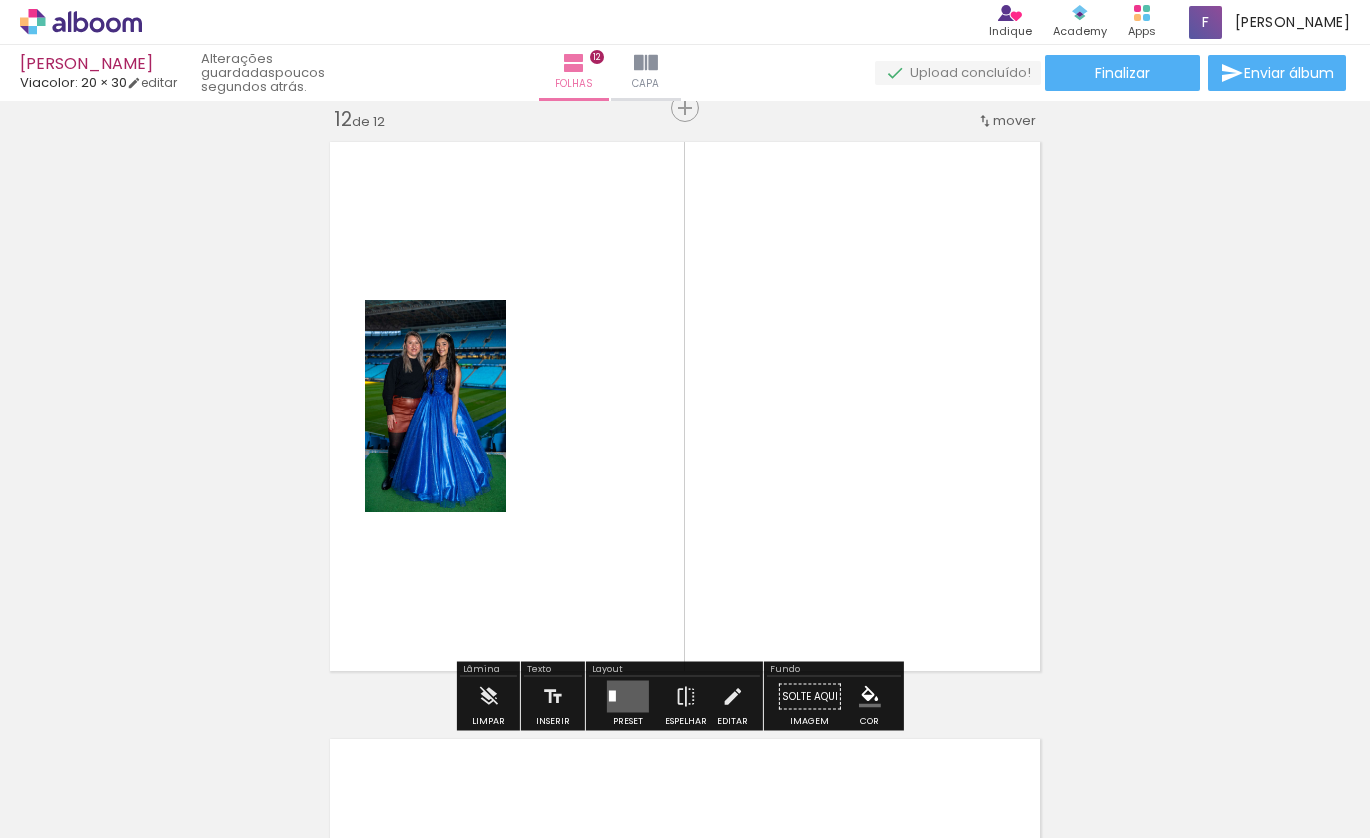 drag, startPoint x: 1058, startPoint y: 762, endPoint x: 808, endPoint y: 495, distance: 365.7718 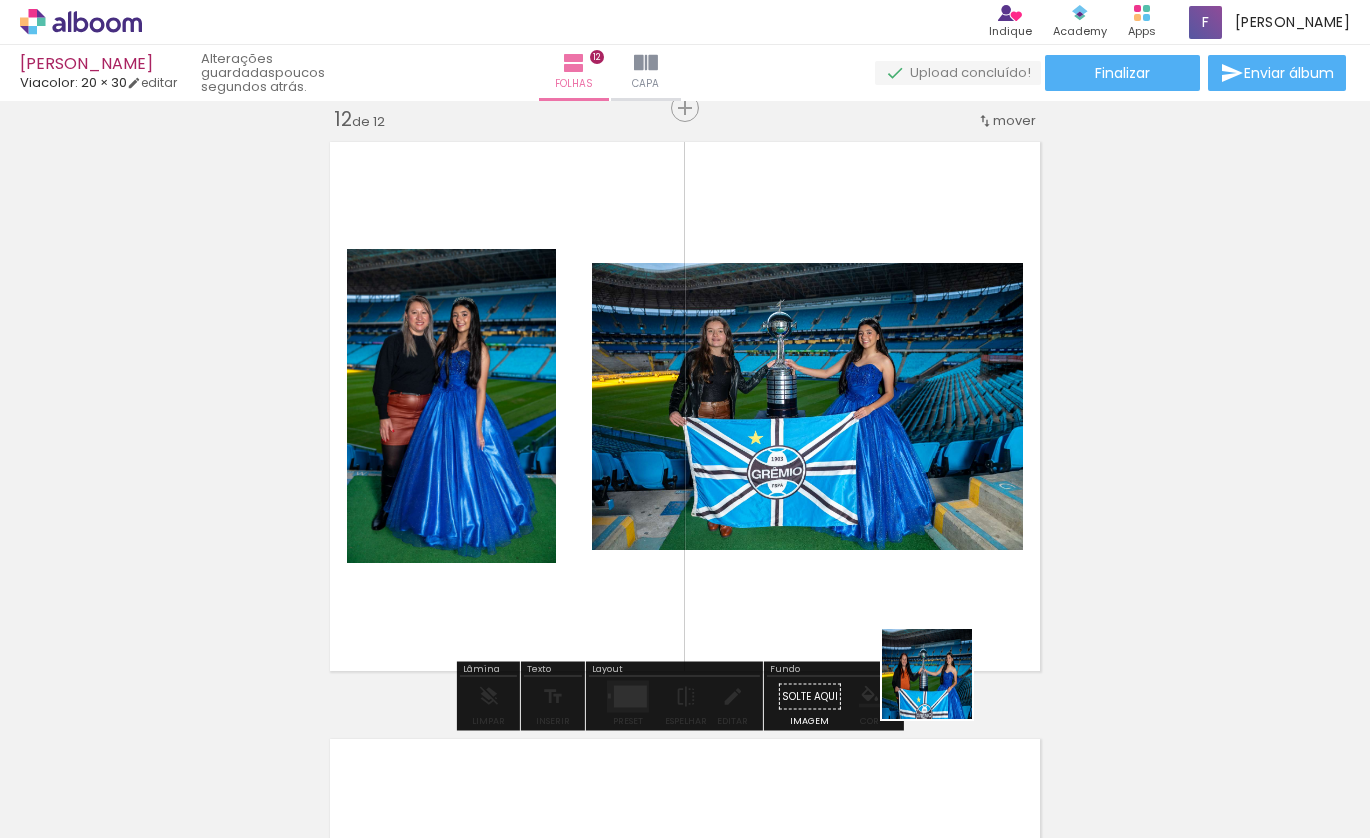 drag, startPoint x: 966, startPoint y: 754, endPoint x: 785, endPoint y: 411, distance: 387.82727 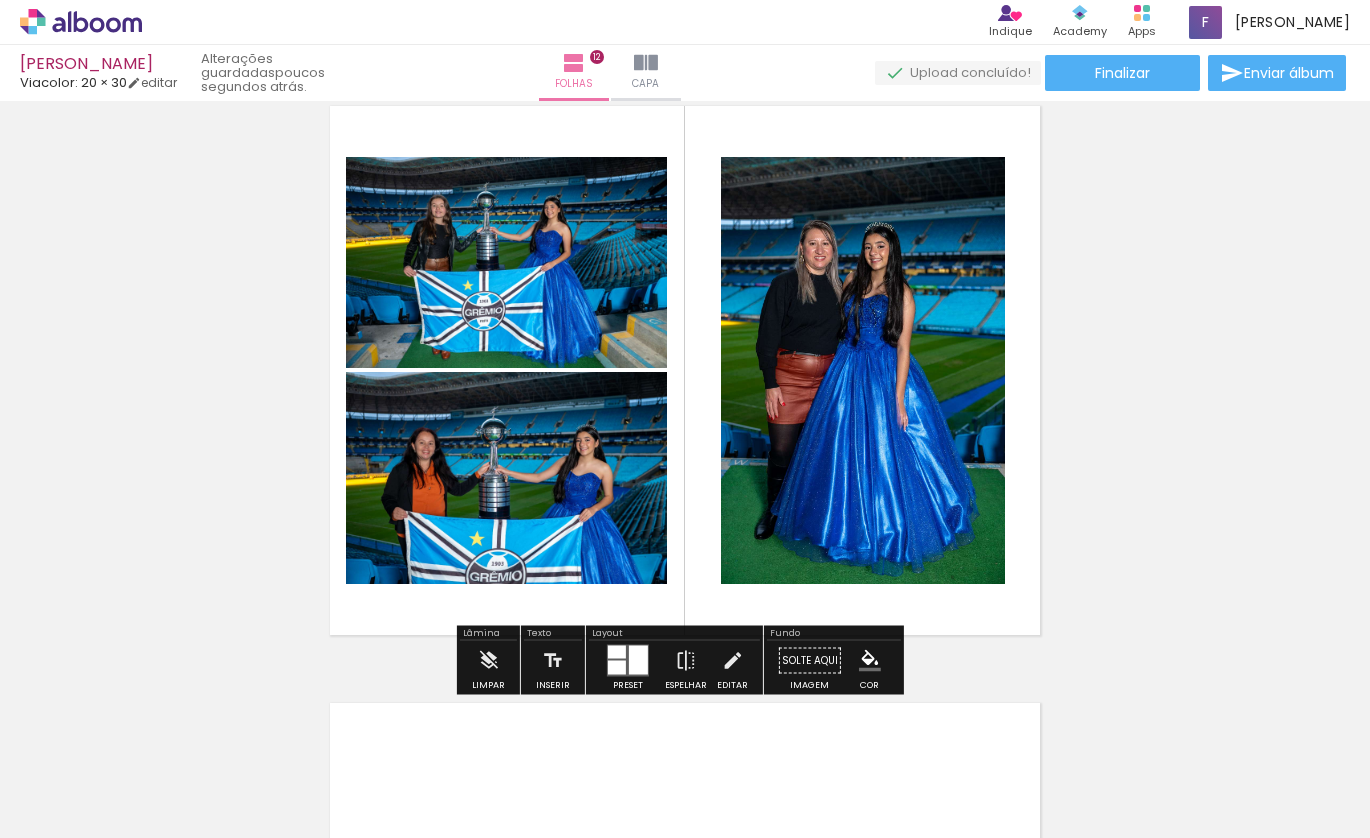 scroll, scrollTop: 6630, scrollLeft: 0, axis: vertical 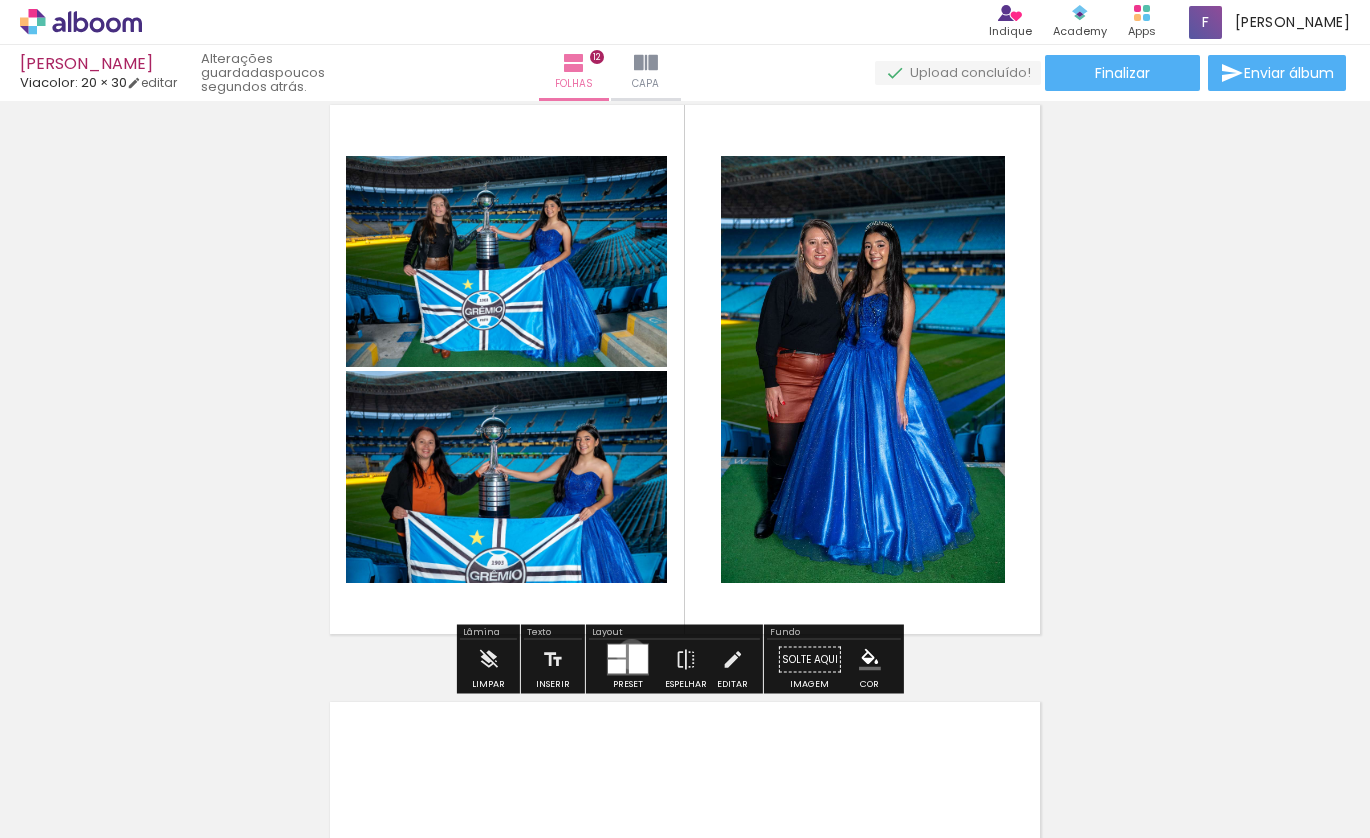 click at bounding box center [638, 659] 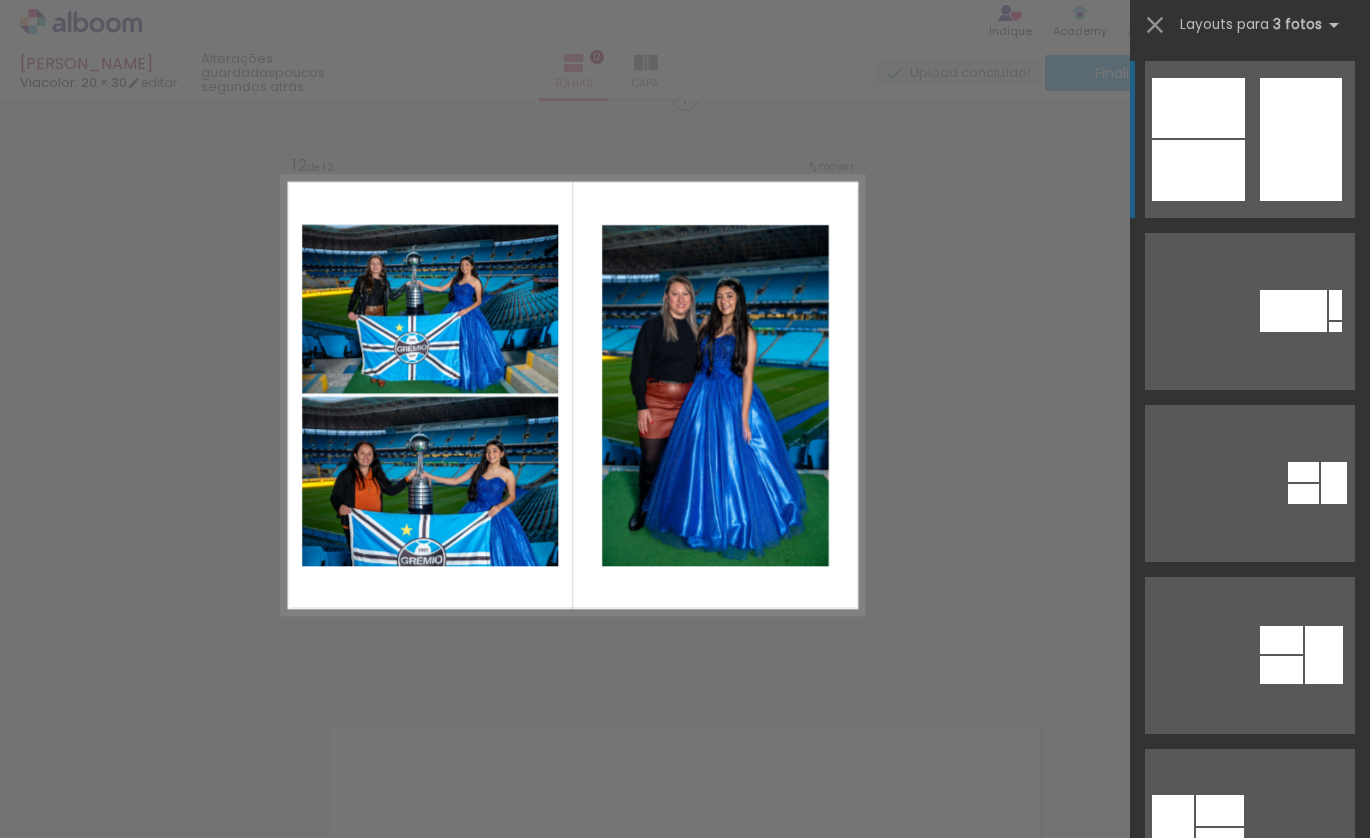 scroll, scrollTop: 6593, scrollLeft: 0, axis: vertical 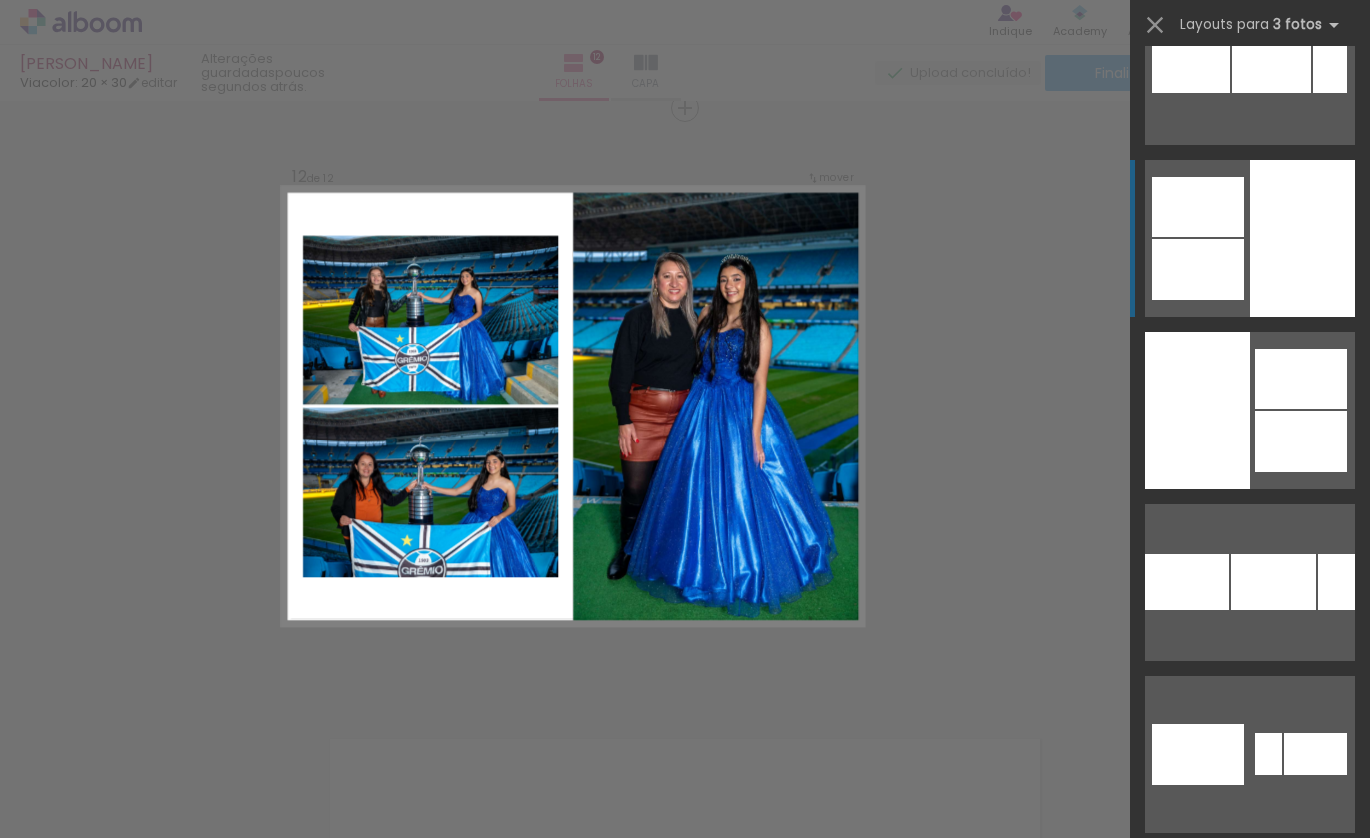 click at bounding box center [1276, 1098] 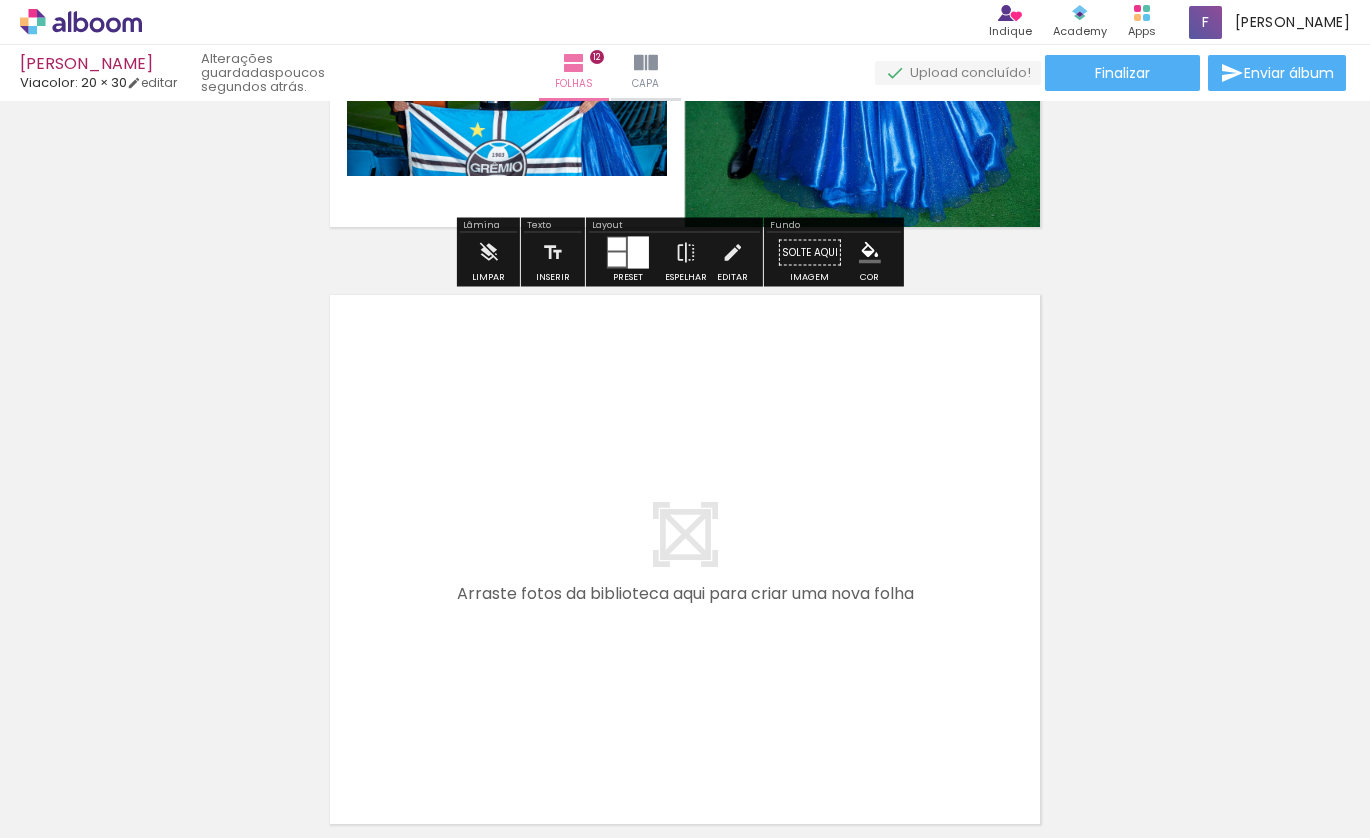 scroll, scrollTop: 7038, scrollLeft: 0, axis: vertical 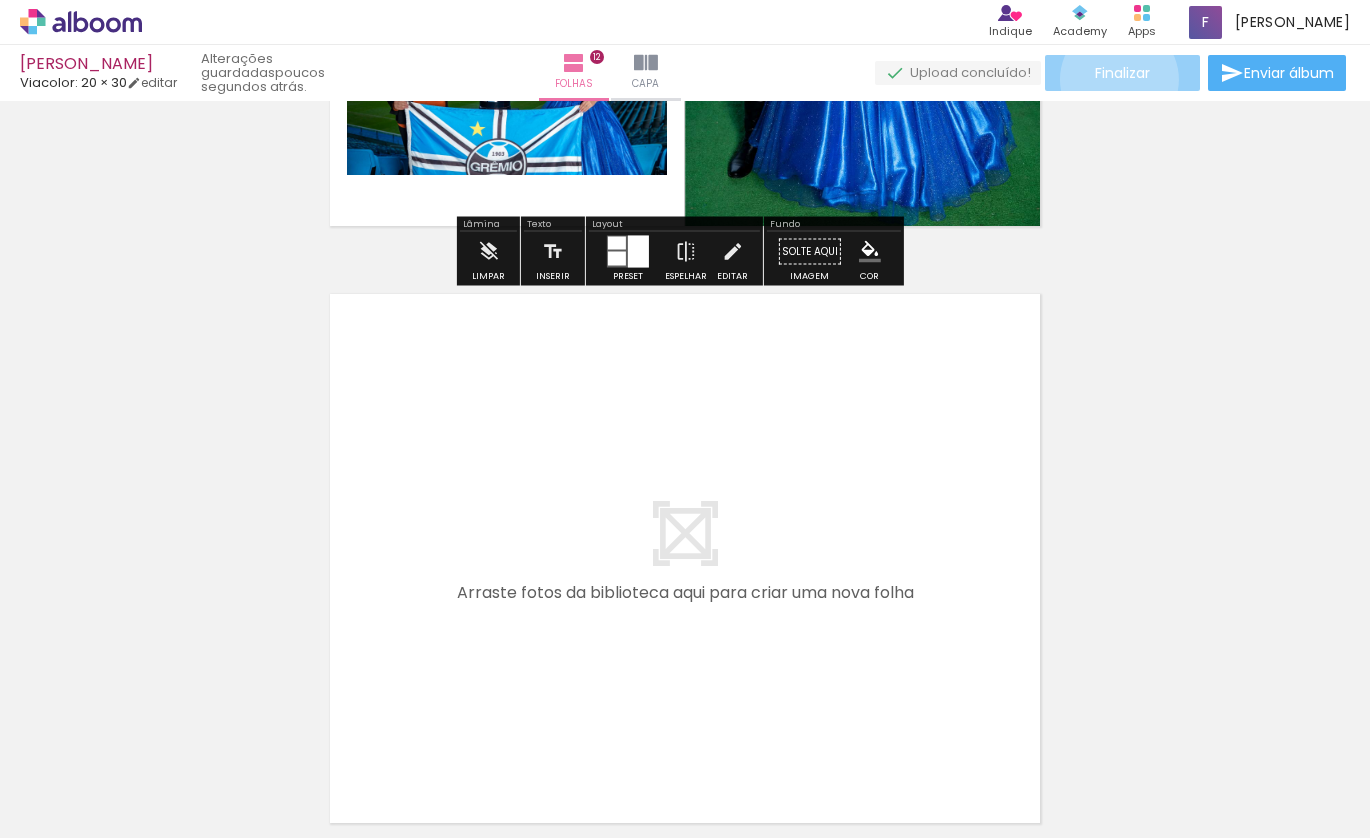 click on "Finalizar" 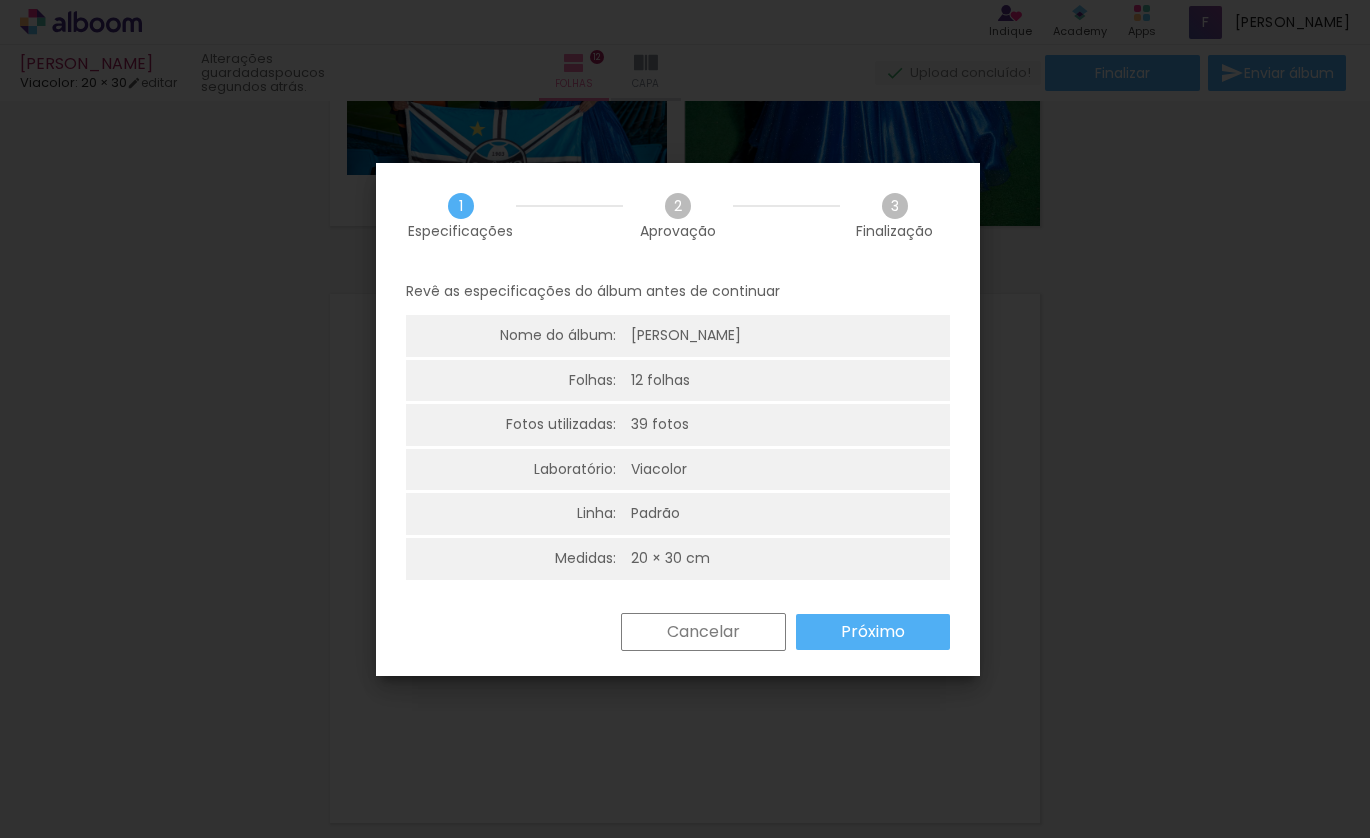 click on "Próximo" at bounding box center [873, 632] 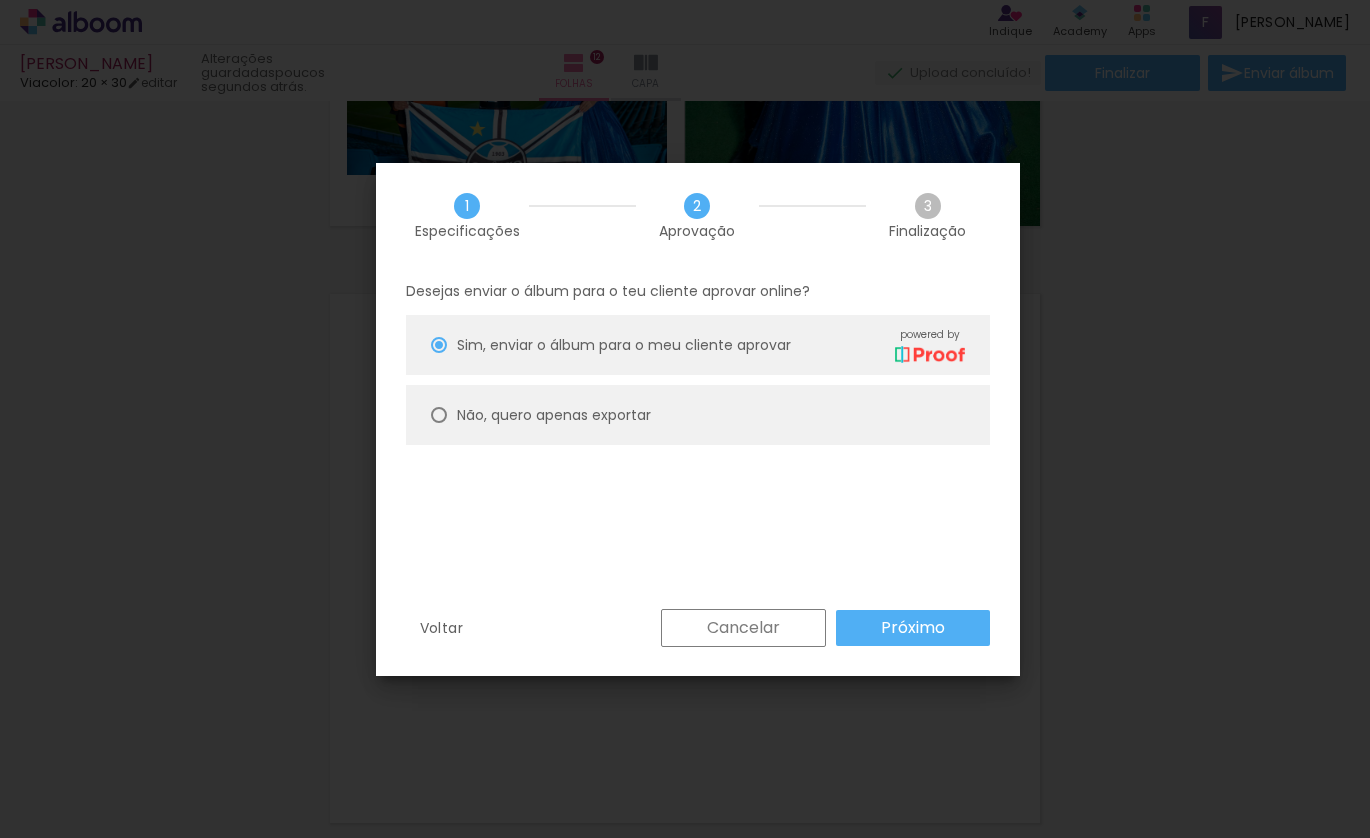 click on "Não, quero apenas exportar" at bounding box center (698, 415) 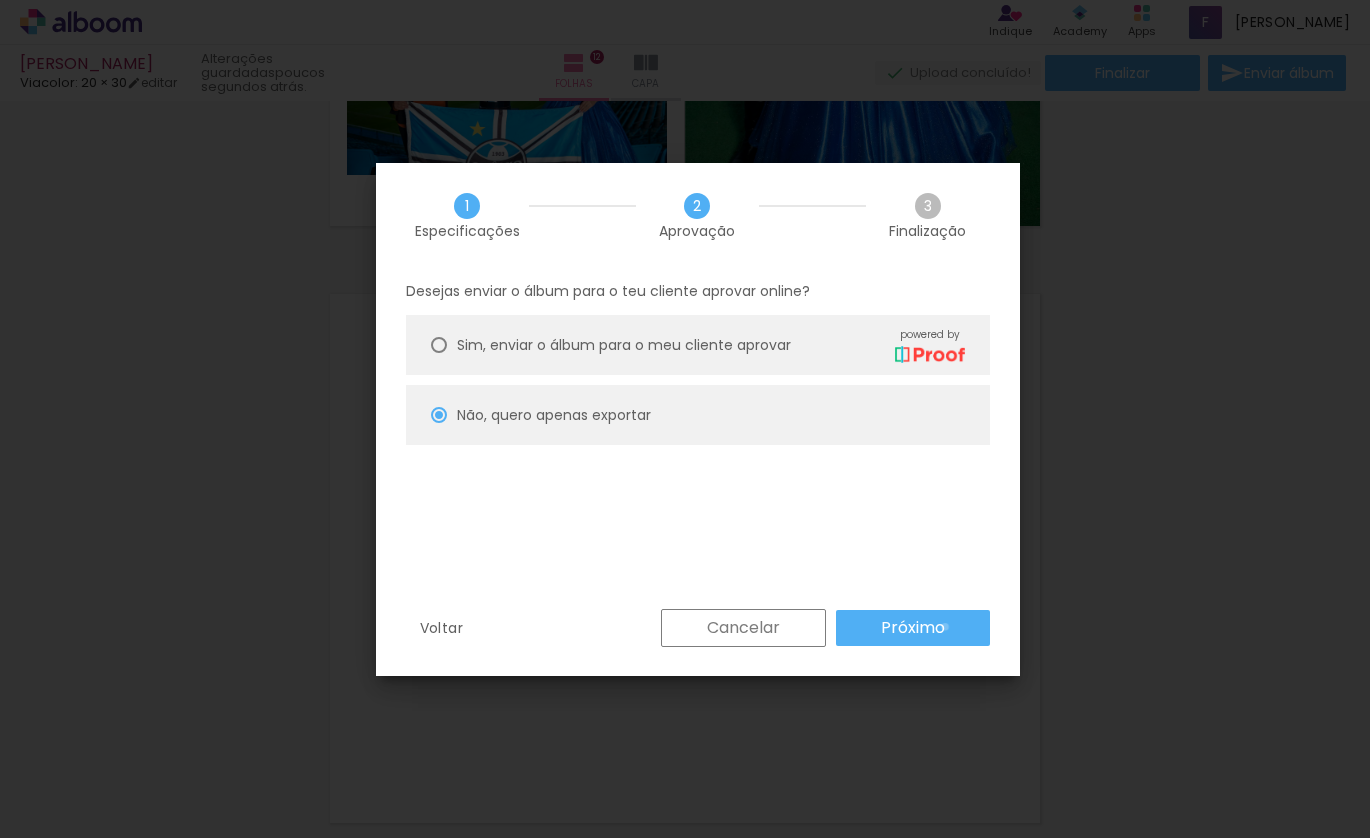 click on "Próximo" at bounding box center [913, 628] 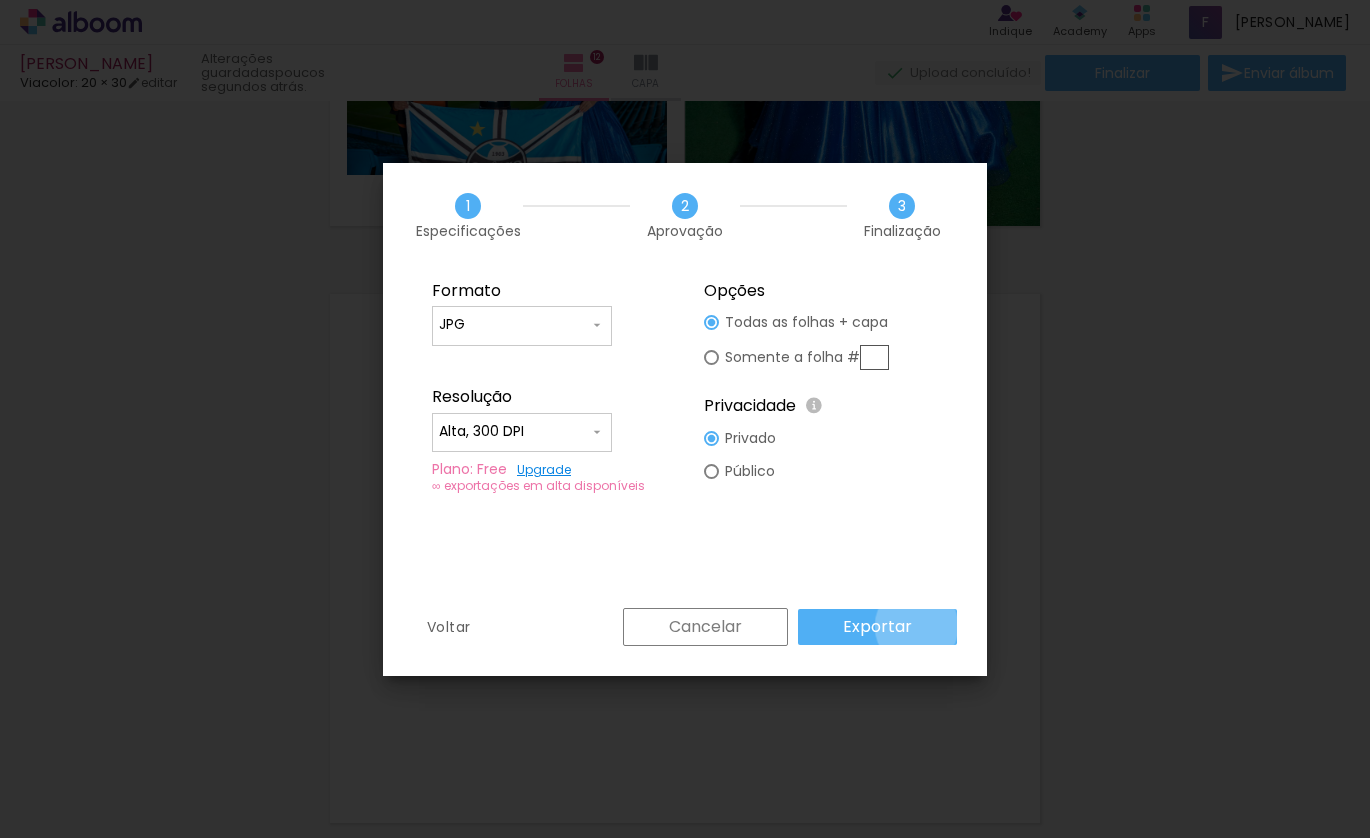 click on "Exportar" at bounding box center (877, 627) 